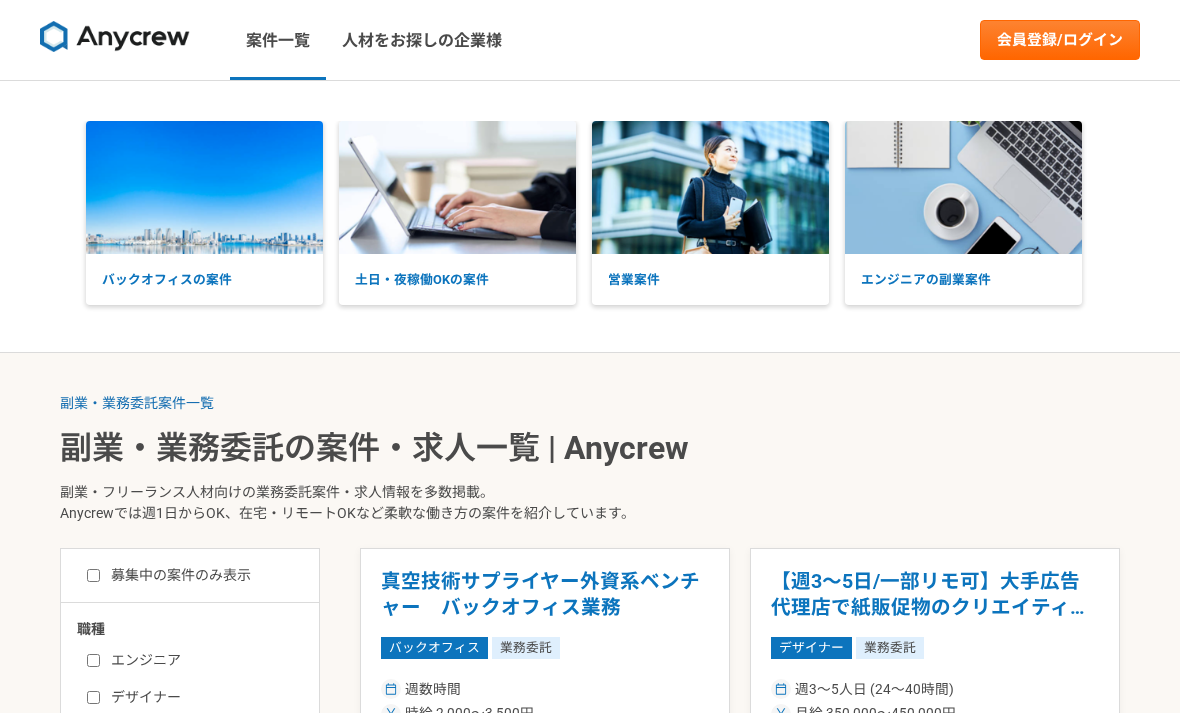 scroll, scrollTop: 0, scrollLeft: 0, axis: both 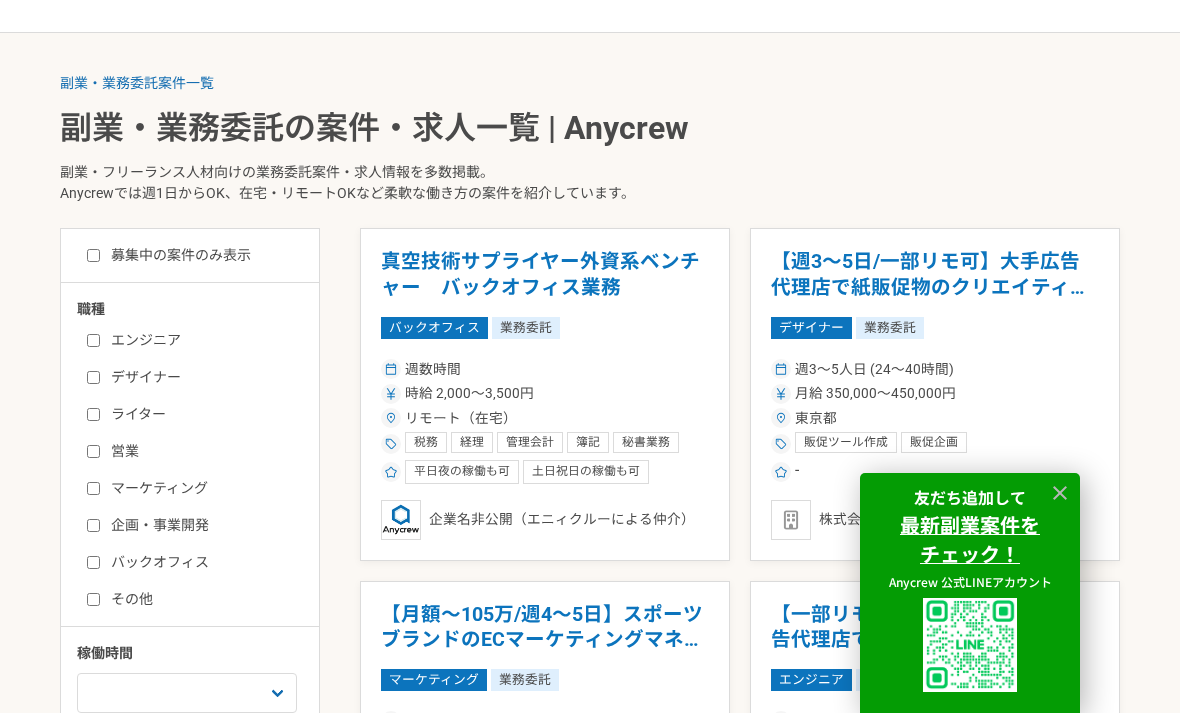 click on "マーケティング" at bounding box center [93, 488] 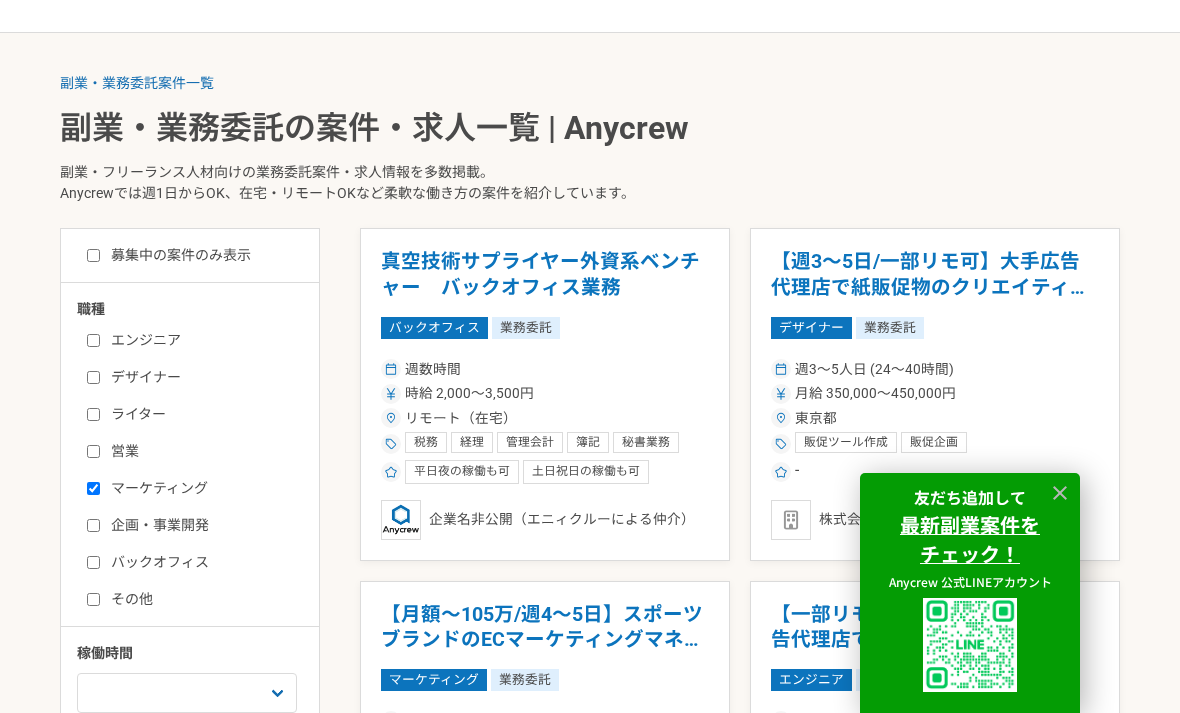 checkbox on "true" 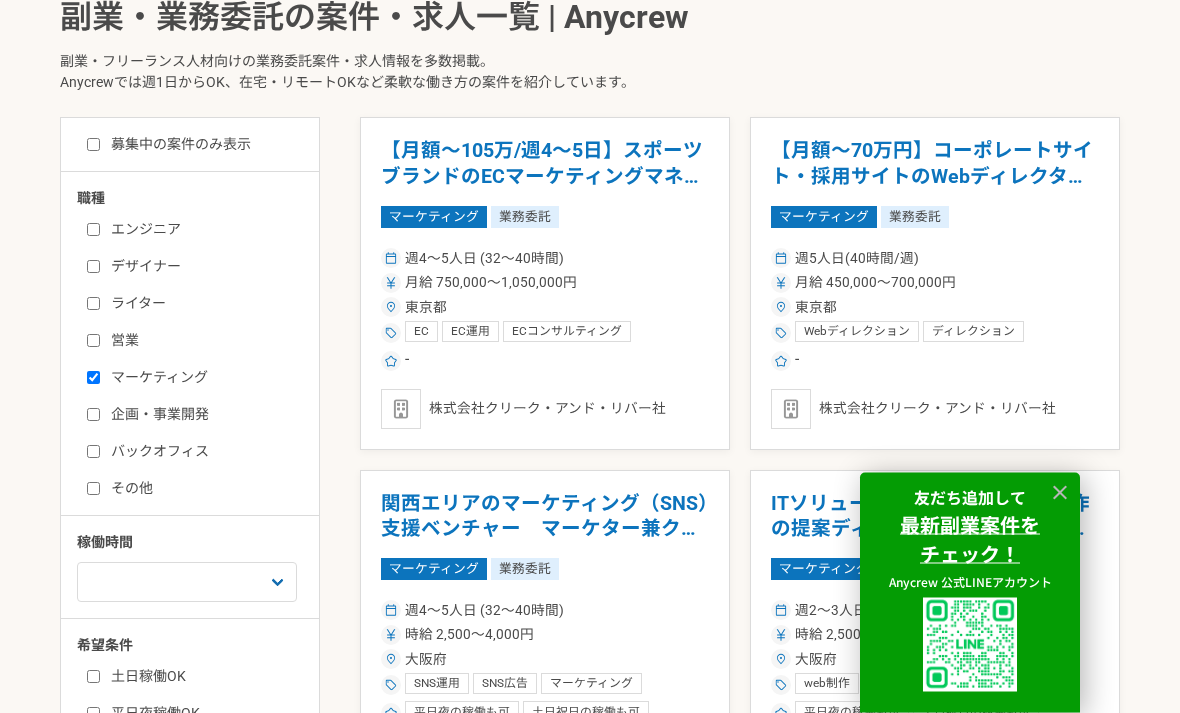 scroll, scrollTop: 574, scrollLeft: 0, axis: vertical 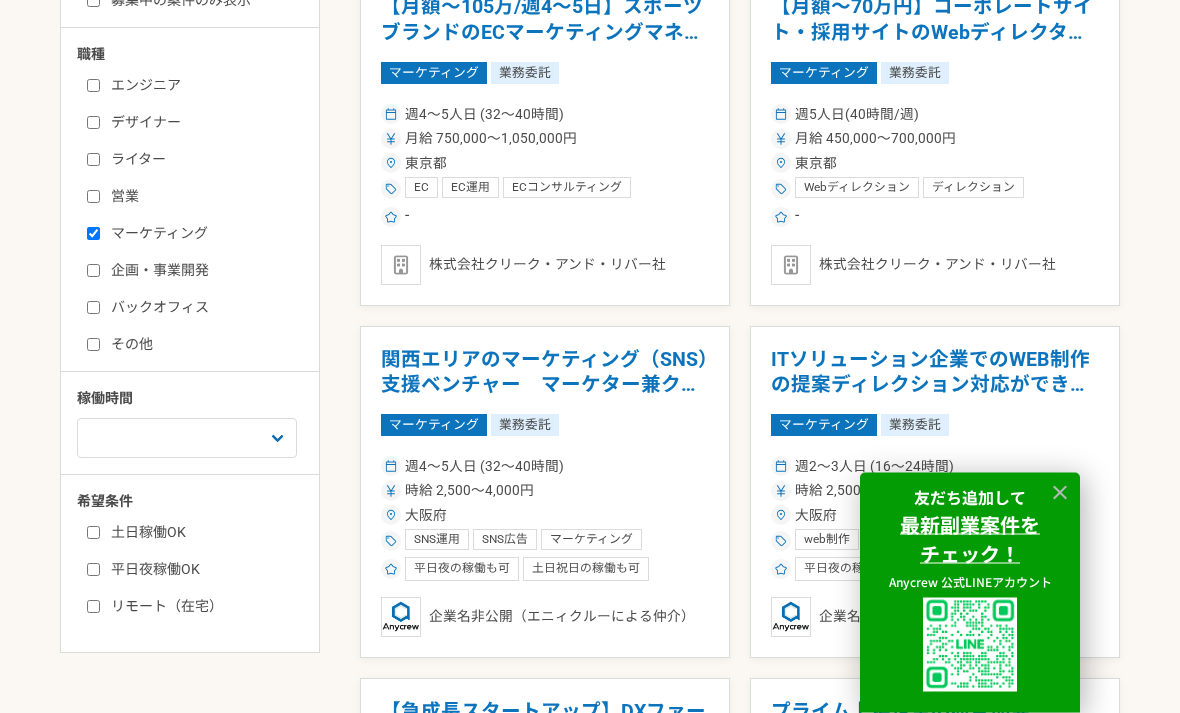 click on "リモート（在宅）" at bounding box center [93, 607] 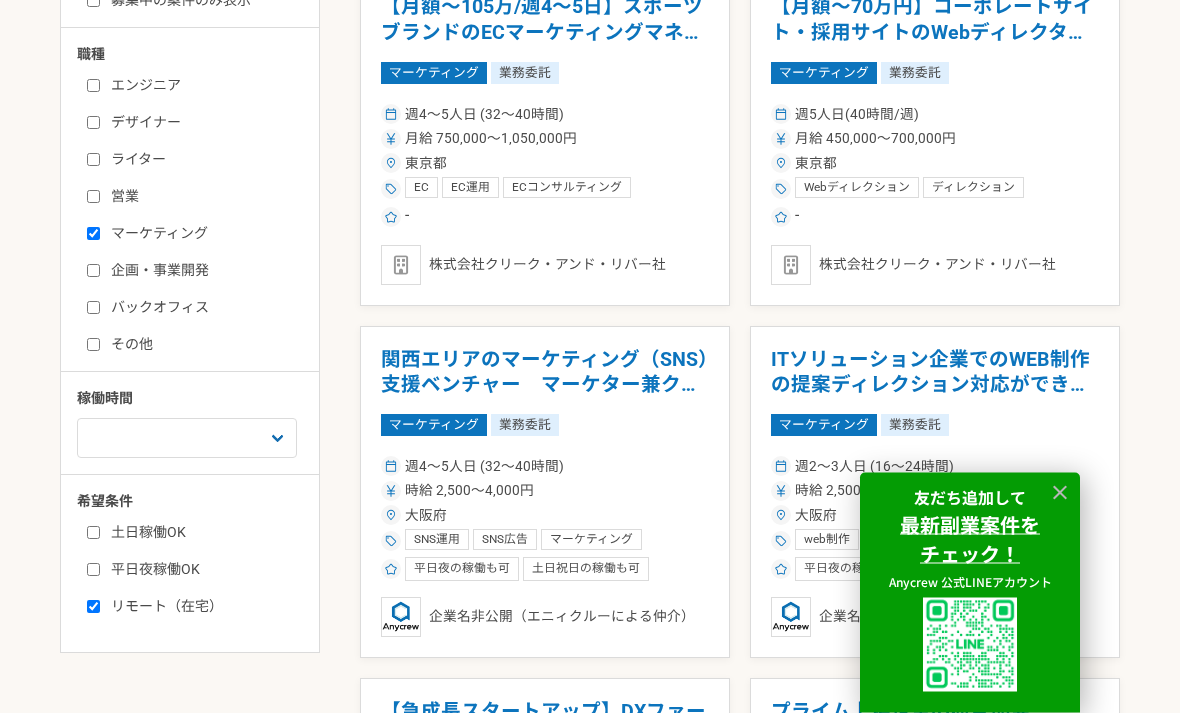 checkbox on "true" 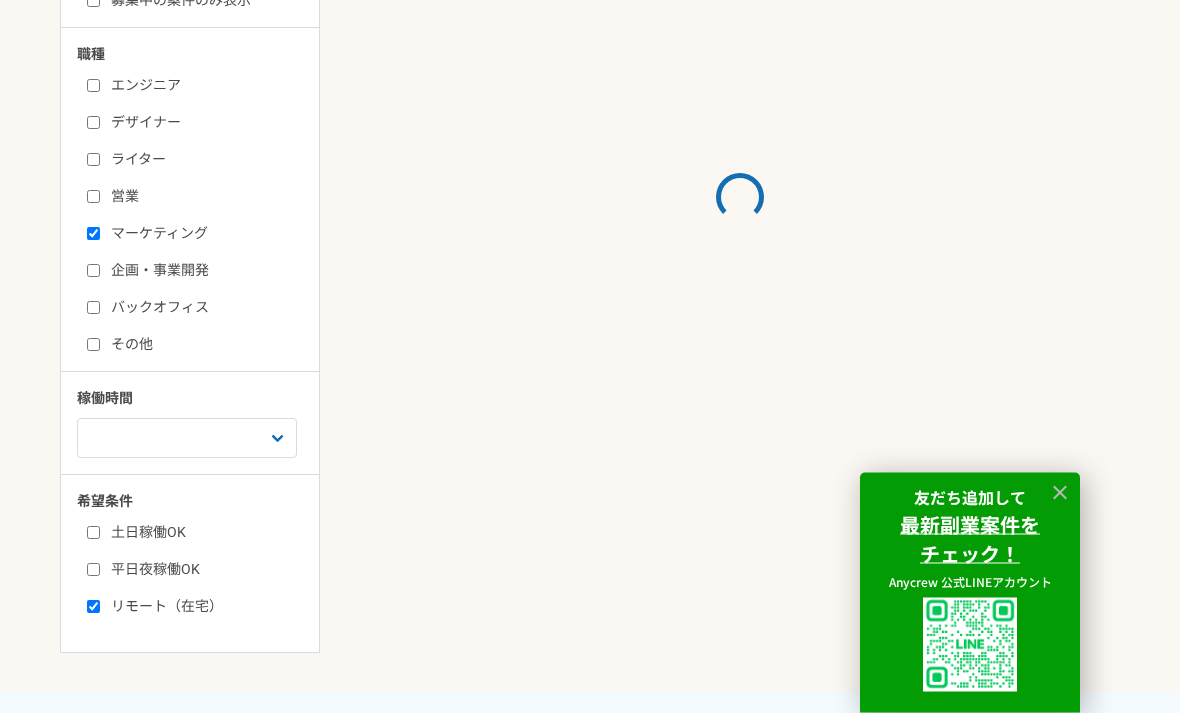 scroll, scrollTop: 575, scrollLeft: 0, axis: vertical 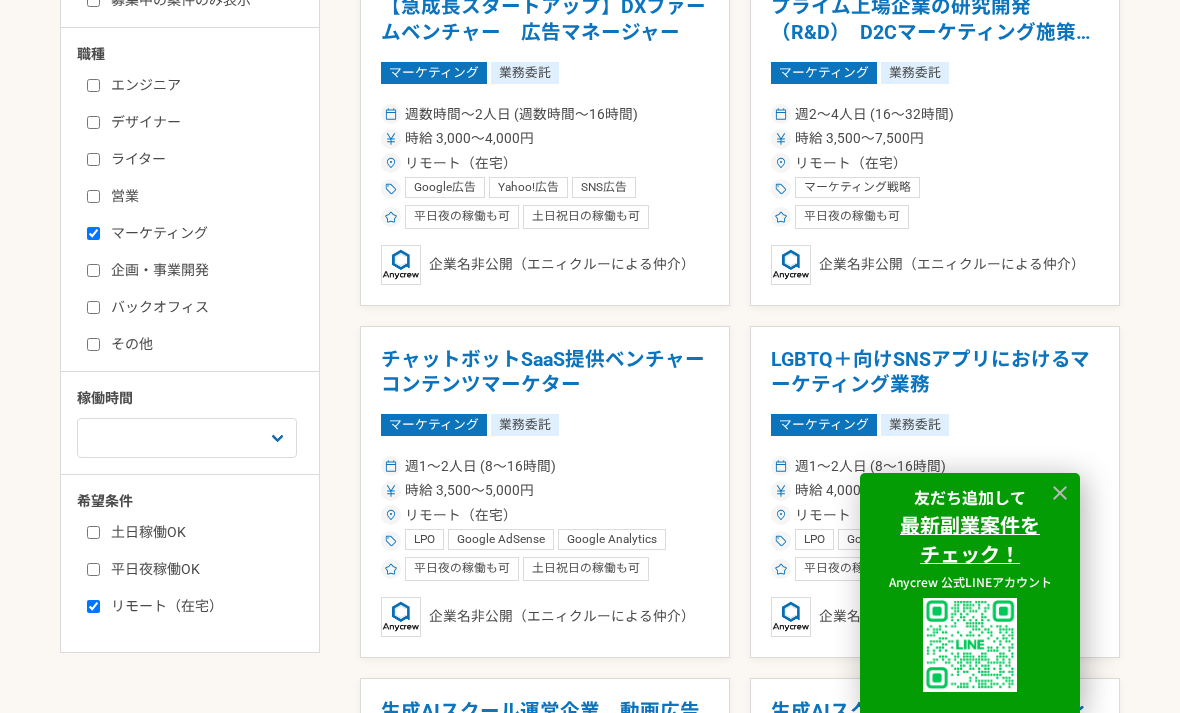 click on "土日稼働OK" at bounding box center [93, 532] 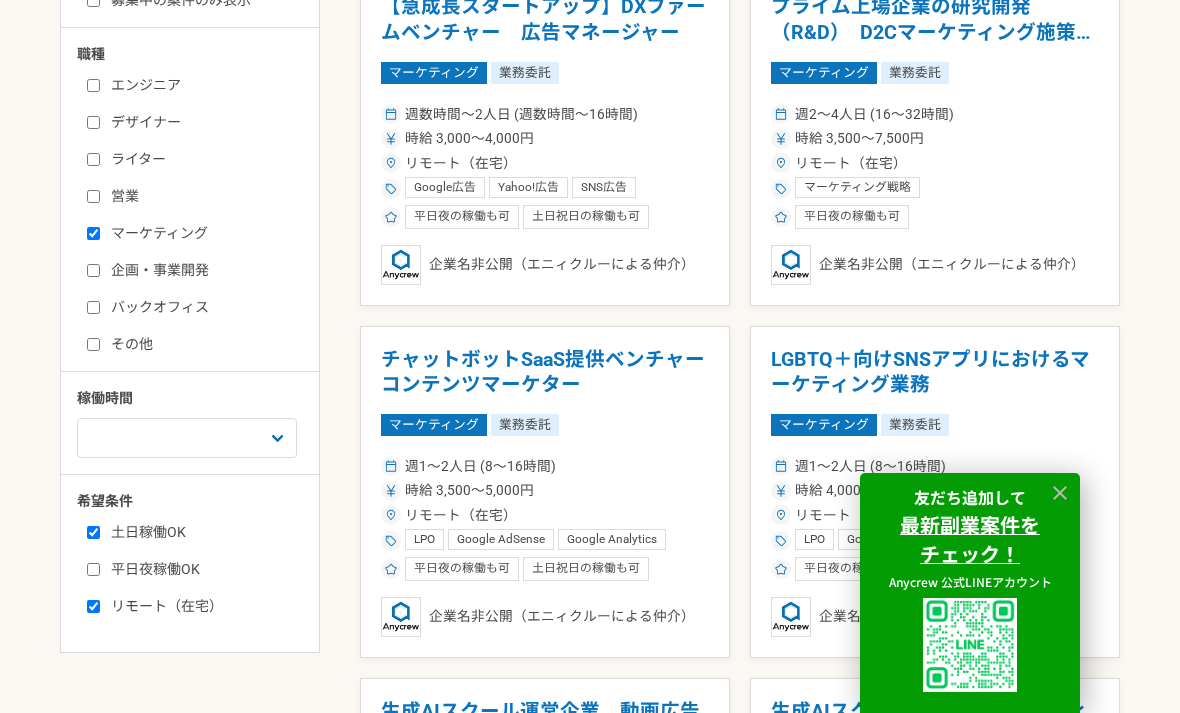 checkbox on "true" 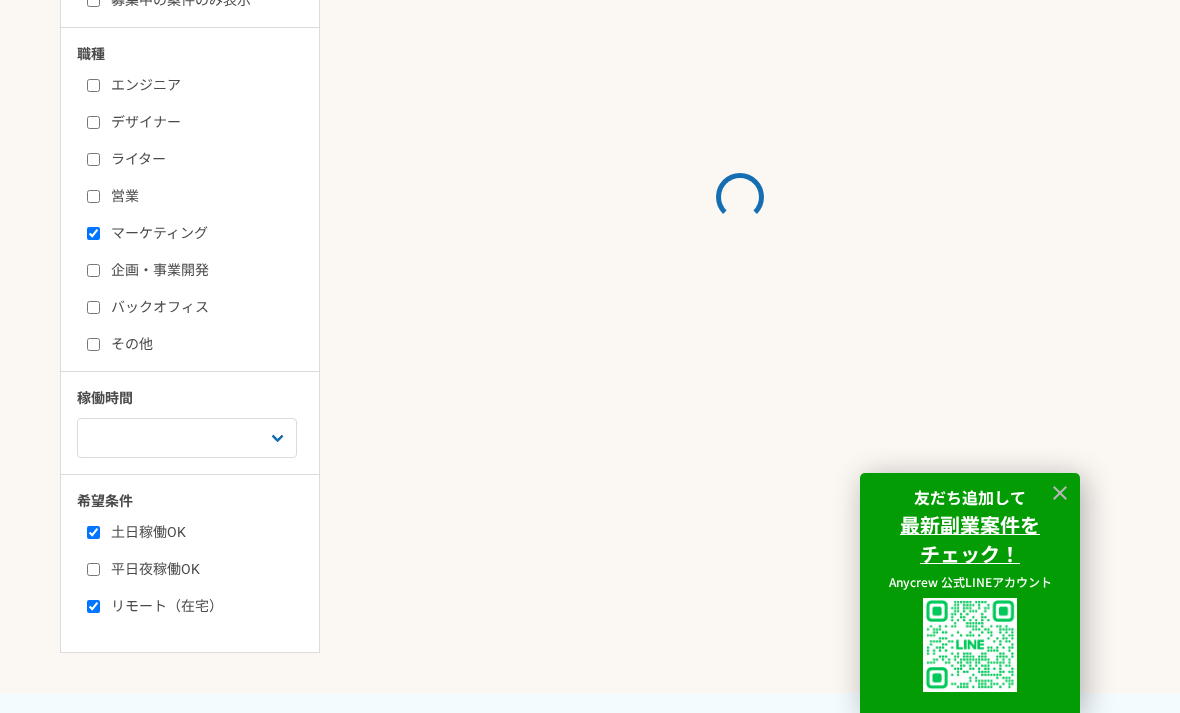 click on "平日夜稼働OK" at bounding box center [93, 569] 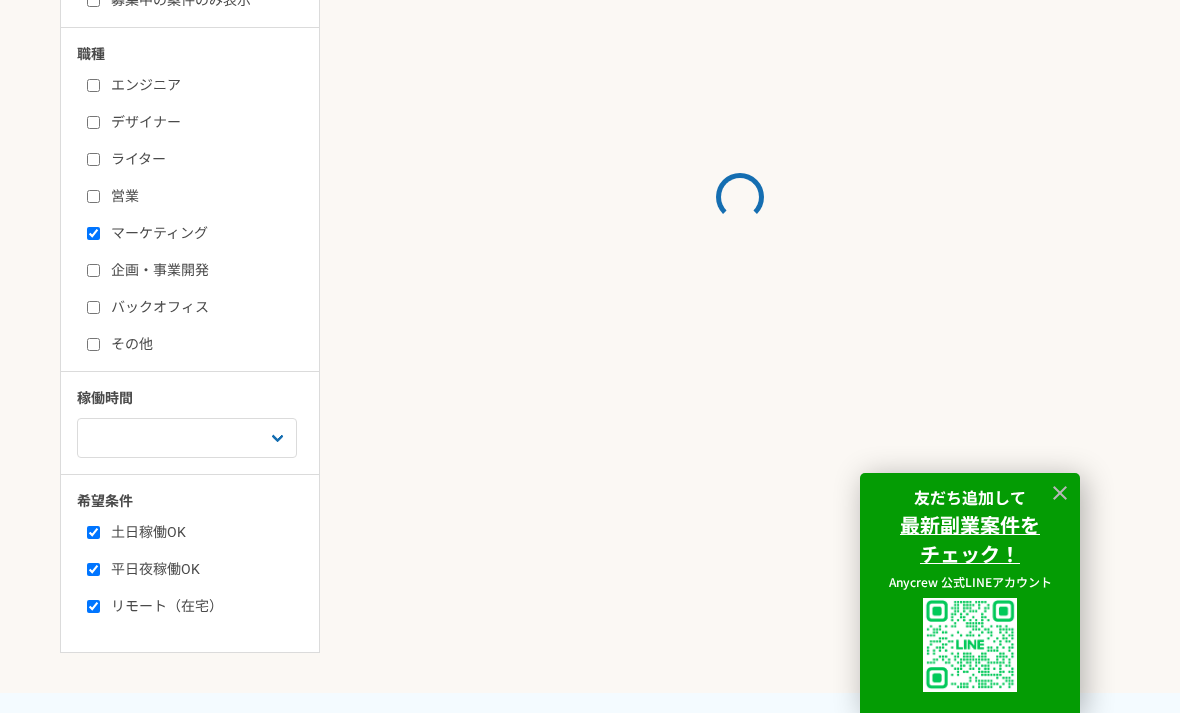 checkbox on "true" 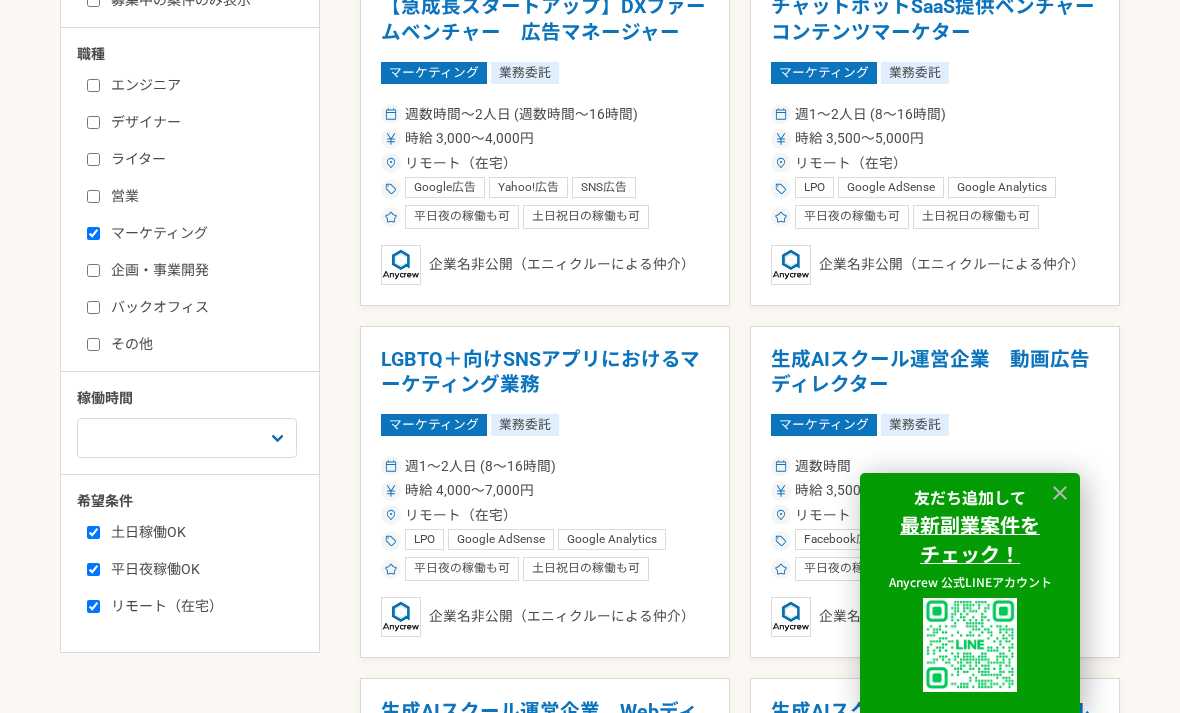 click 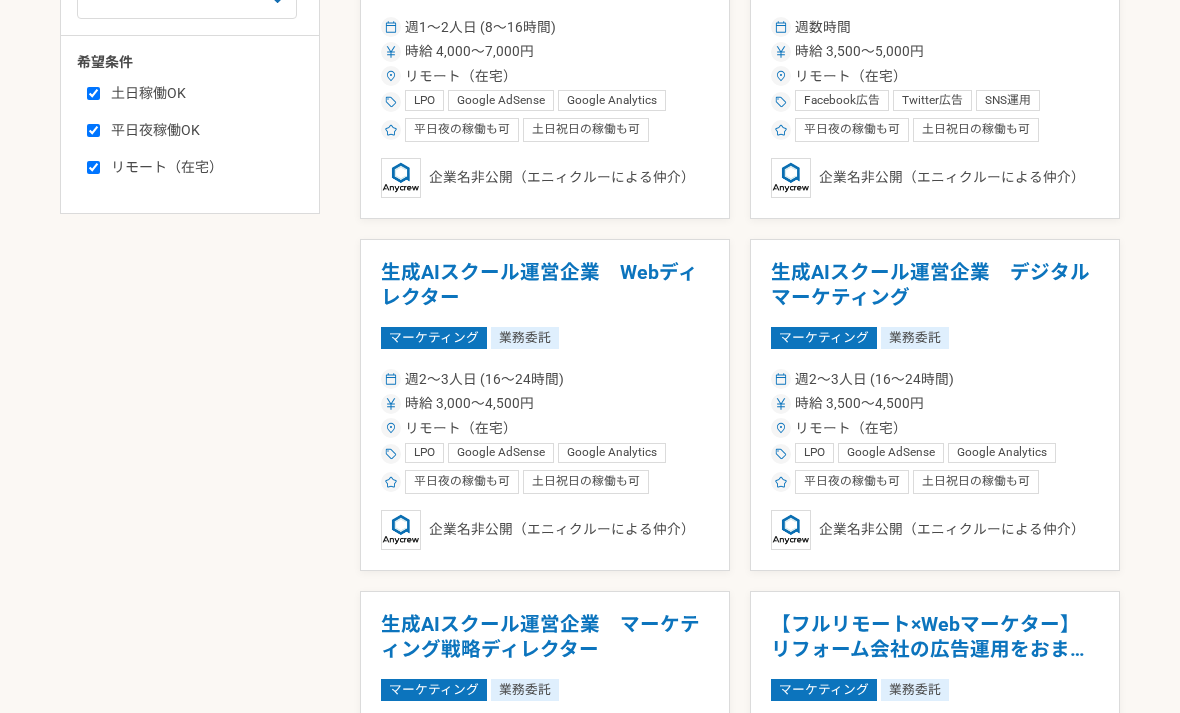 scroll, scrollTop: 0, scrollLeft: 0, axis: both 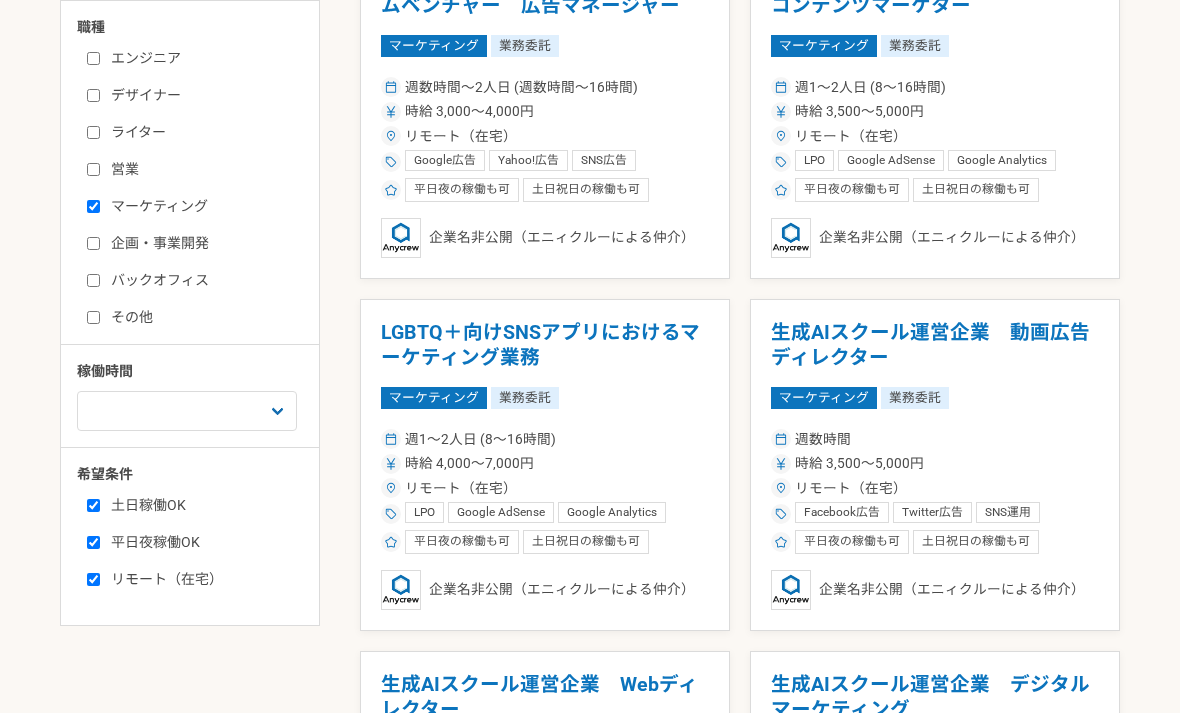 click on "生成AIスクール運営企業　デジタルマーケティング" at bounding box center (935, 697) 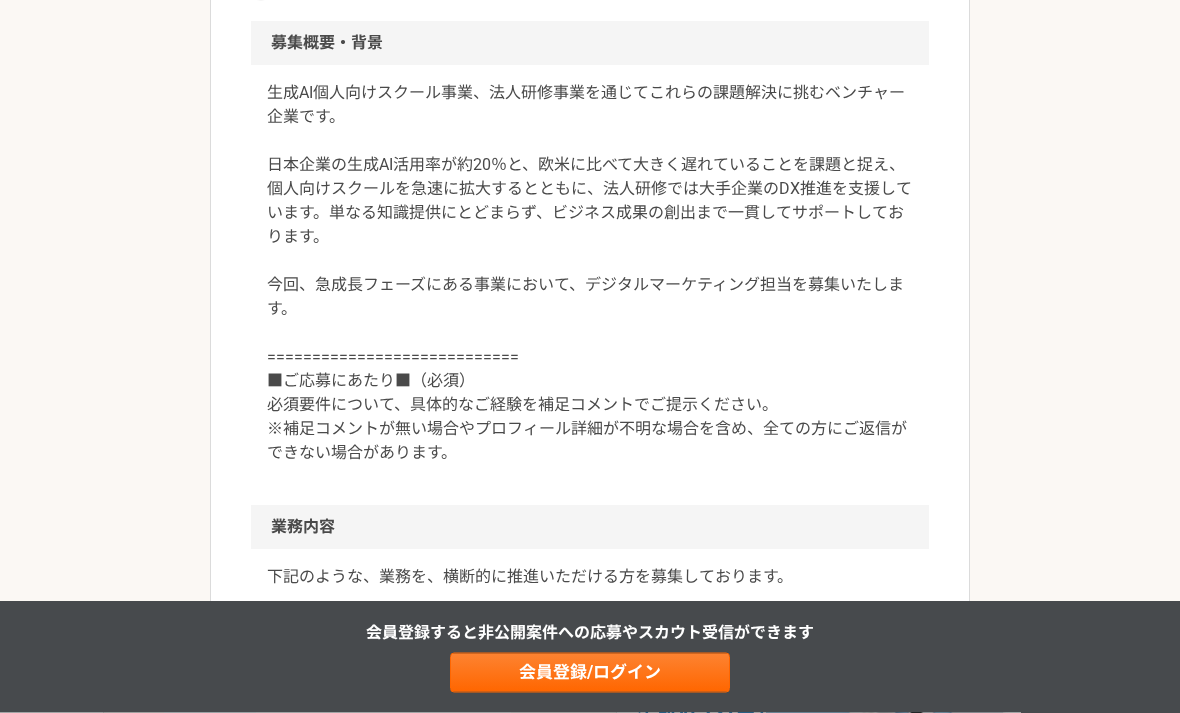 scroll, scrollTop: 597, scrollLeft: 0, axis: vertical 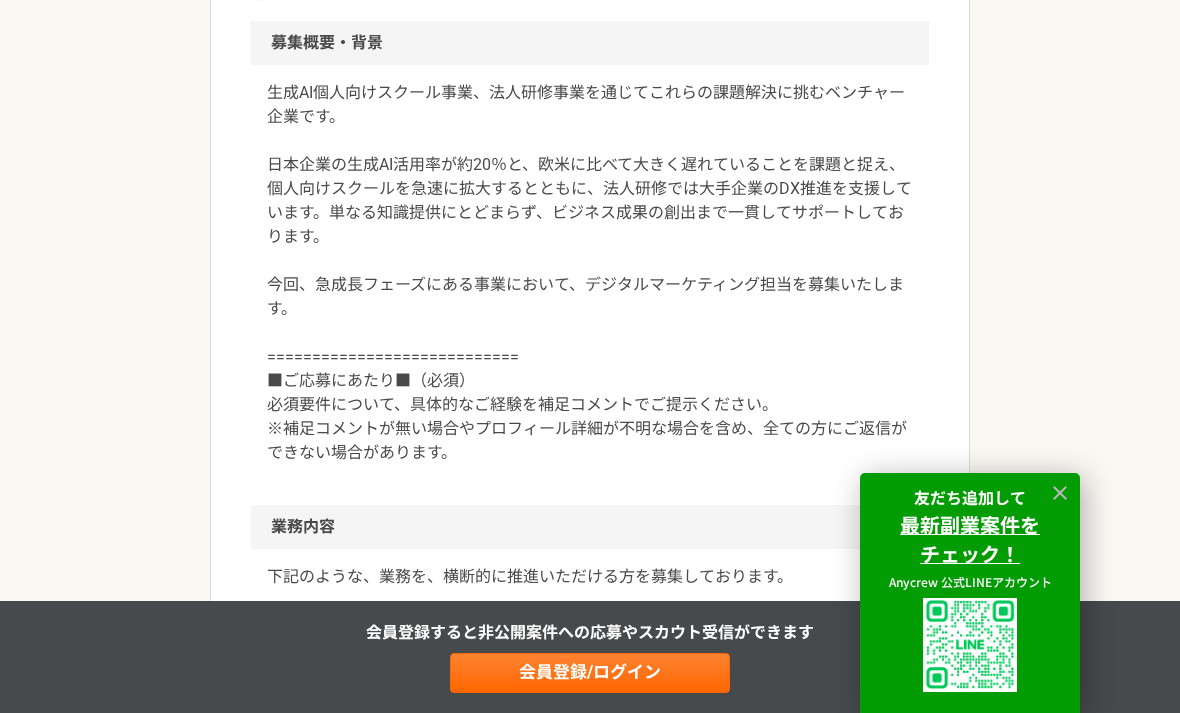click 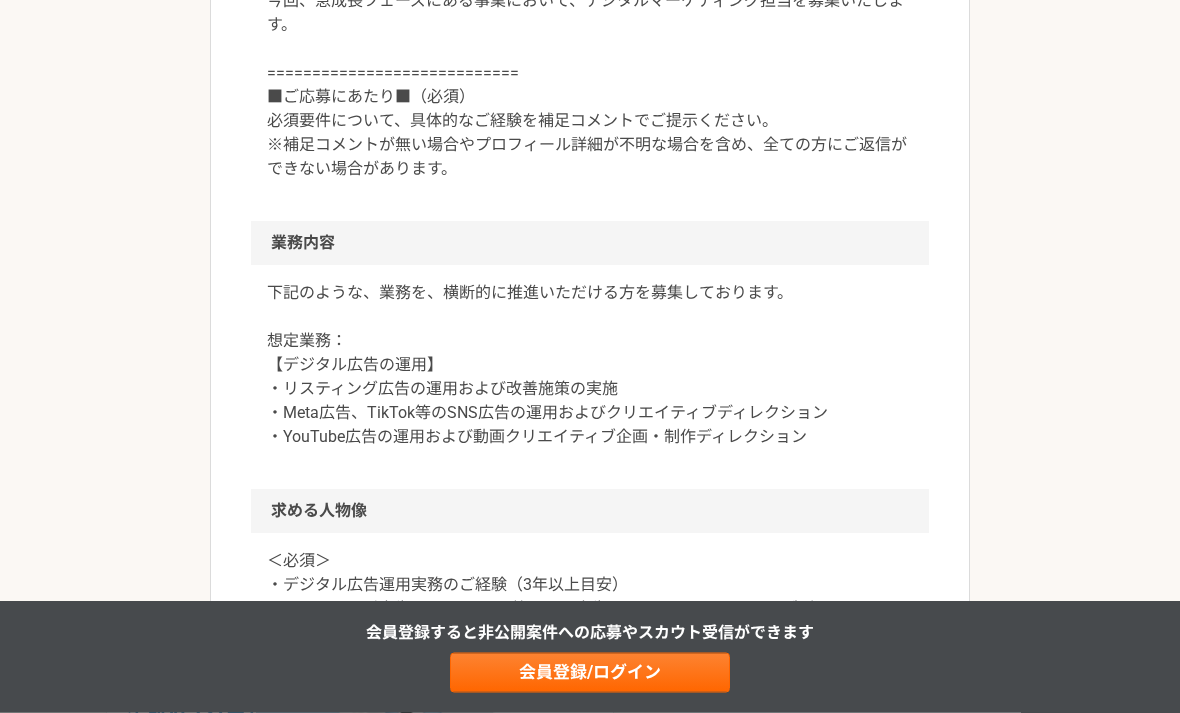 scroll, scrollTop: 1055, scrollLeft: 0, axis: vertical 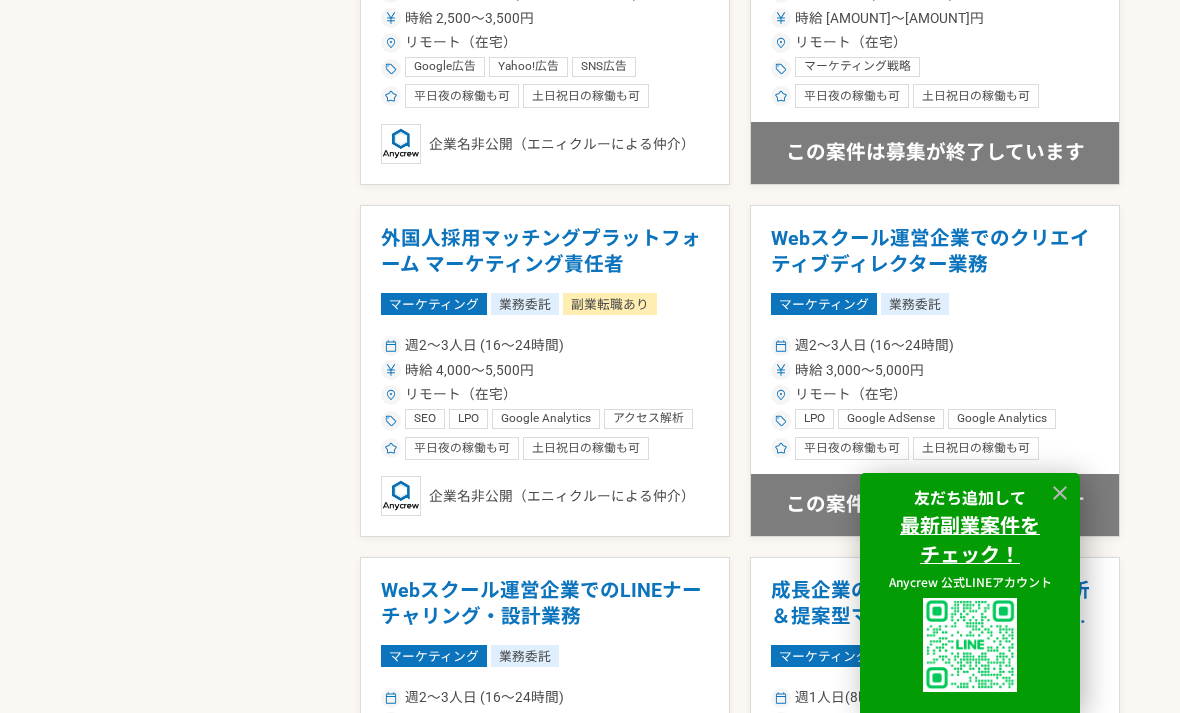 click 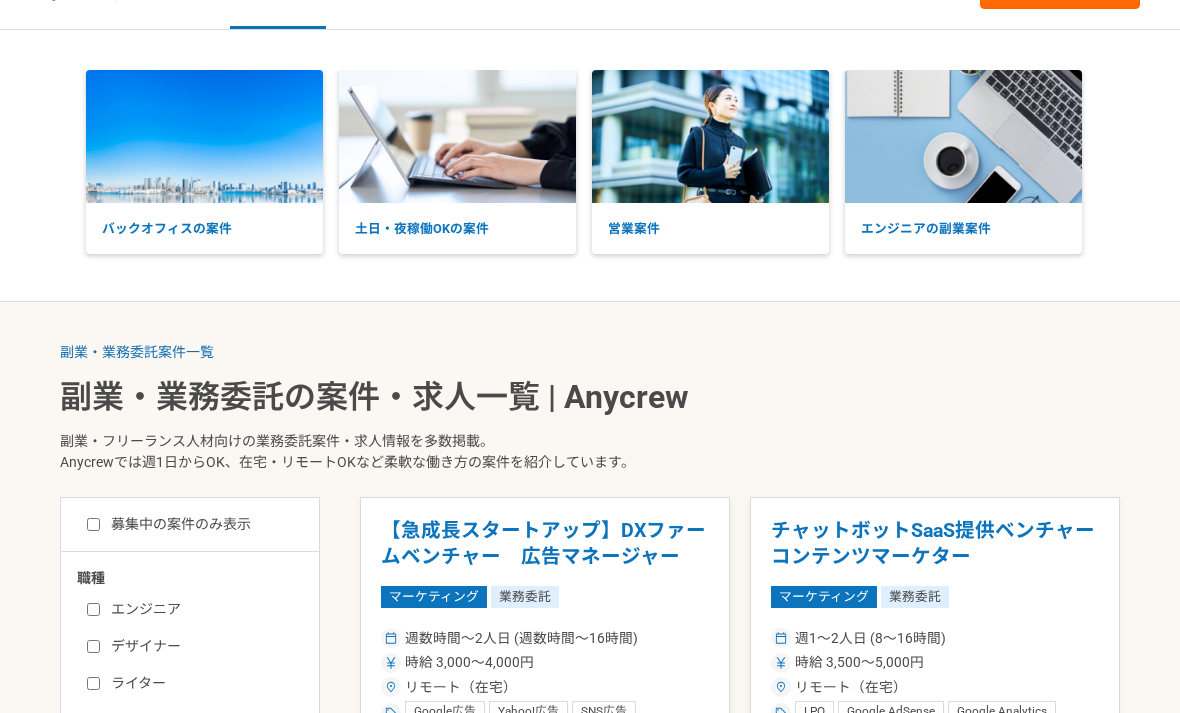 scroll, scrollTop: 0, scrollLeft: 0, axis: both 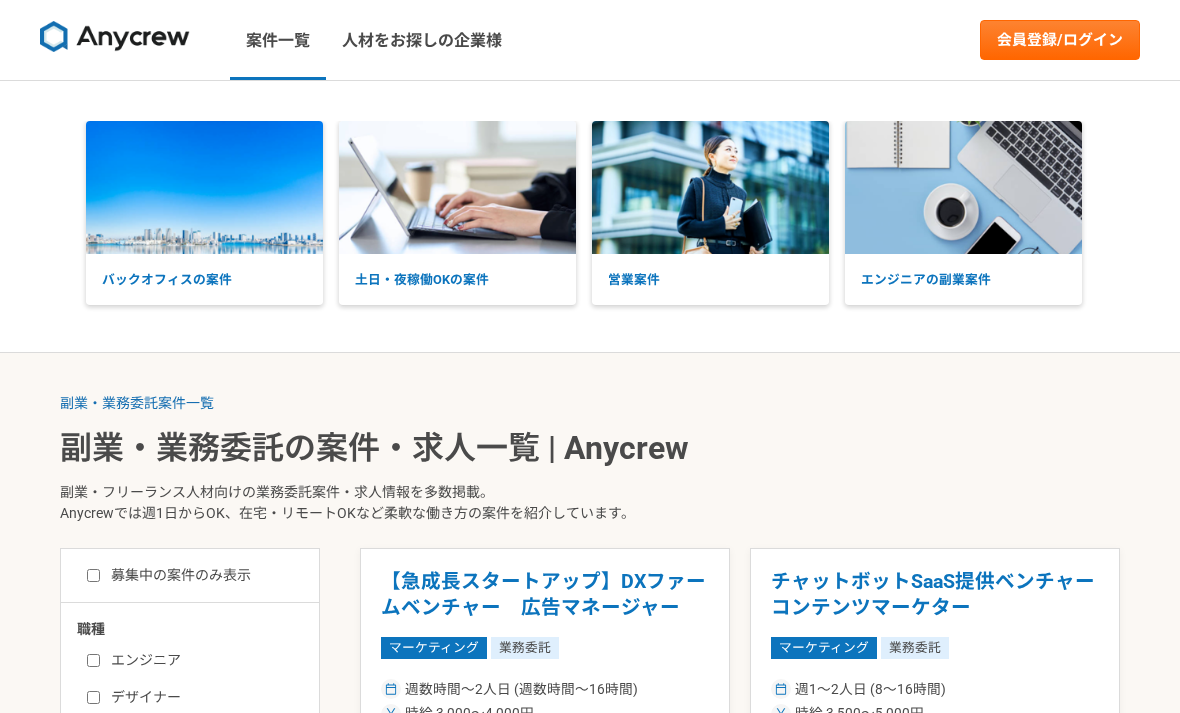 click at bounding box center (115, 37) 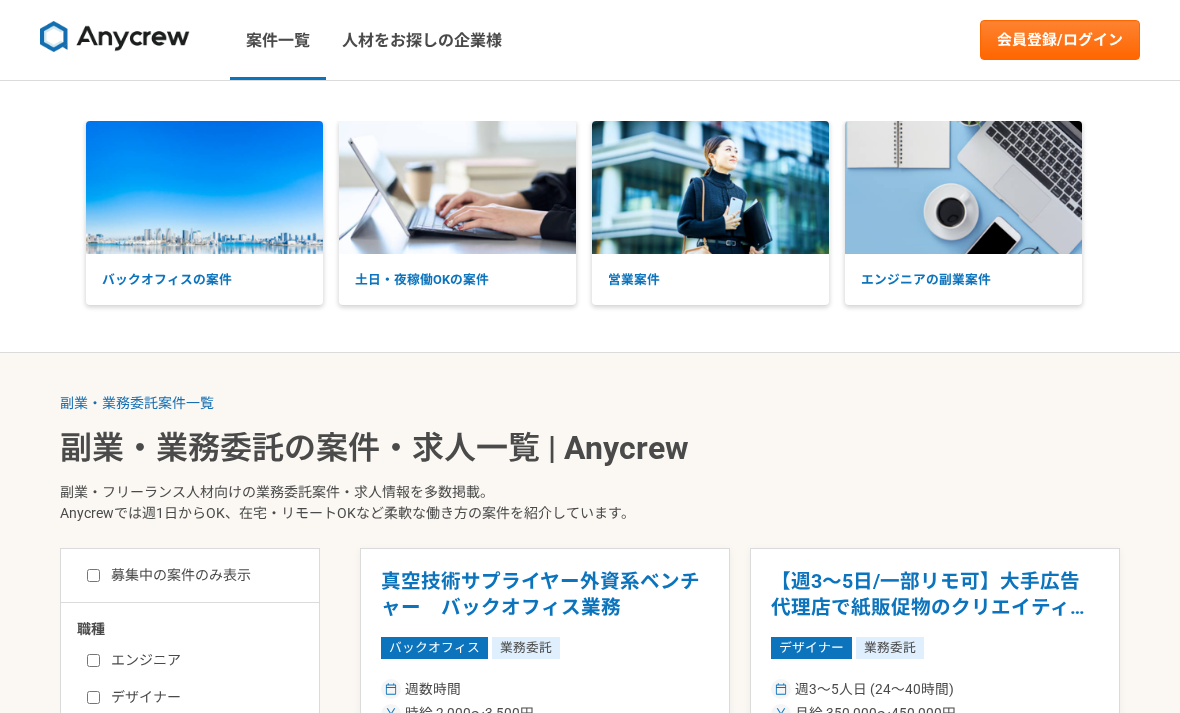 click at bounding box center (963, 187) 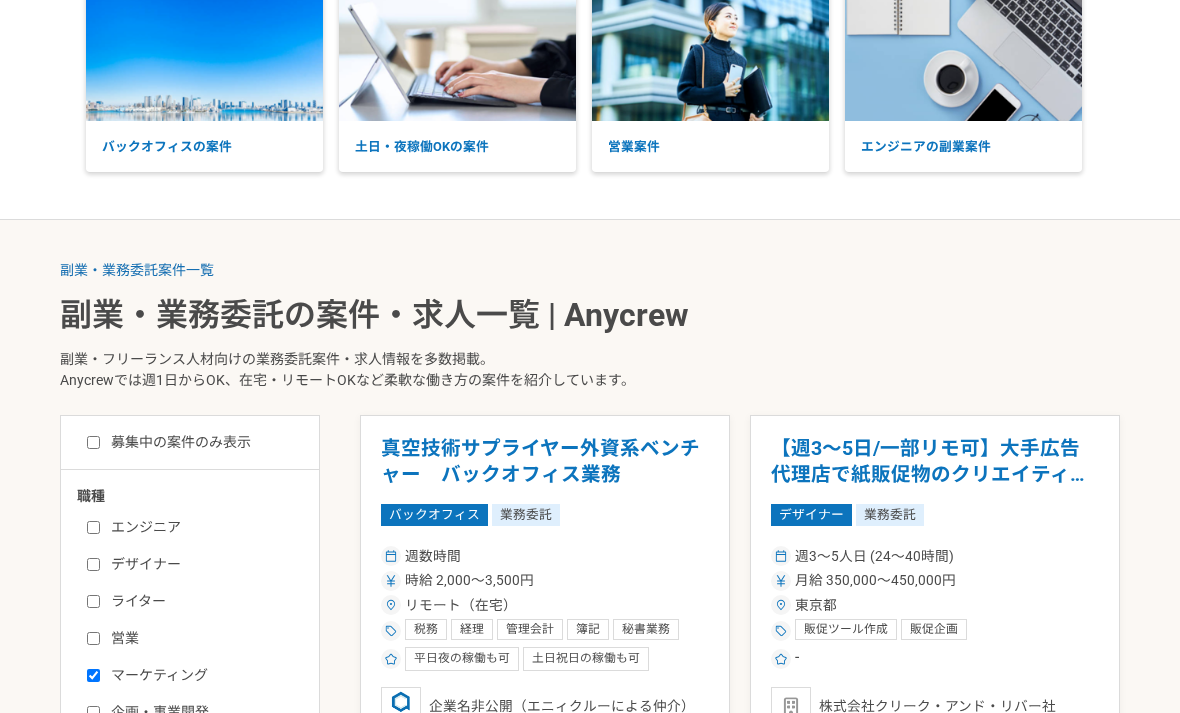 scroll, scrollTop: 0, scrollLeft: 0, axis: both 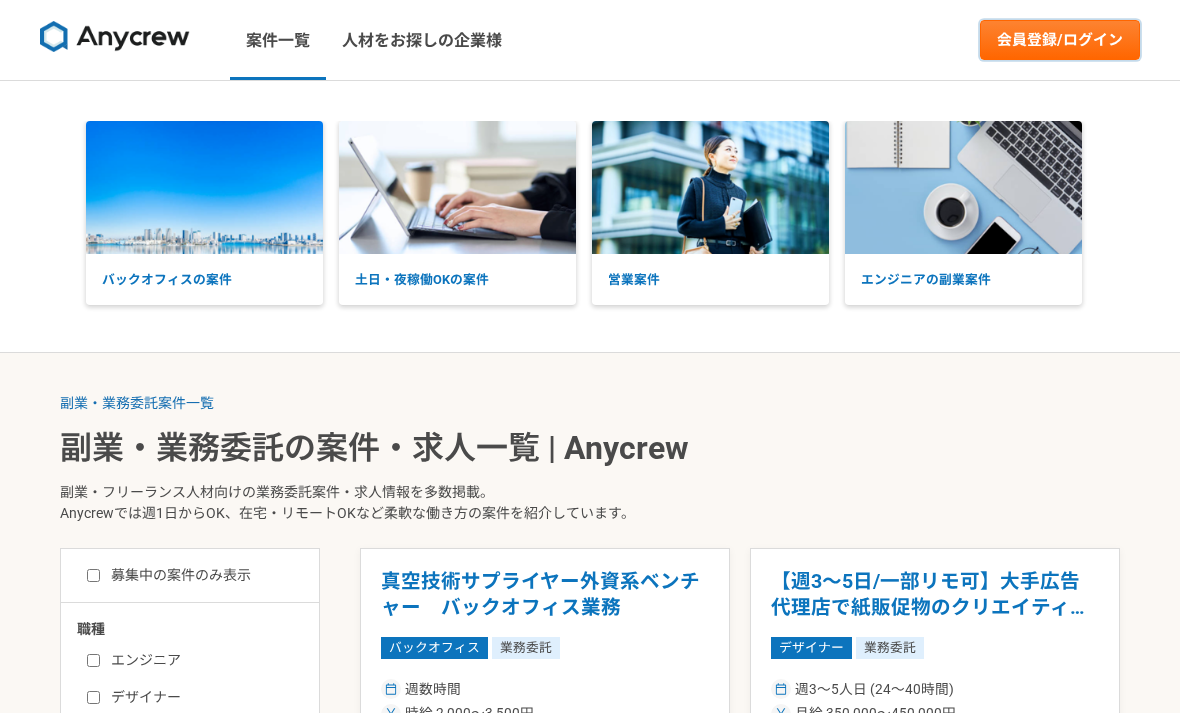 click on "会員登録/ログイン" at bounding box center (1060, 40) 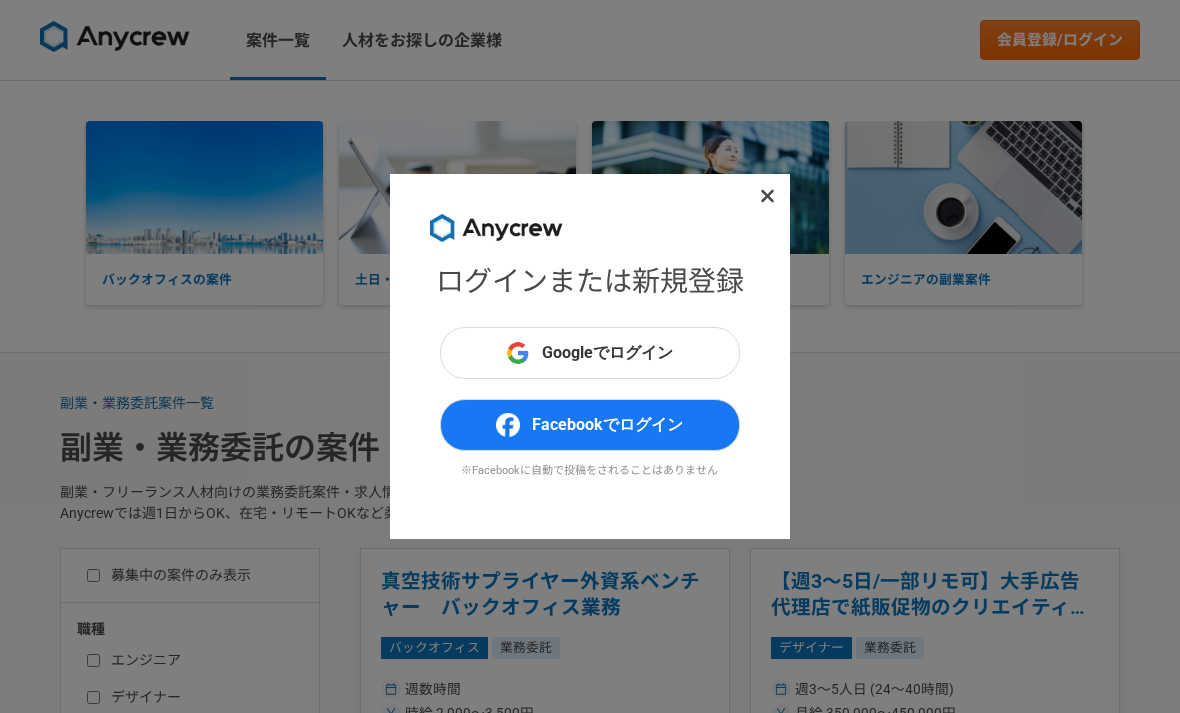 click at bounding box center [768, 196] 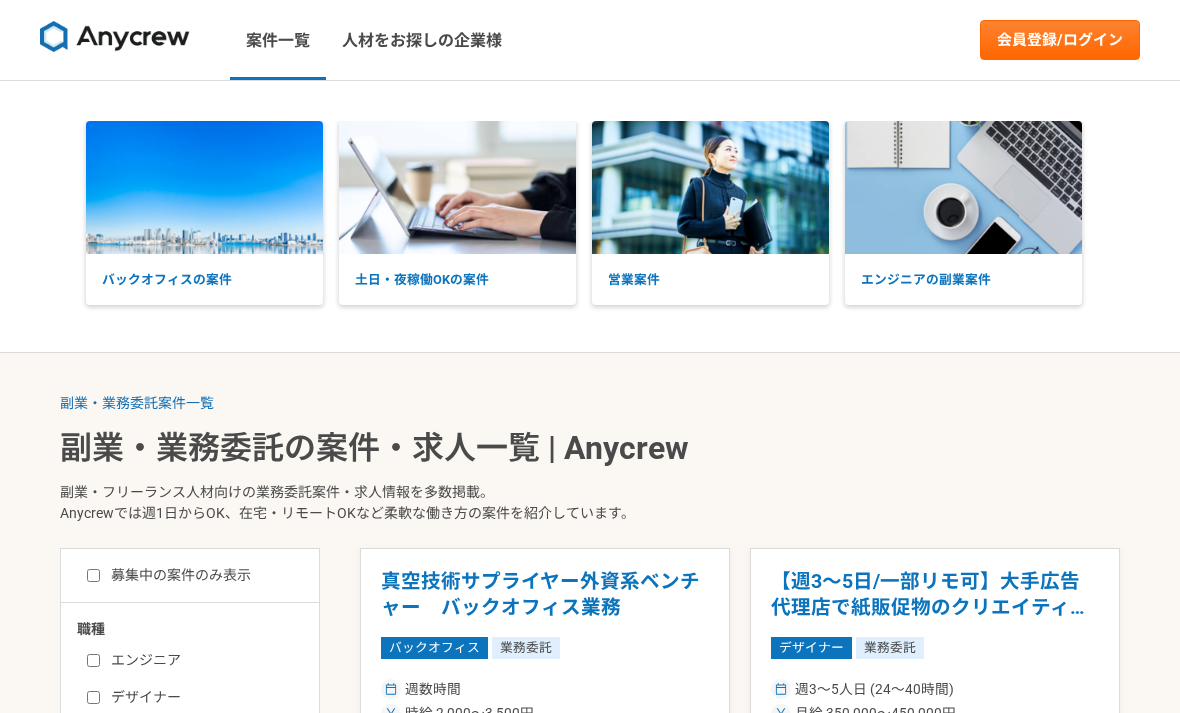 click at bounding box center (115, 37) 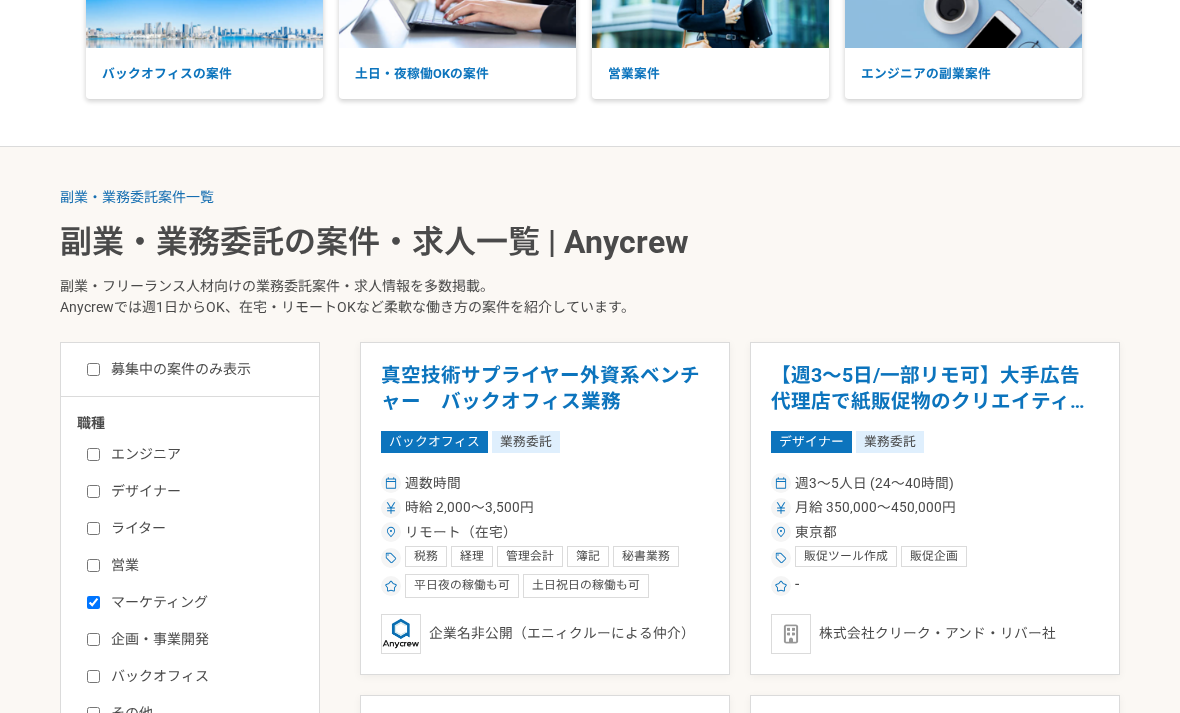 scroll, scrollTop: 205, scrollLeft: 0, axis: vertical 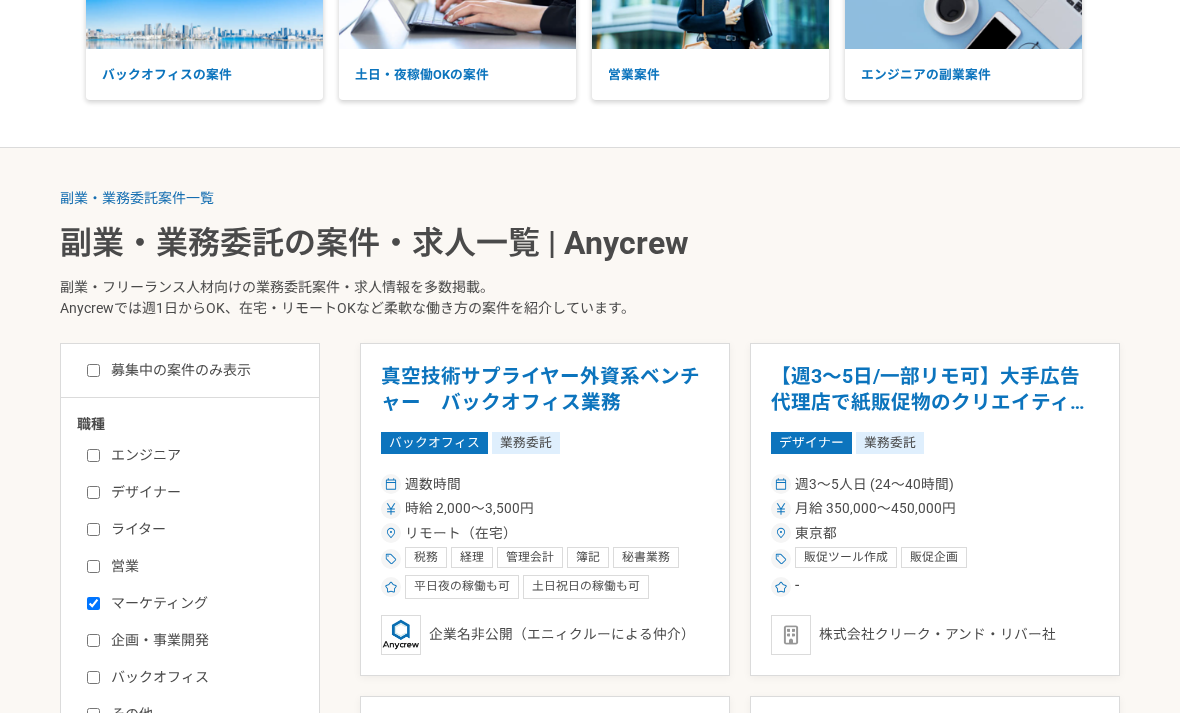 click on "募集中の案件のみ表示" at bounding box center [93, 370] 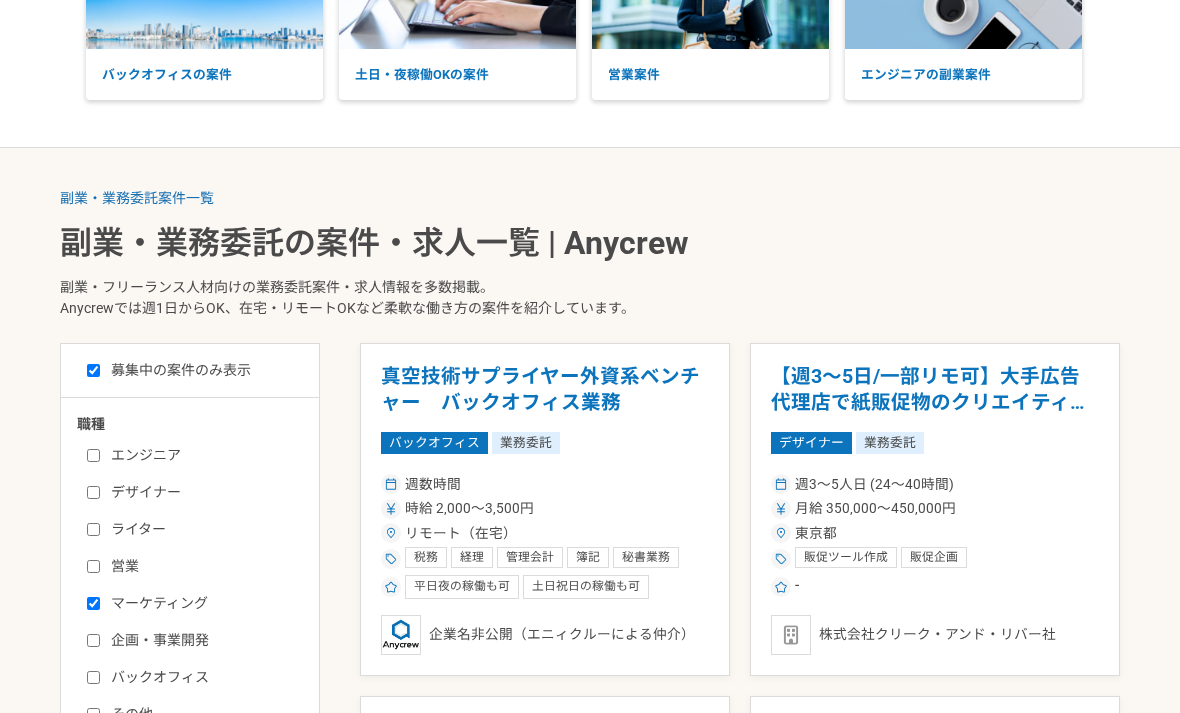 checkbox on "true" 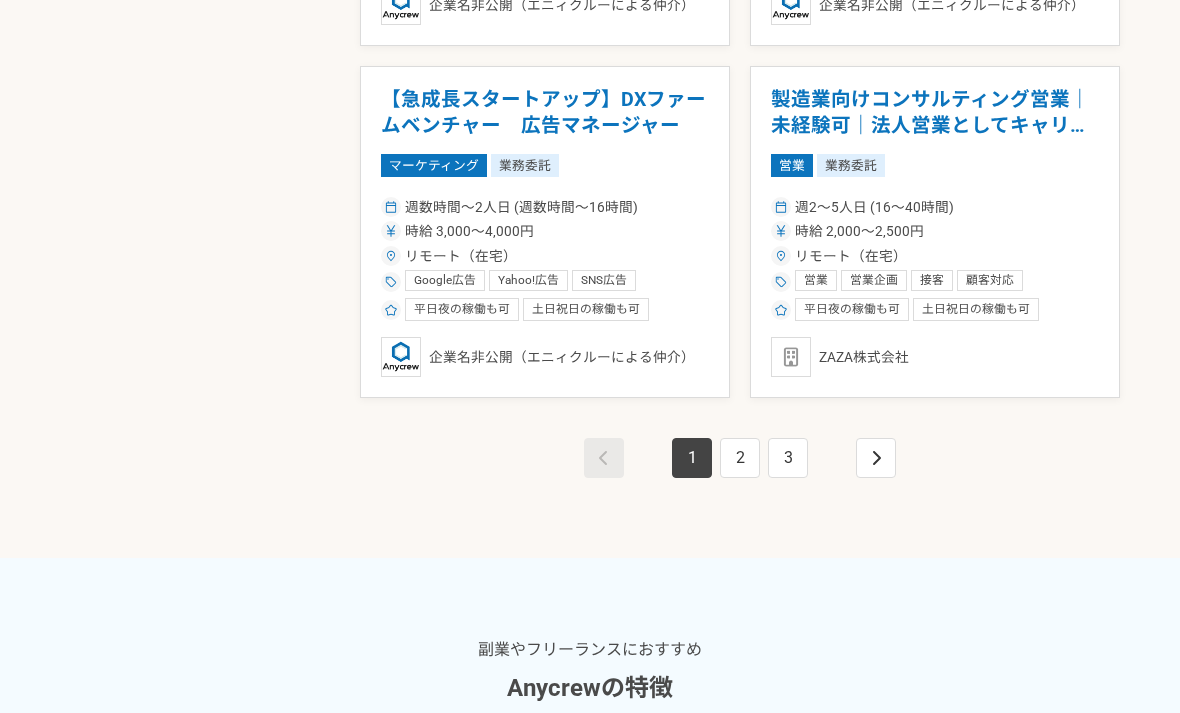 scroll, scrollTop: 3490, scrollLeft: 0, axis: vertical 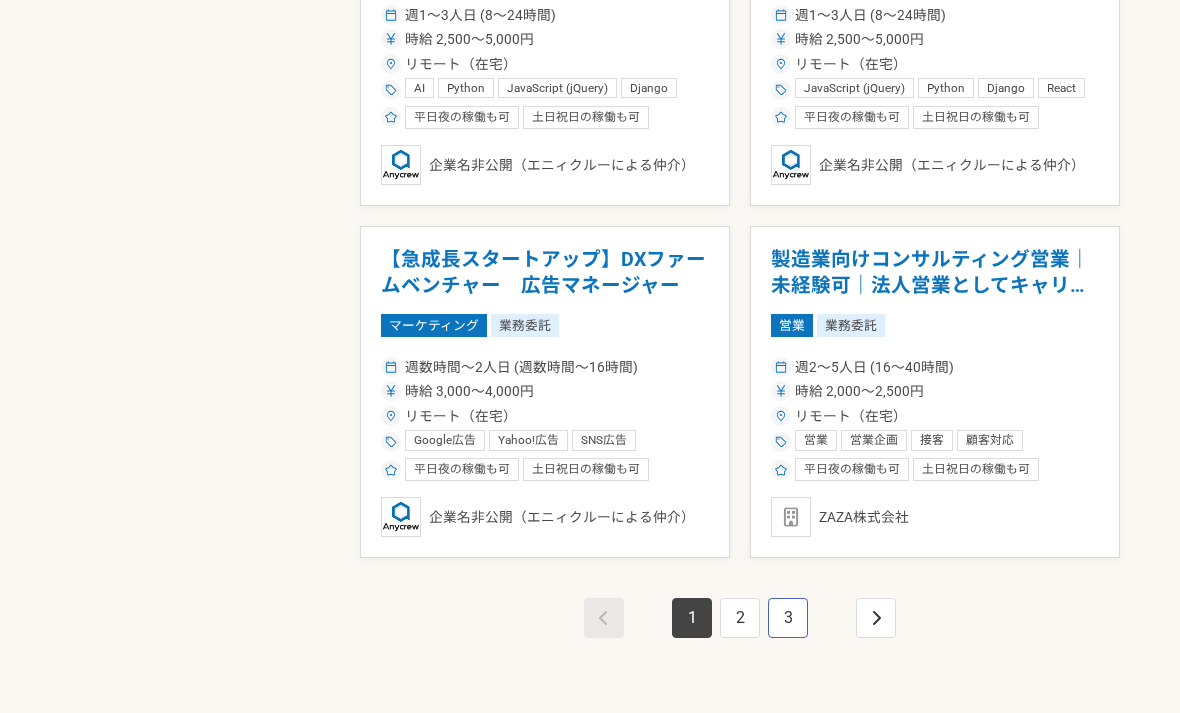 click on "3" at bounding box center [788, 619] 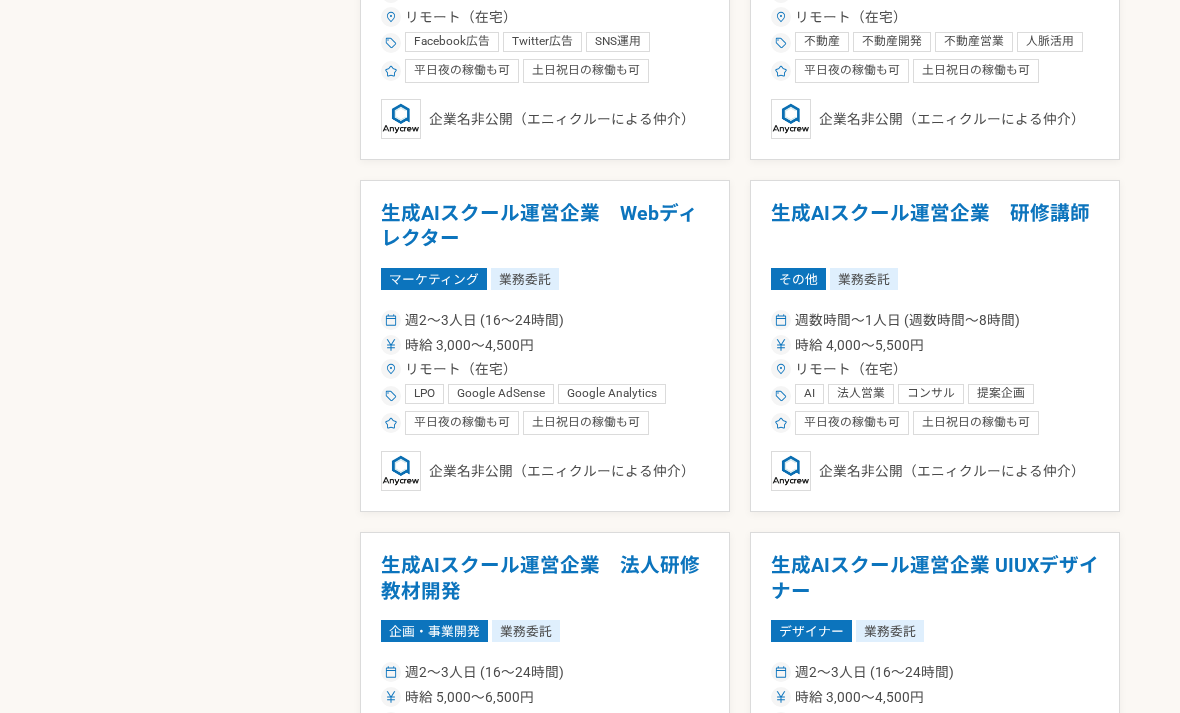 scroll, scrollTop: 1857, scrollLeft: 0, axis: vertical 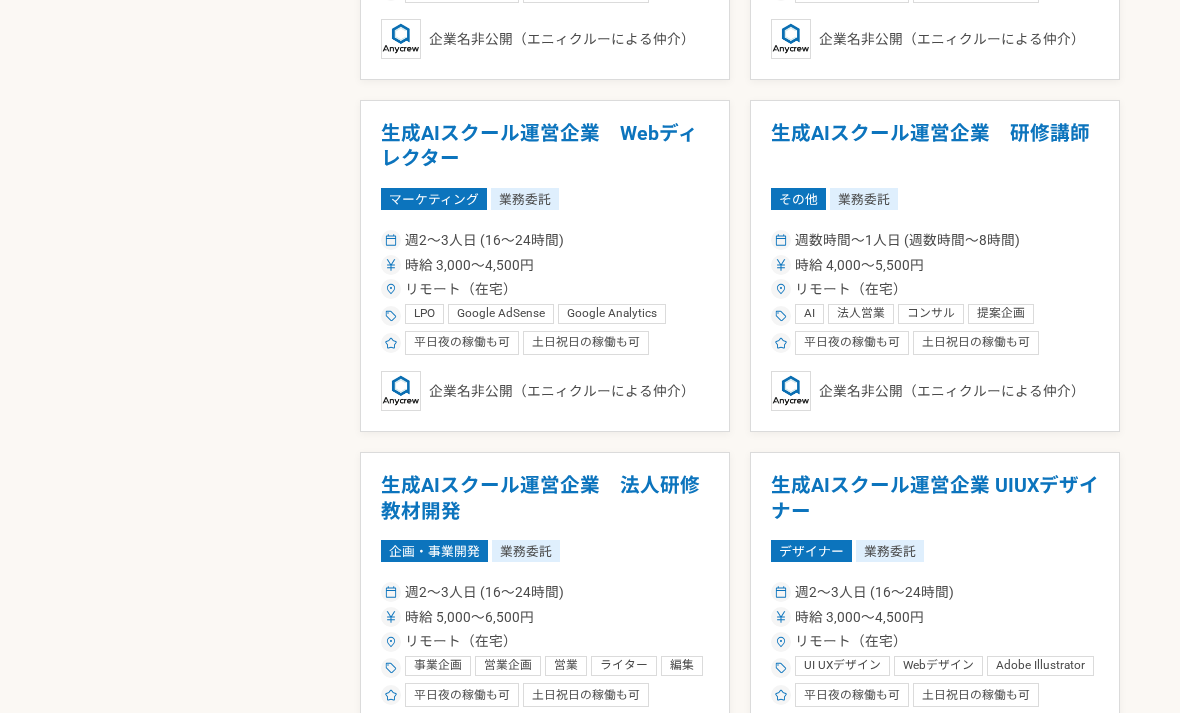 click on "生成AIスクール運営企業　研修講師 その他 業務委託 週数時間〜1人日 (週数時間〜8時間) 時給 4,000〜5,500円 リモート（在宅） AI 法人営業 コンサル 提案企画 プレゼンテーション PM 研修講師 社内DX推進 生成AI 顧客対応 折衝力 対人折衝能力 折衝 平日夜の稼働も可 土日祝日の稼働も可 企業名非公開（エニィクルーによる仲介）" at bounding box center [935, 266] 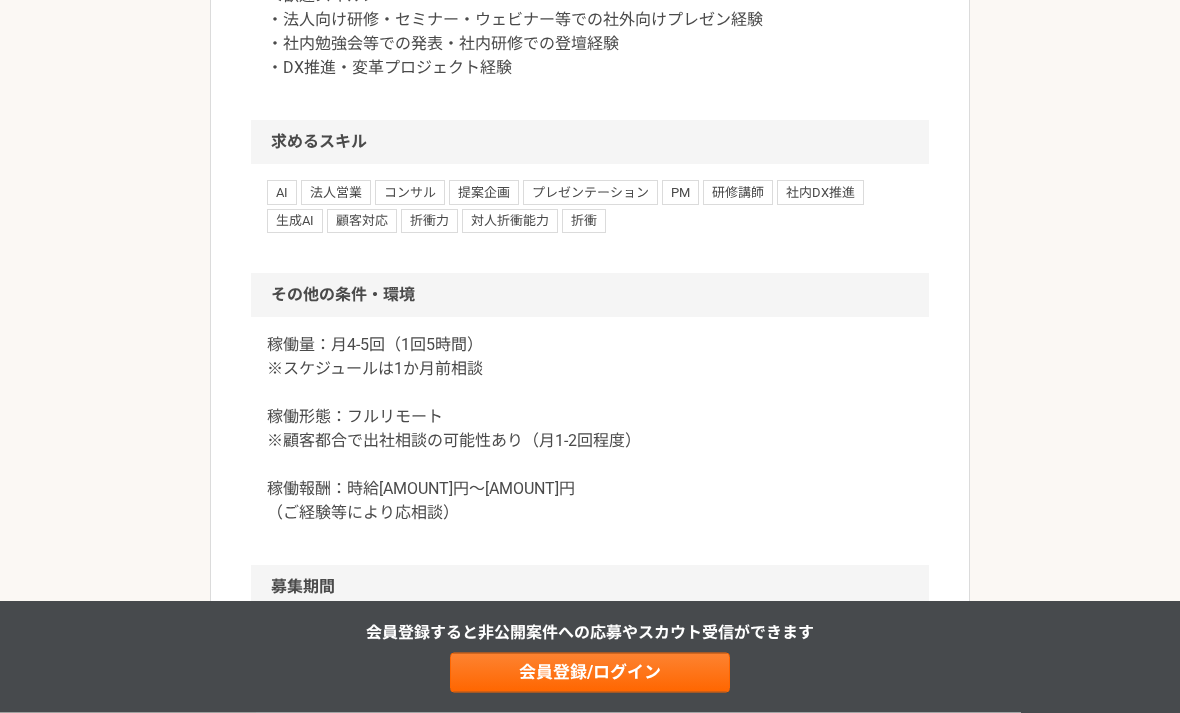 scroll, scrollTop: 1670, scrollLeft: 0, axis: vertical 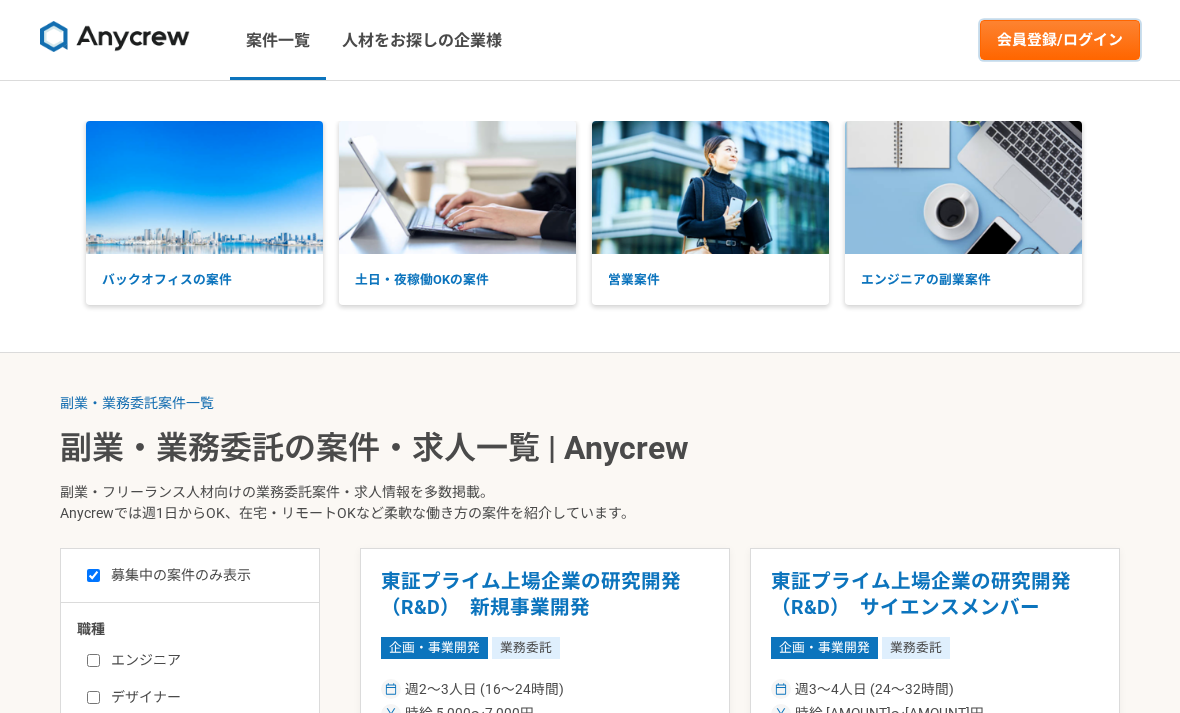 click on "会員登録/ログイン" at bounding box center [1060, 40] 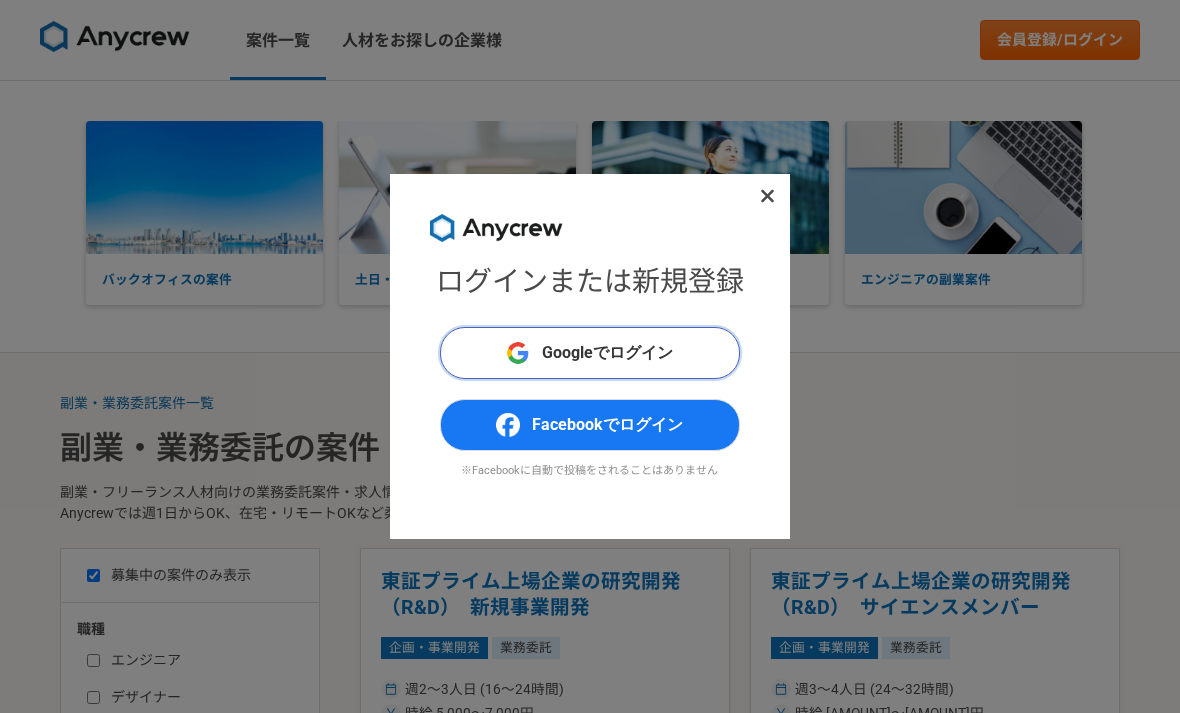 click on "Googleでログイン" at bounding box center (590, 353) 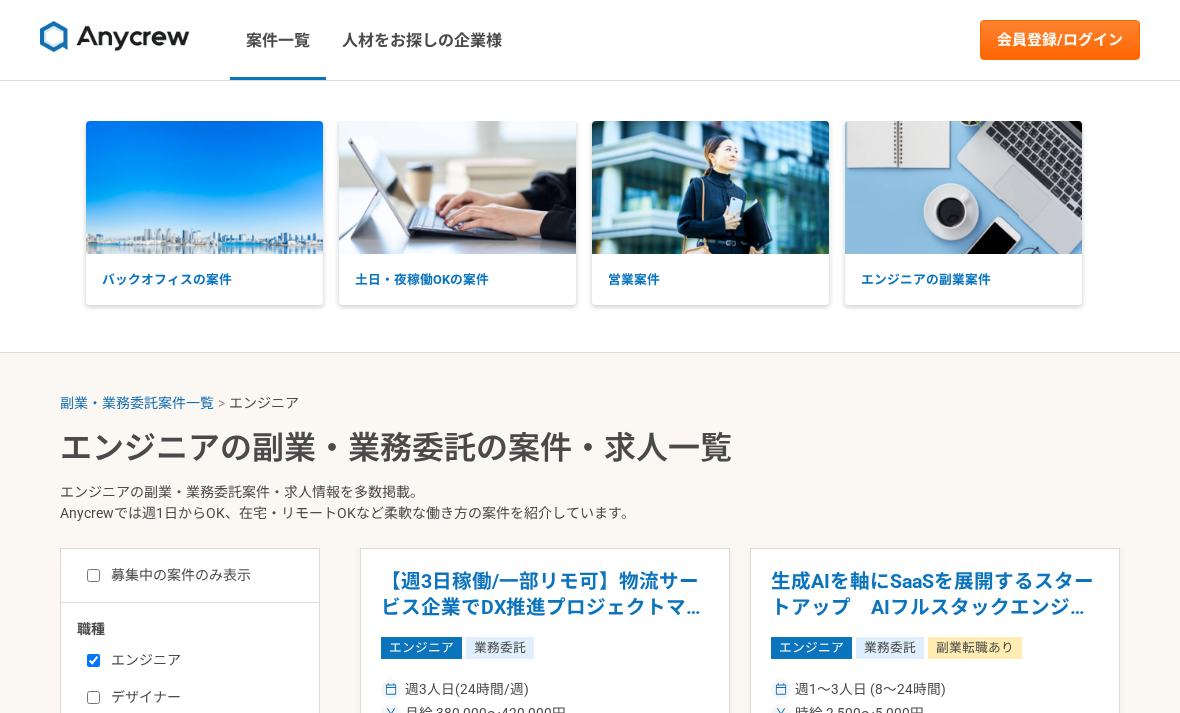 select on "3" 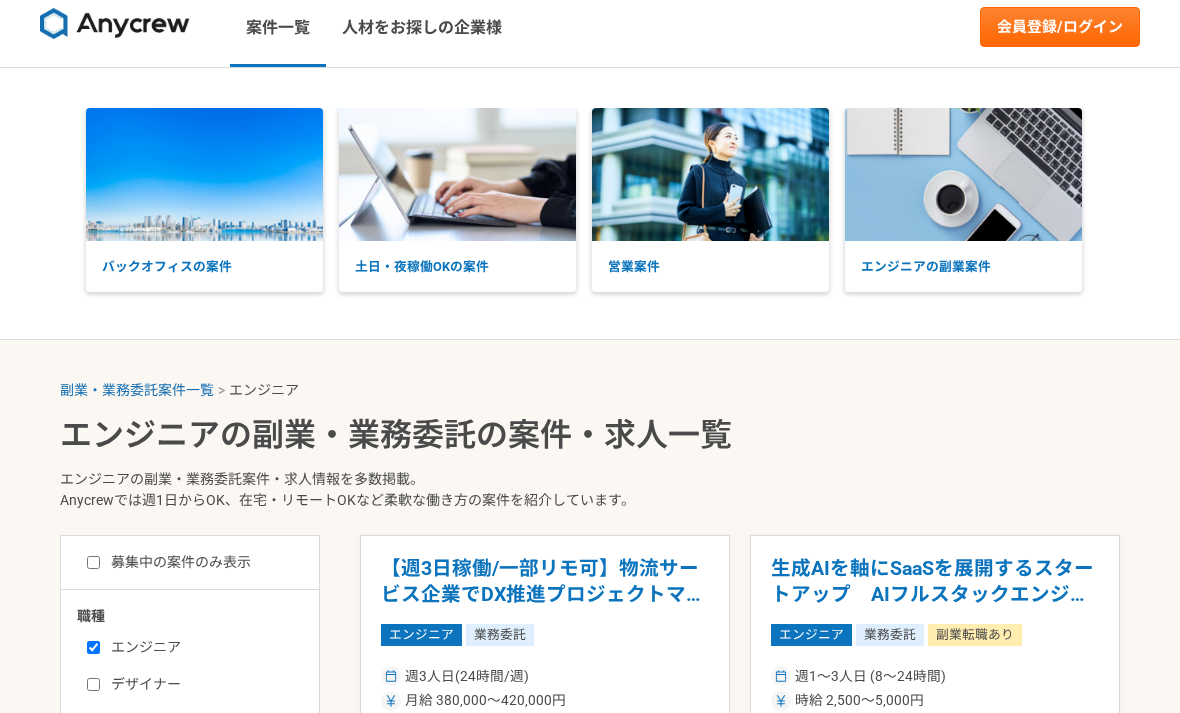 scroll, scrollTop: 0, scrollLeft: 0, axis: both 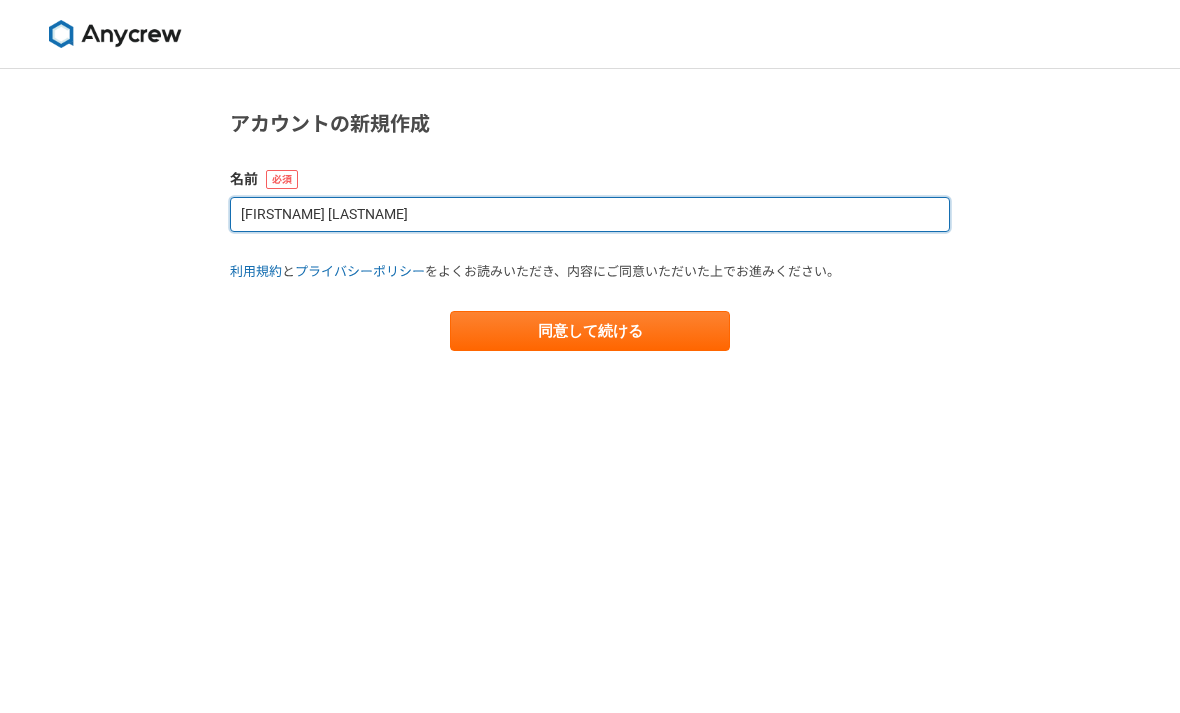 click on "[FIRSTNAME] [LASTNAME]" at bounding box center [590, 214] 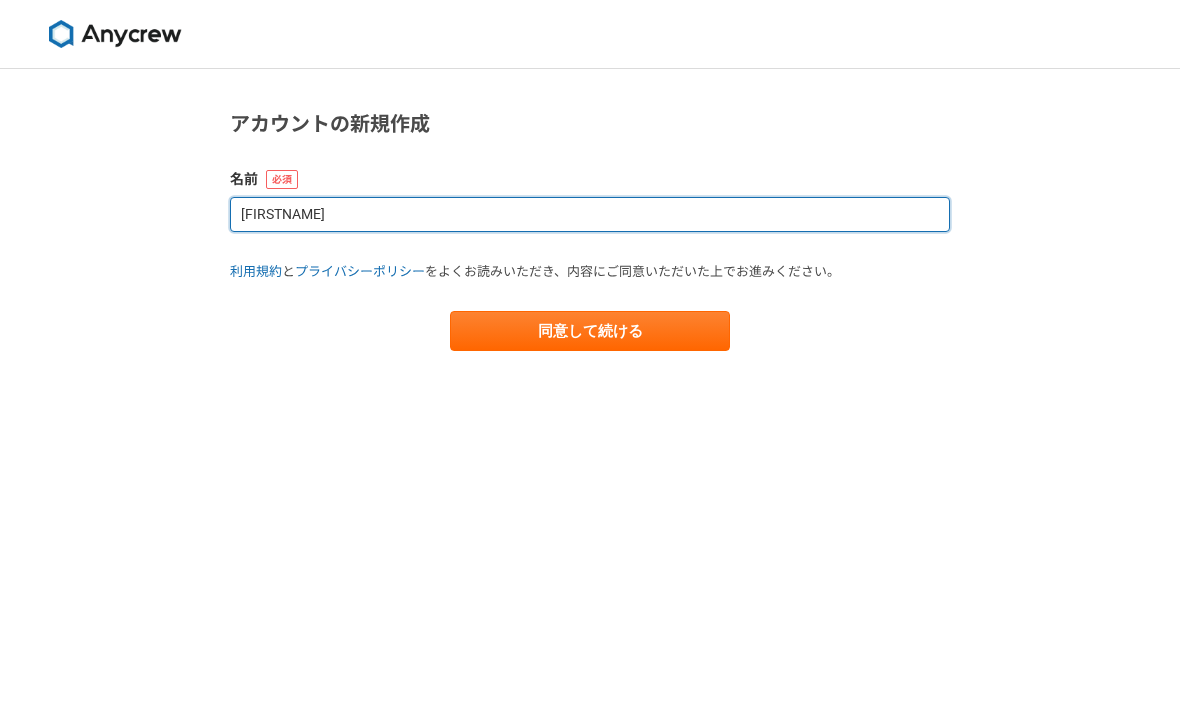 type on "[FIRSTNAME]" 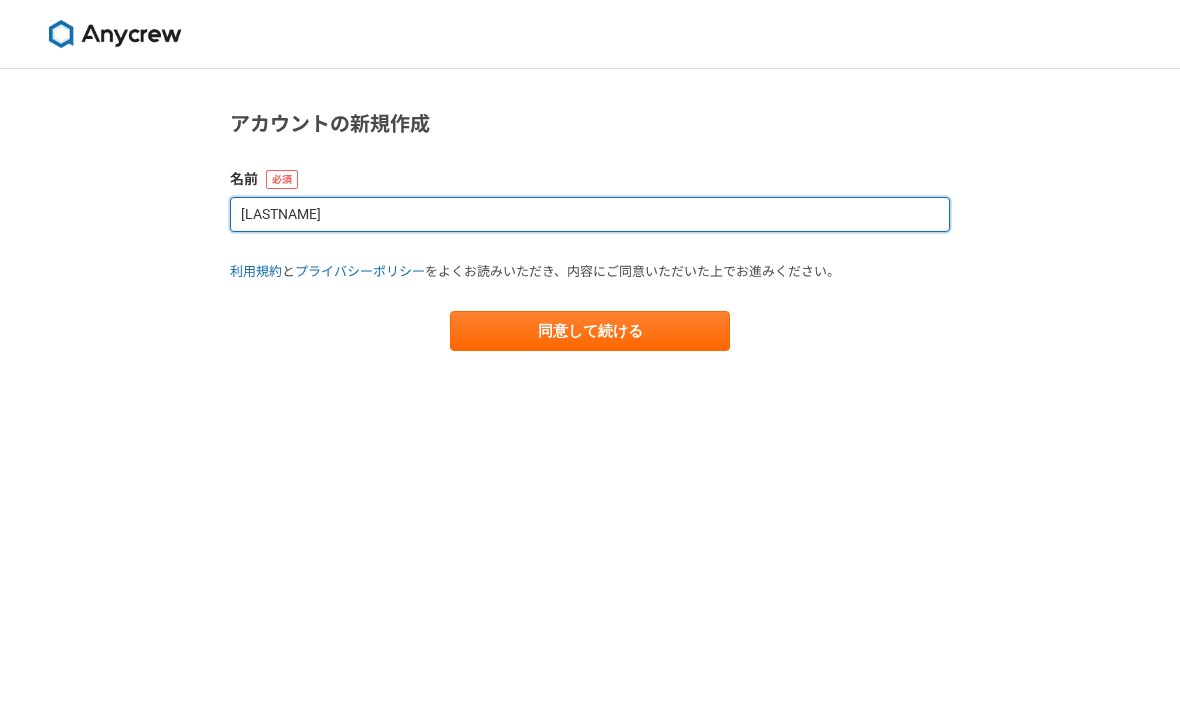type on "[LASTNAME]" 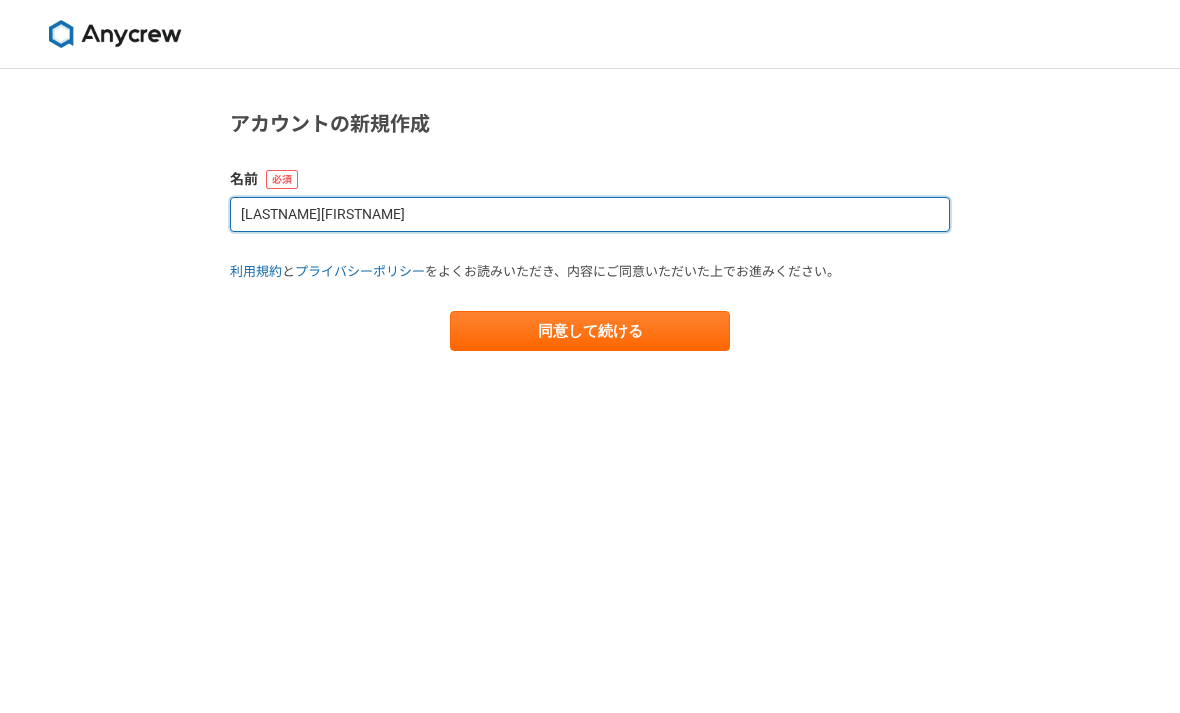 type on "[LASTNAME][FIRSTNAME]" 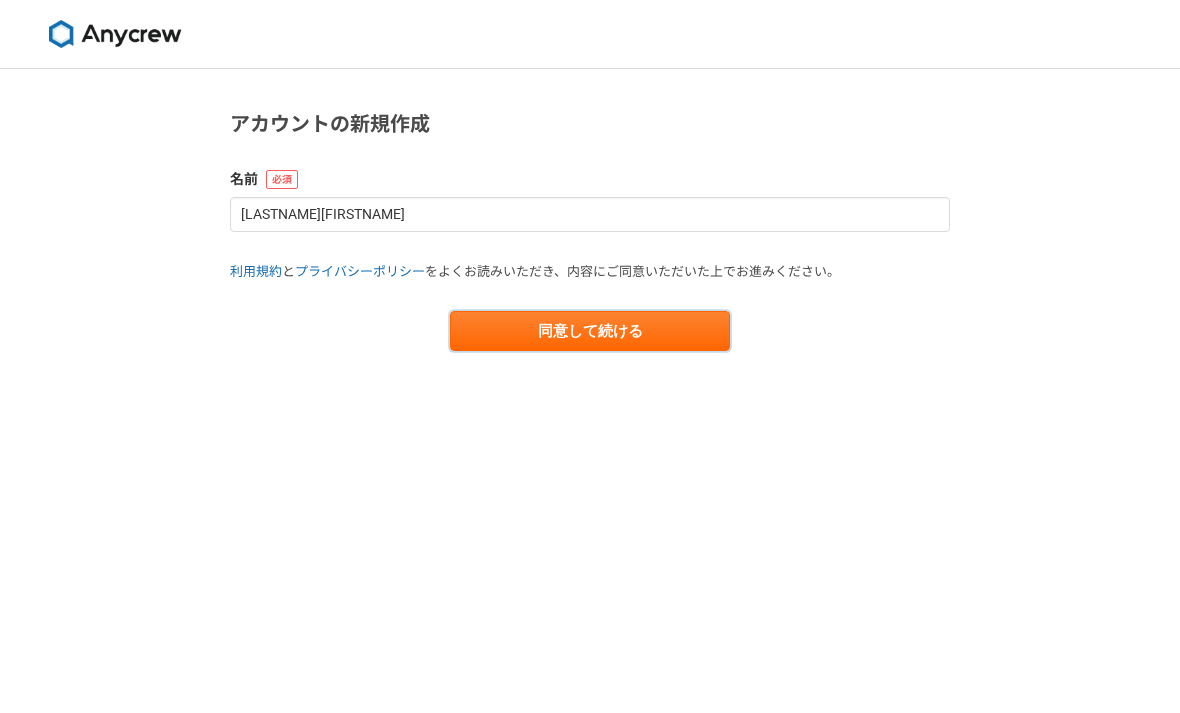 click on "同意して続ける" at bounding box center [590, 331] 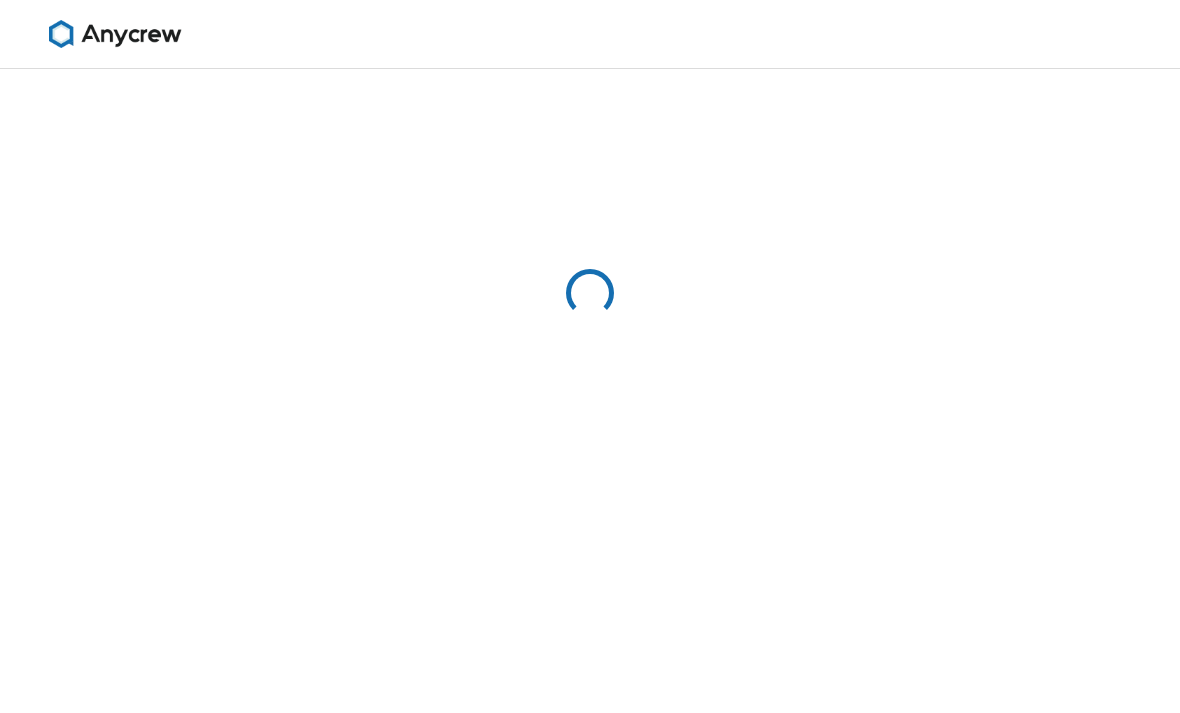 select on "13" 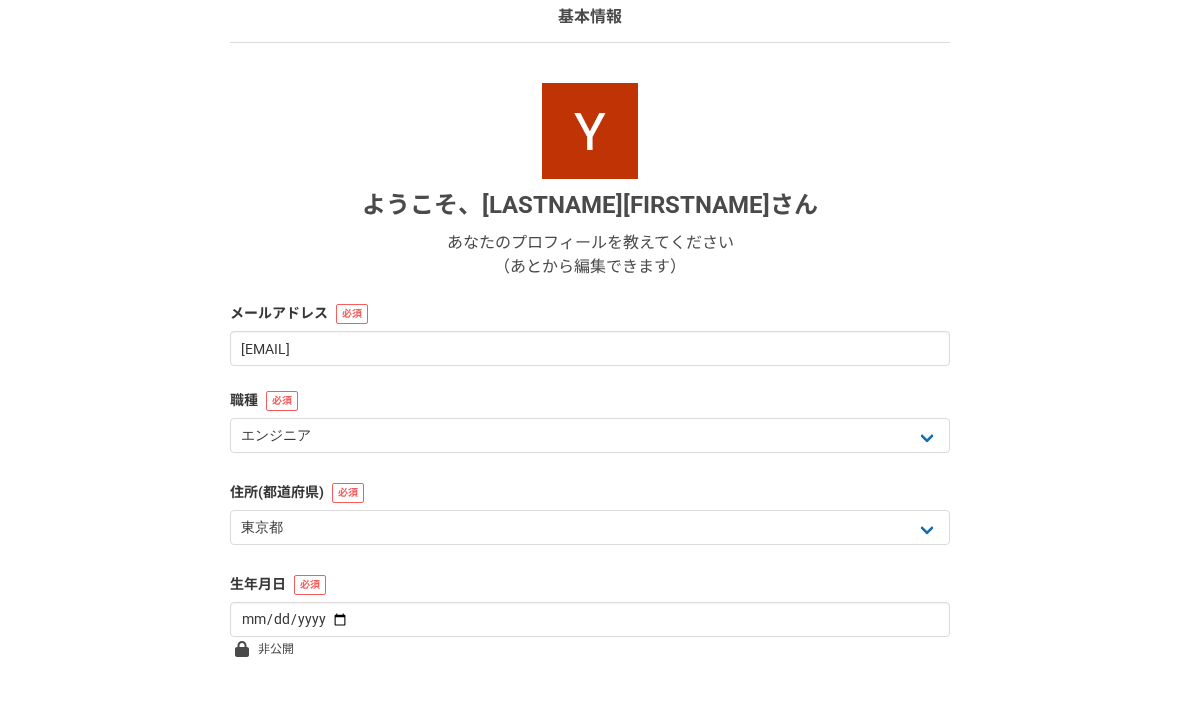 scroll, scrollTop: 152, scrollLeft: 0, axis: vertical 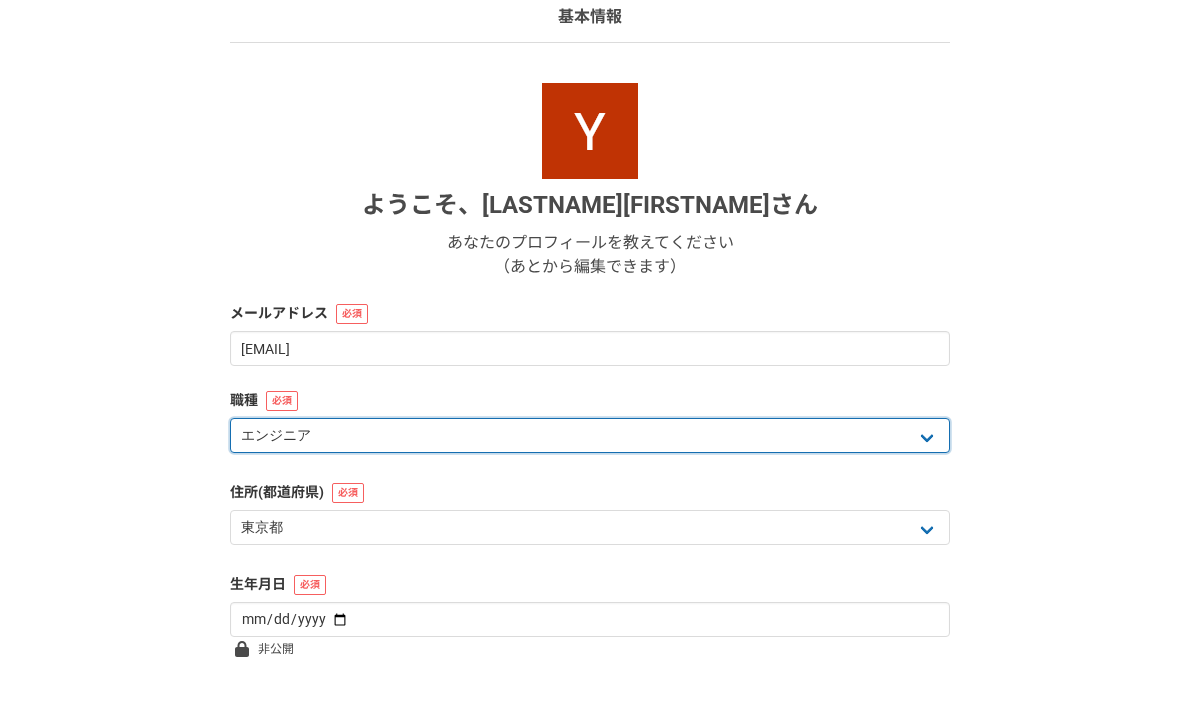 click on "エンジニア デザイナー ライター 営業 マーケティング 企画・事業開発 バックオフィス その他" at bounding box center (590, 435) 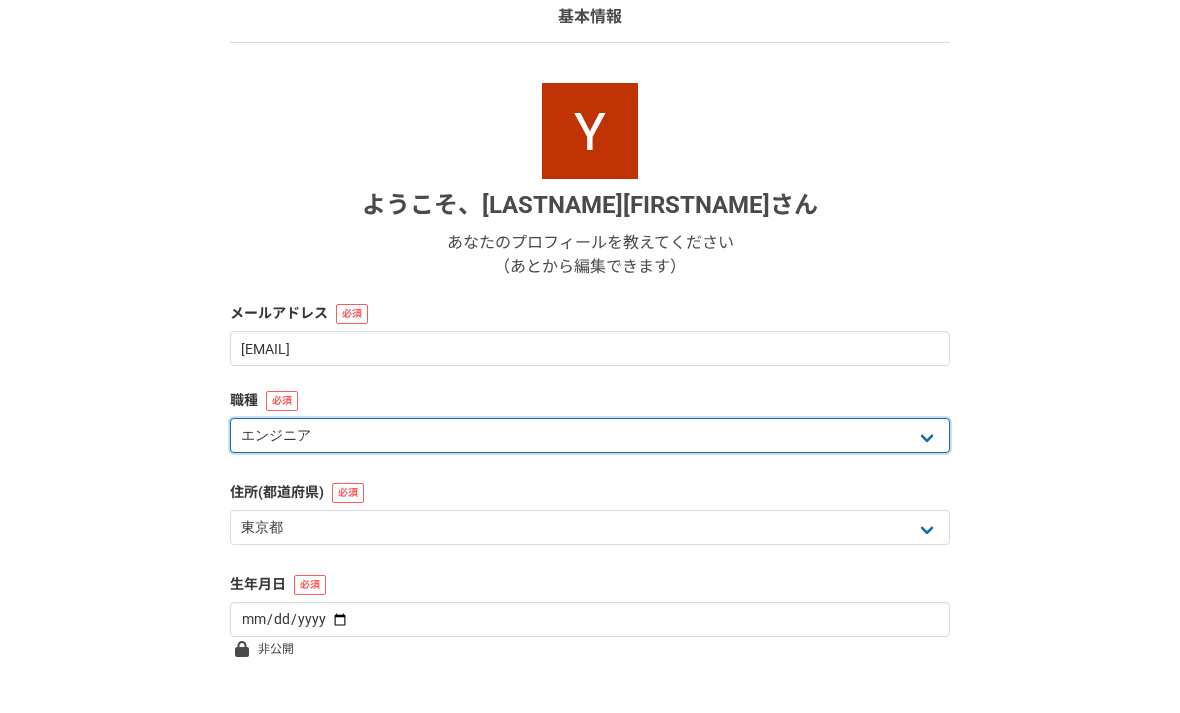 select on "5" 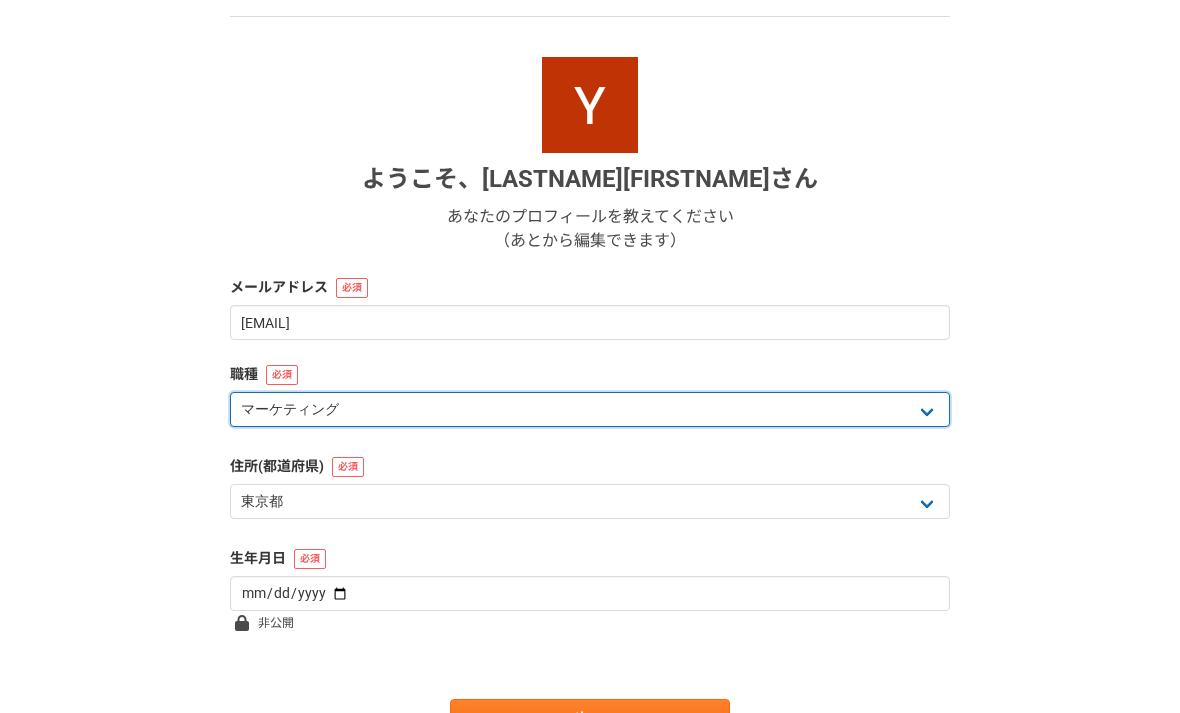 scroll, scrollTop: 220, scrollLeft: 0, axis: vertical 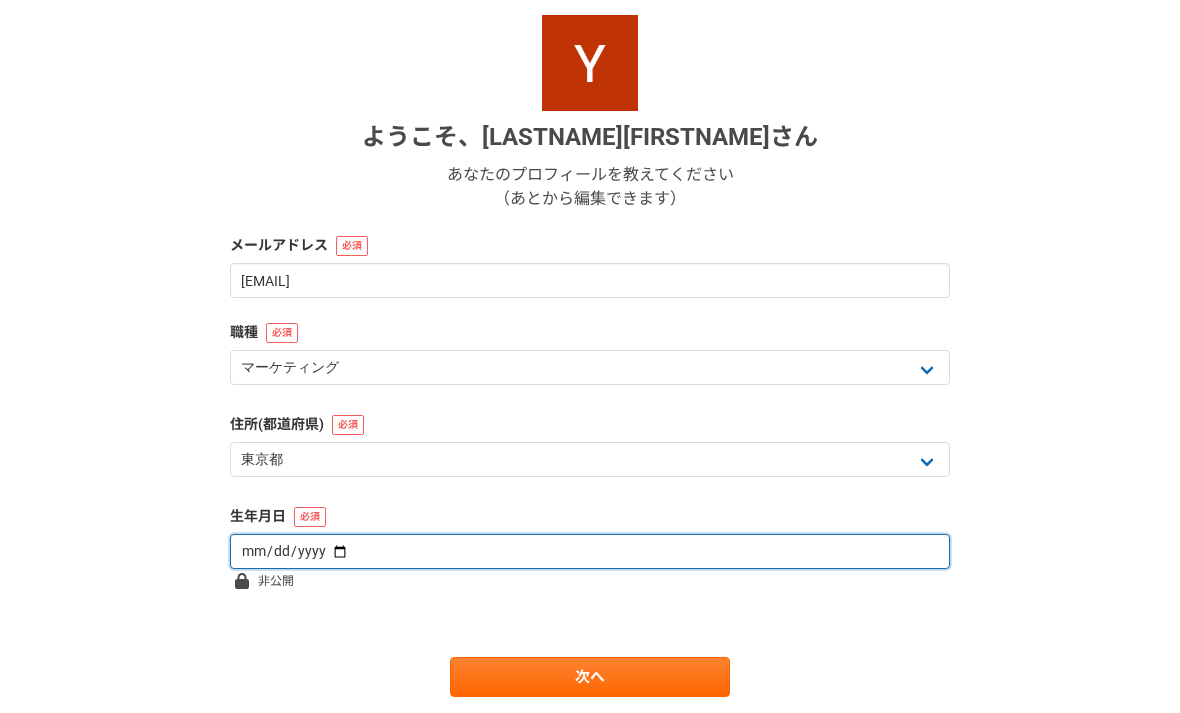 click at bounding box center [590, 551] 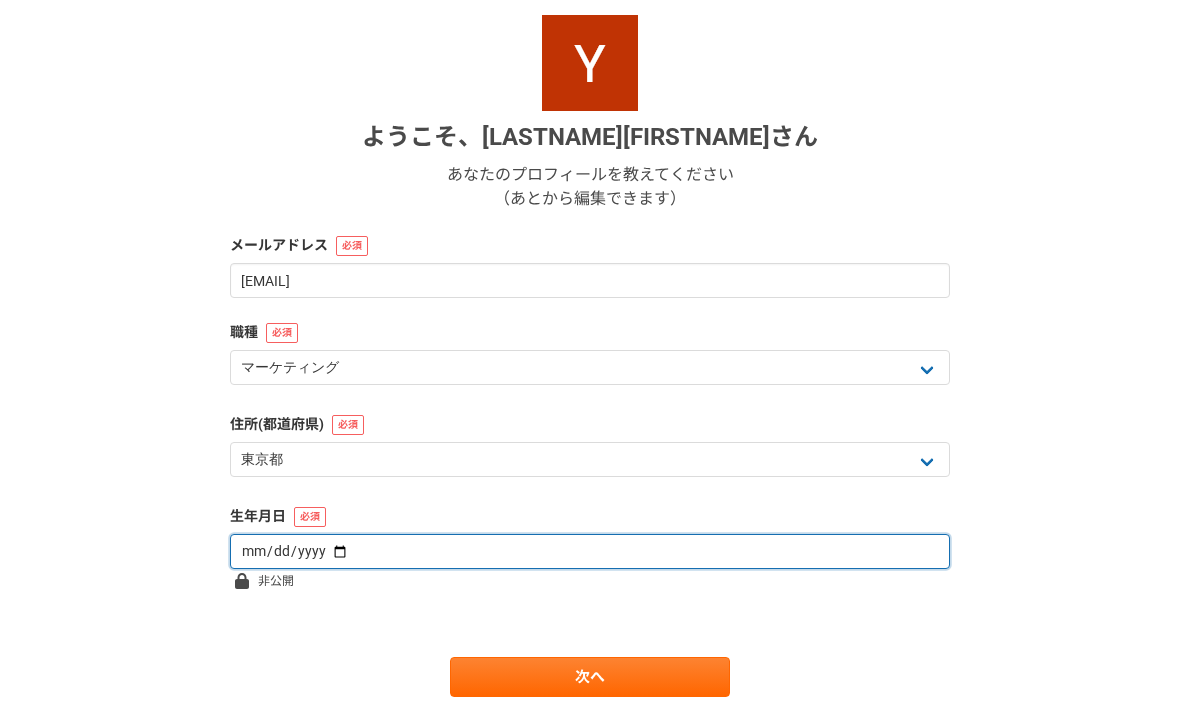 type on "[BIRTHDATE]" 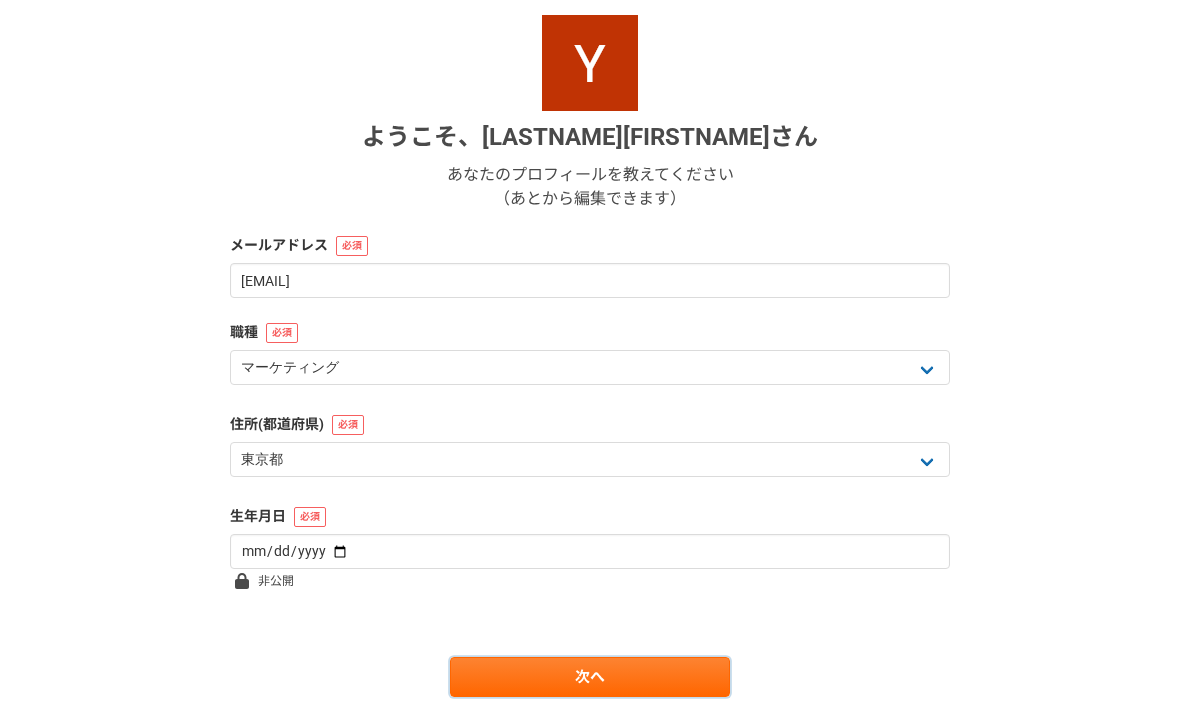 click on "次へ" at bounding box center (590, 677) 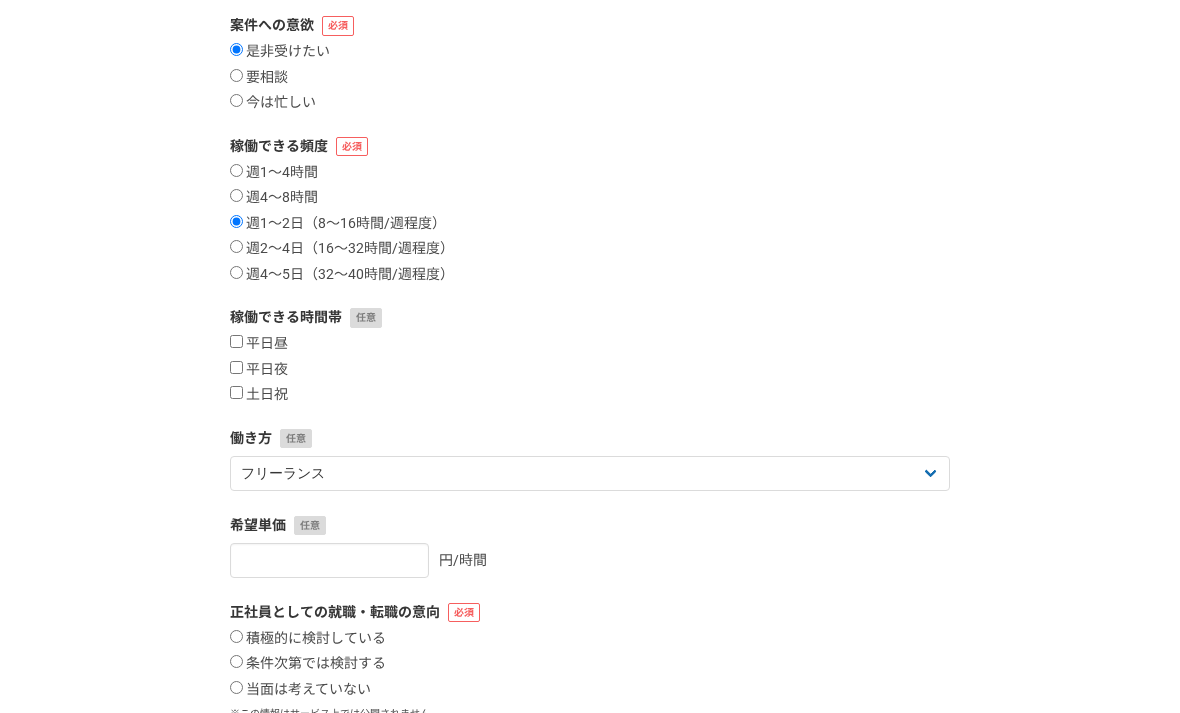 scroll, scrollTop: 0, scrollLeft: 0, axis: both 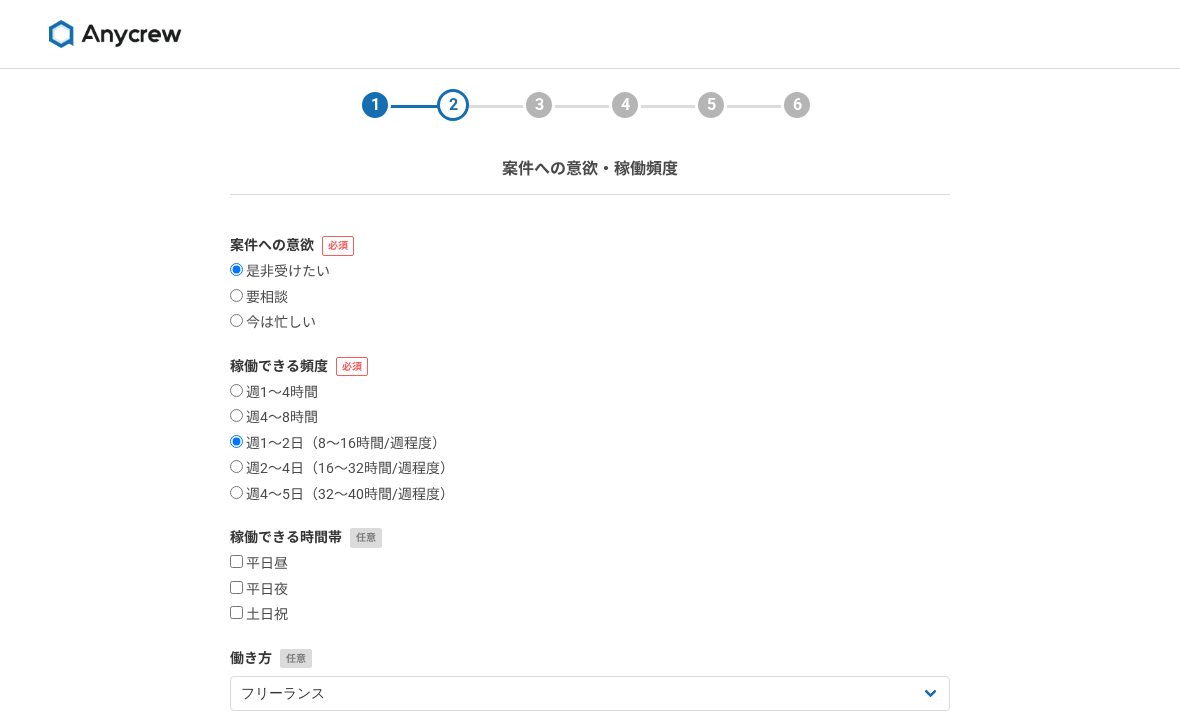 click on "要相談" at bounding box center [236, 295] 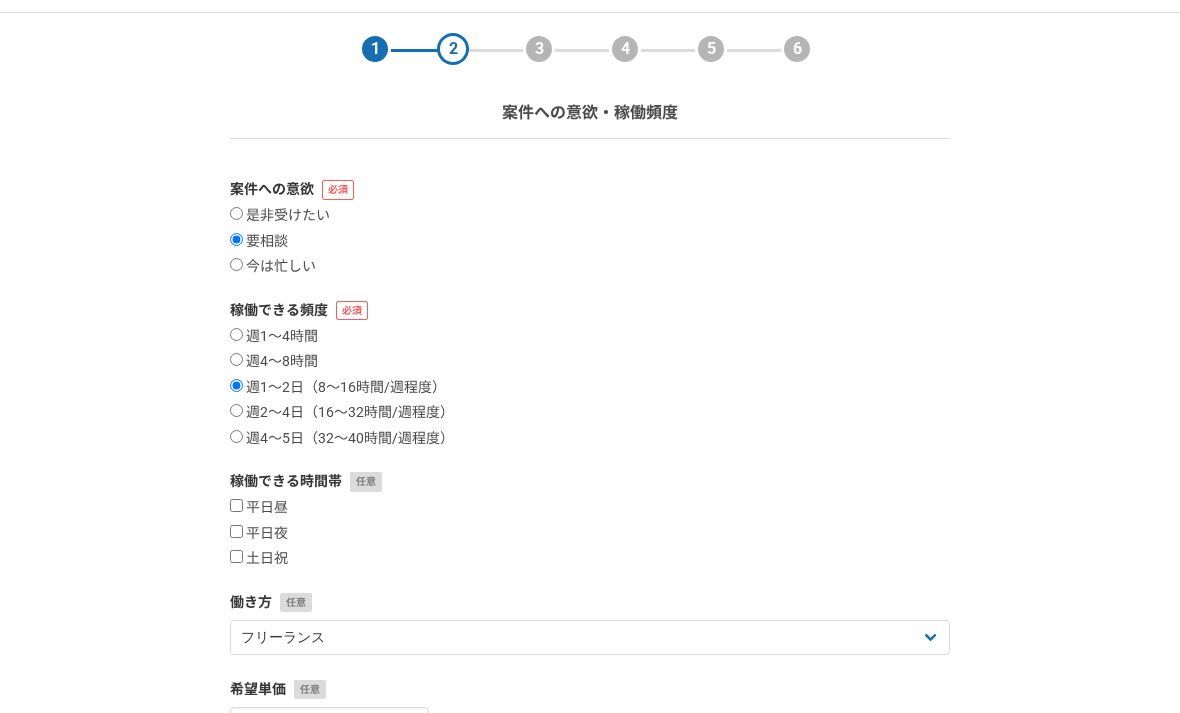 scroll, scrollTop: 61, scrollLeft: 0, axis: vertical 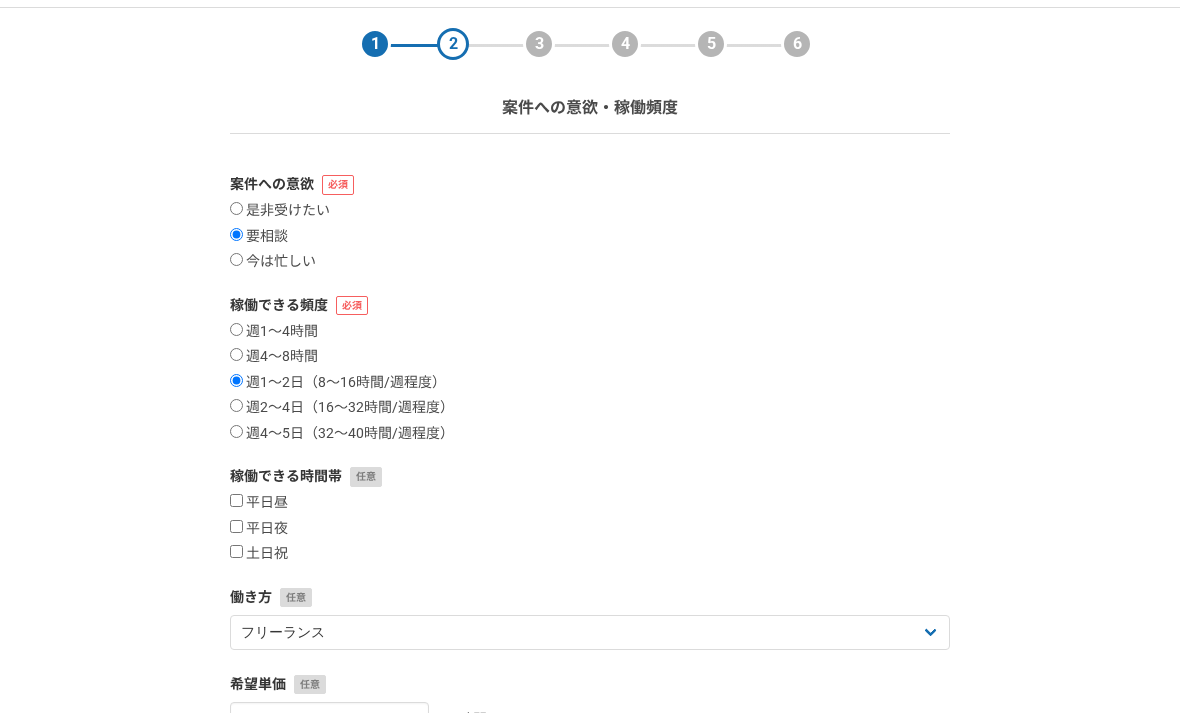 click on "週2〜4日（16〜32時間/週程度）" at bounding box center (342, 408) 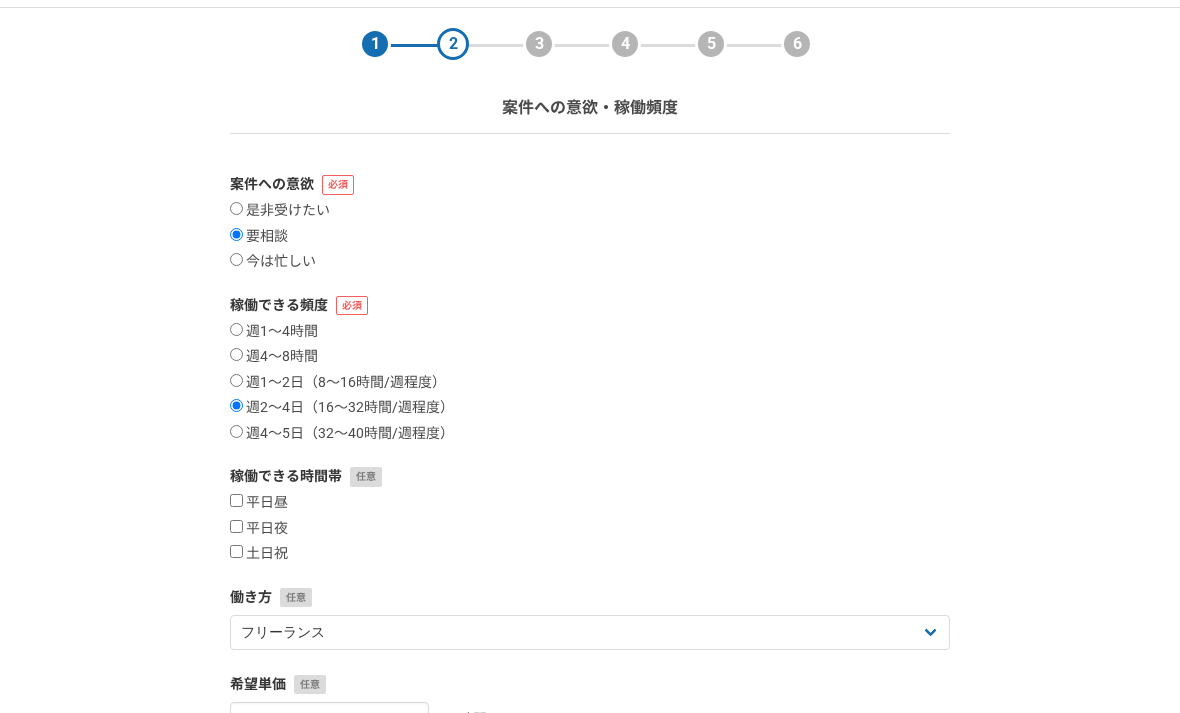click on "週4〜5日（32〜40時間/週程度）" at bounding box center (236, 431) 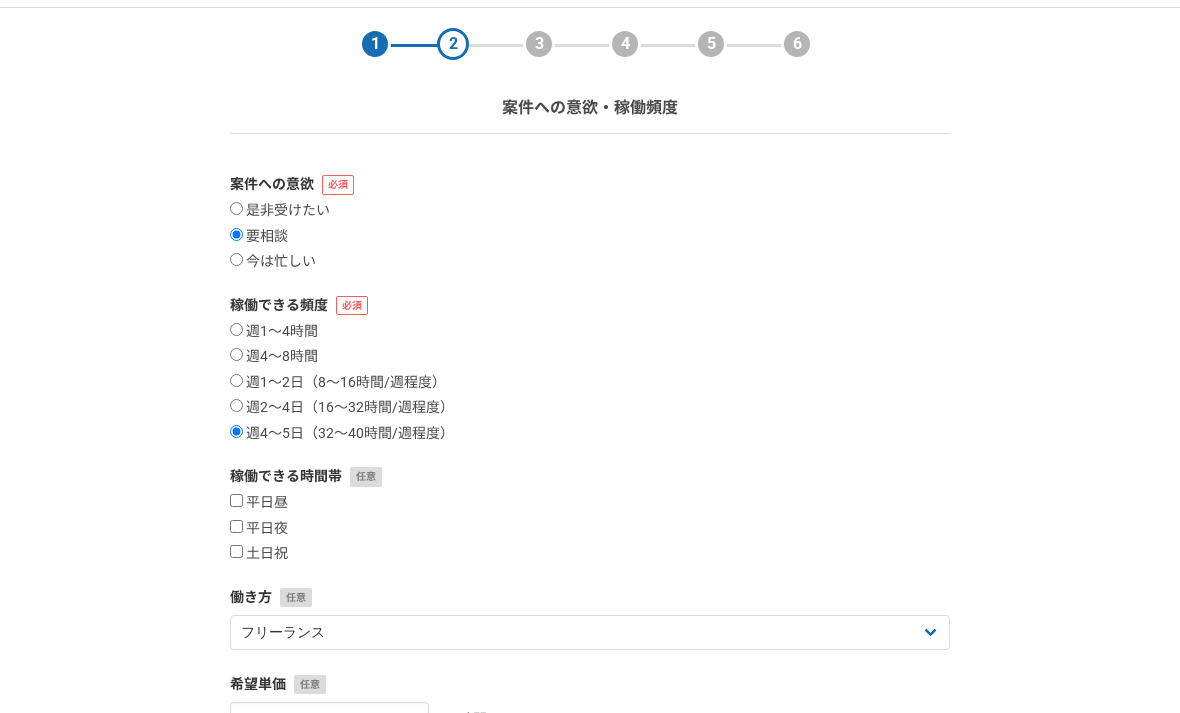 click on "週2〜4日（16〜32時間/週程度）" at bounding box center (236, 405) 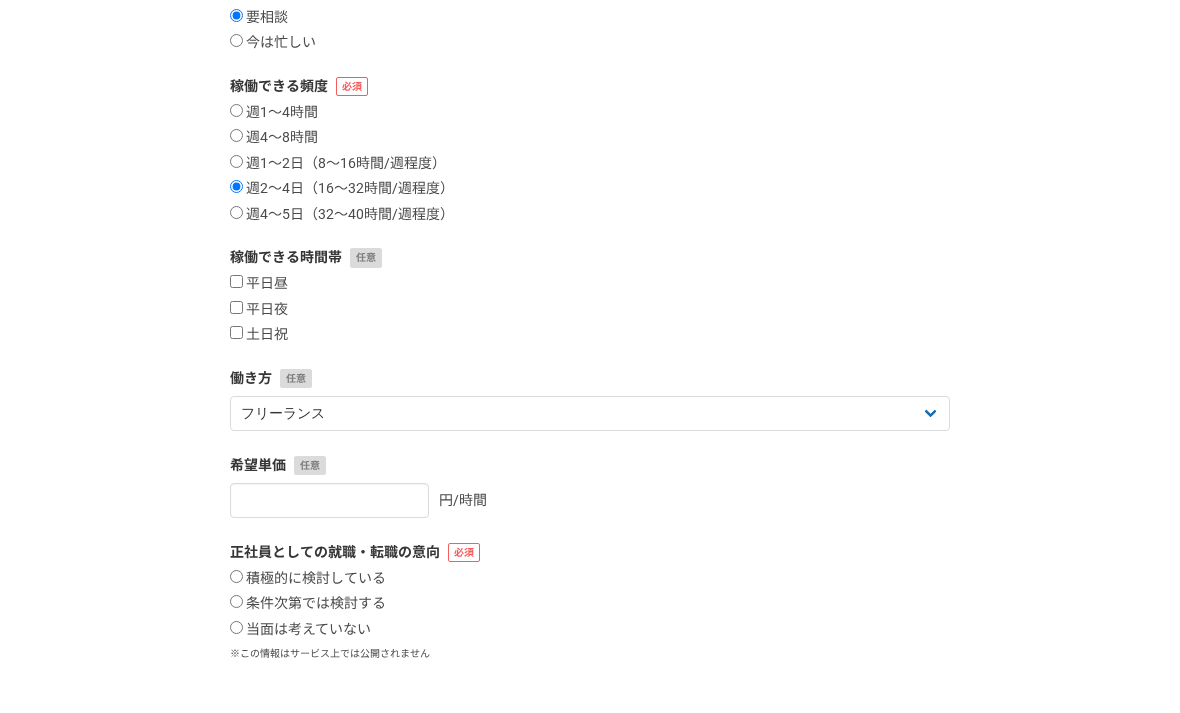 scroll, scrollTop: 279, scrollLeft: 0, axis: vertical 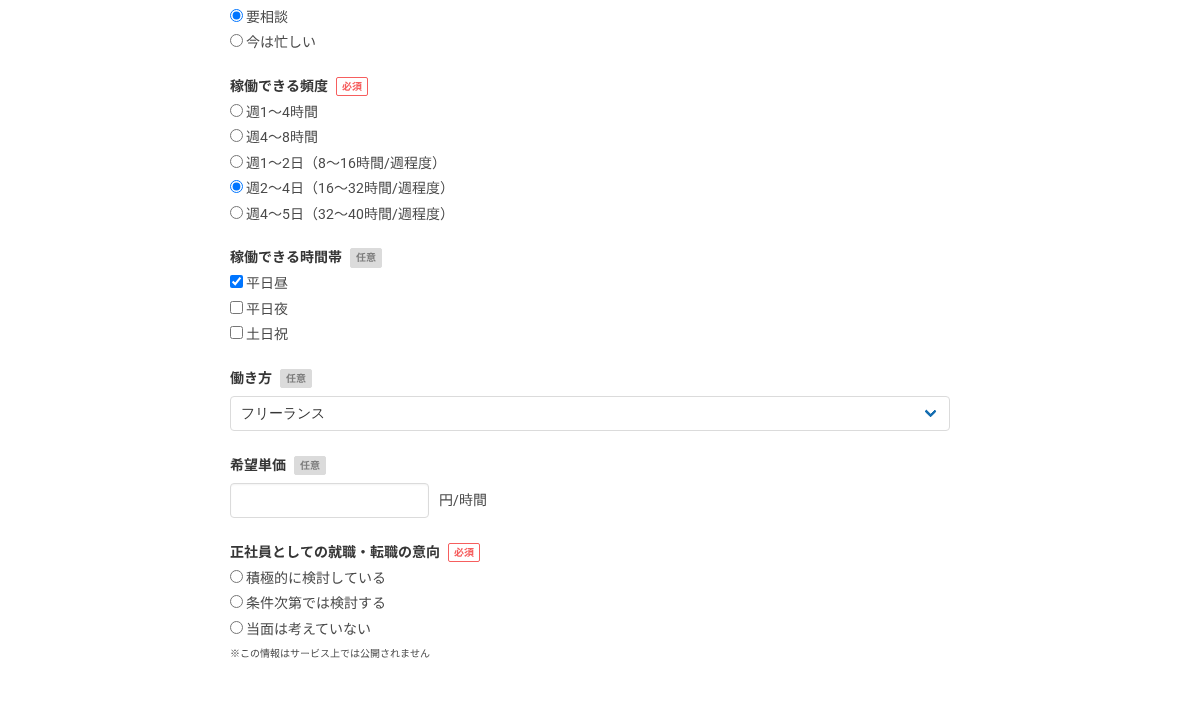 click on "平日昼" at bounding box center (236, 282) 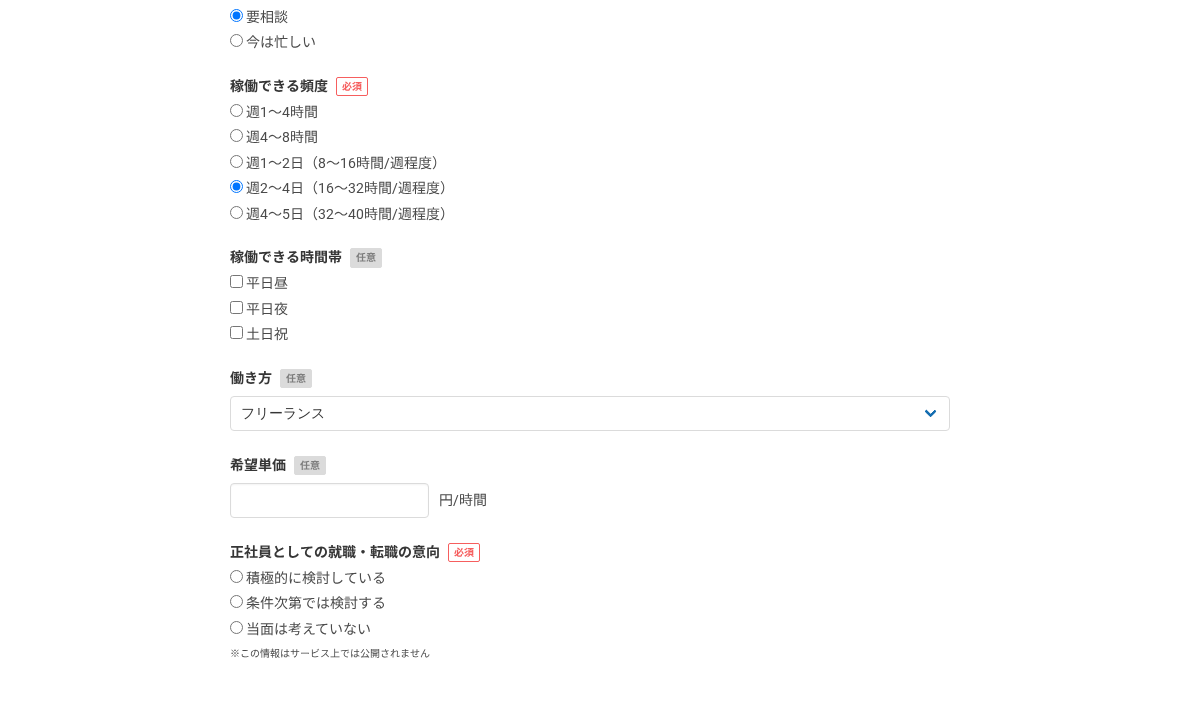 click on "土日祝" at bounding box center [259, 336] 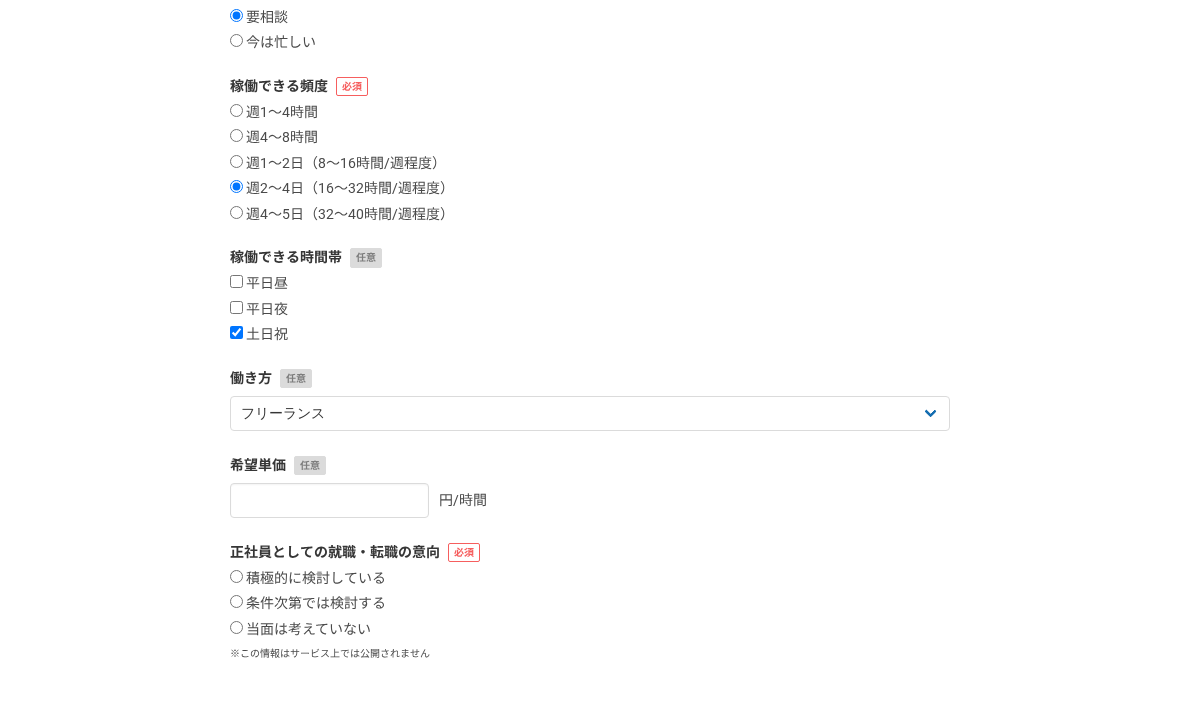 click on "平日夜" at bounding box center (236, 308) 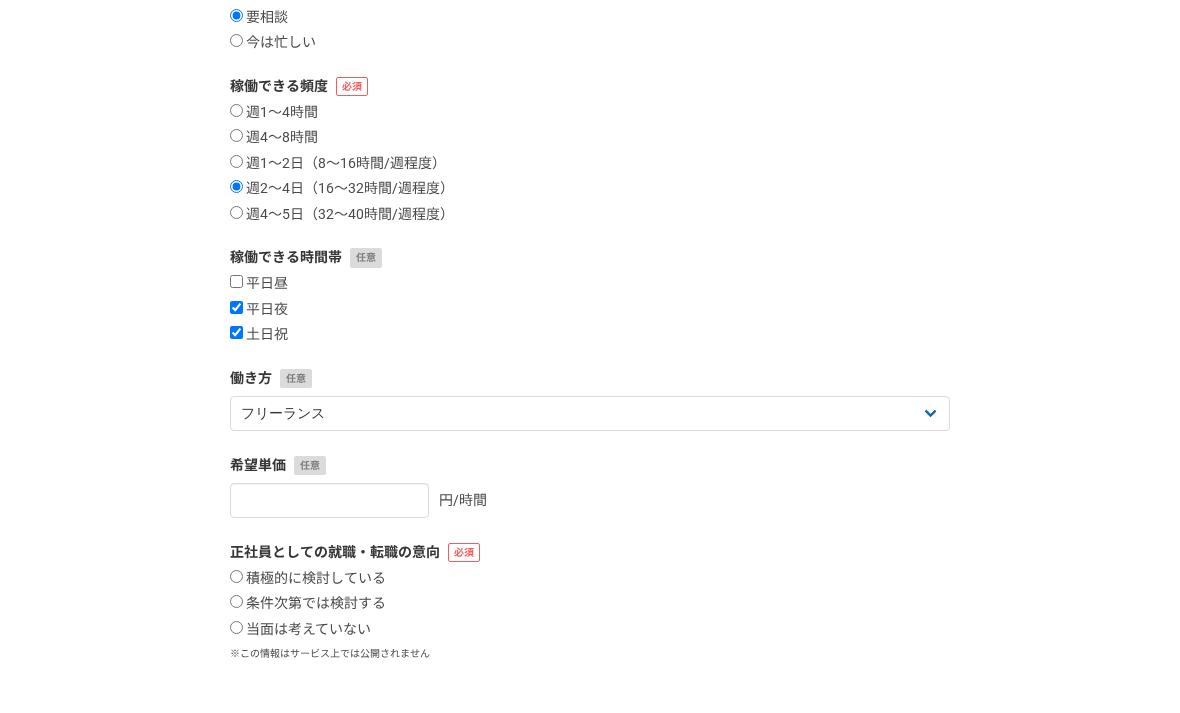 click on "平日昼" at bounding box center (236, 282) 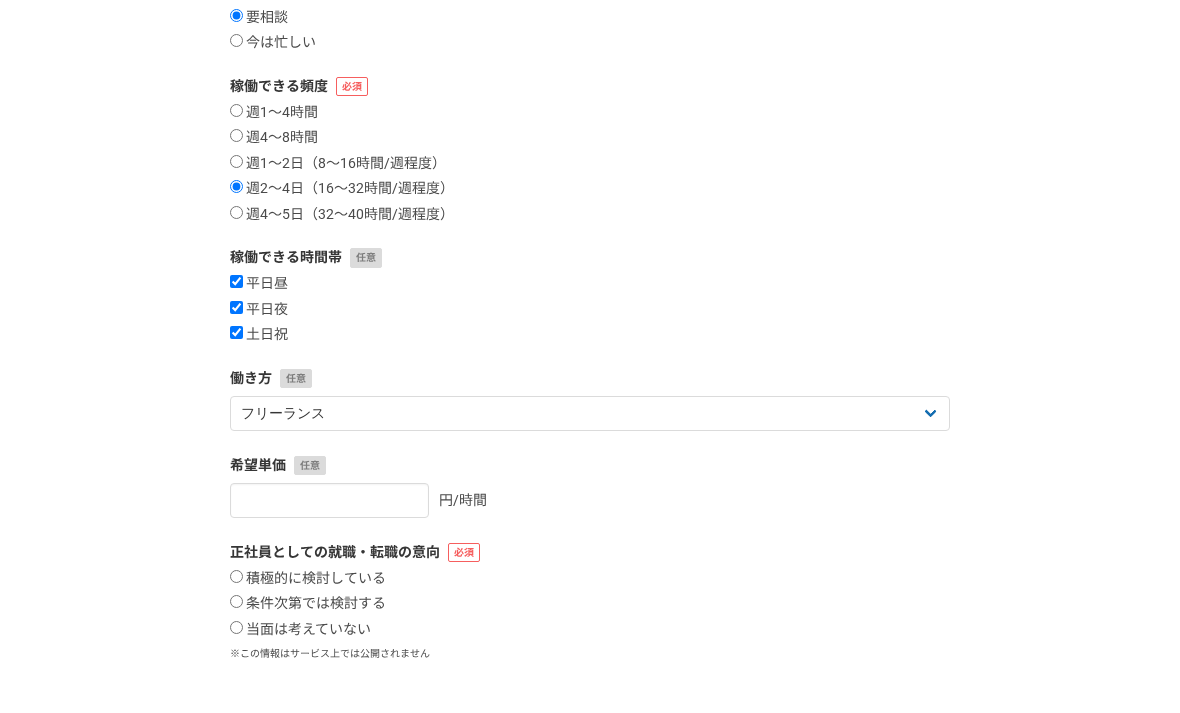 scroll, scrollTop: 280, scrollLeft: 0, axis: vertical 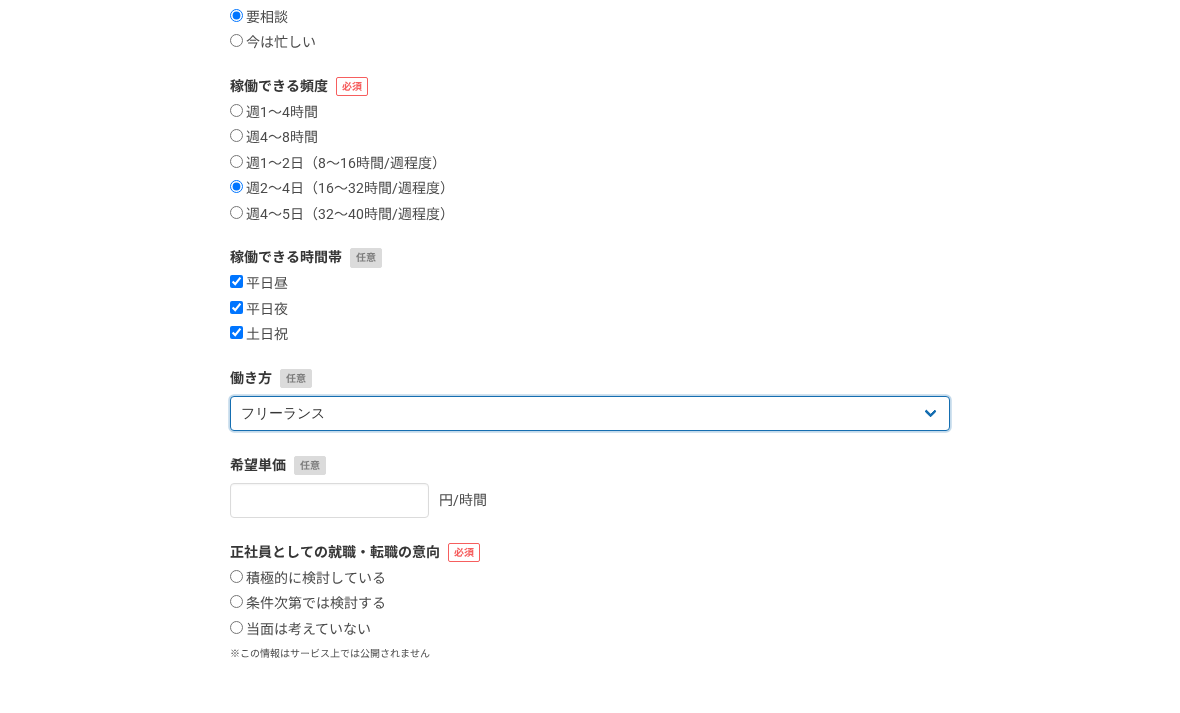 click on "フリーランス 副業 その他" at bounding box center [590, 413] 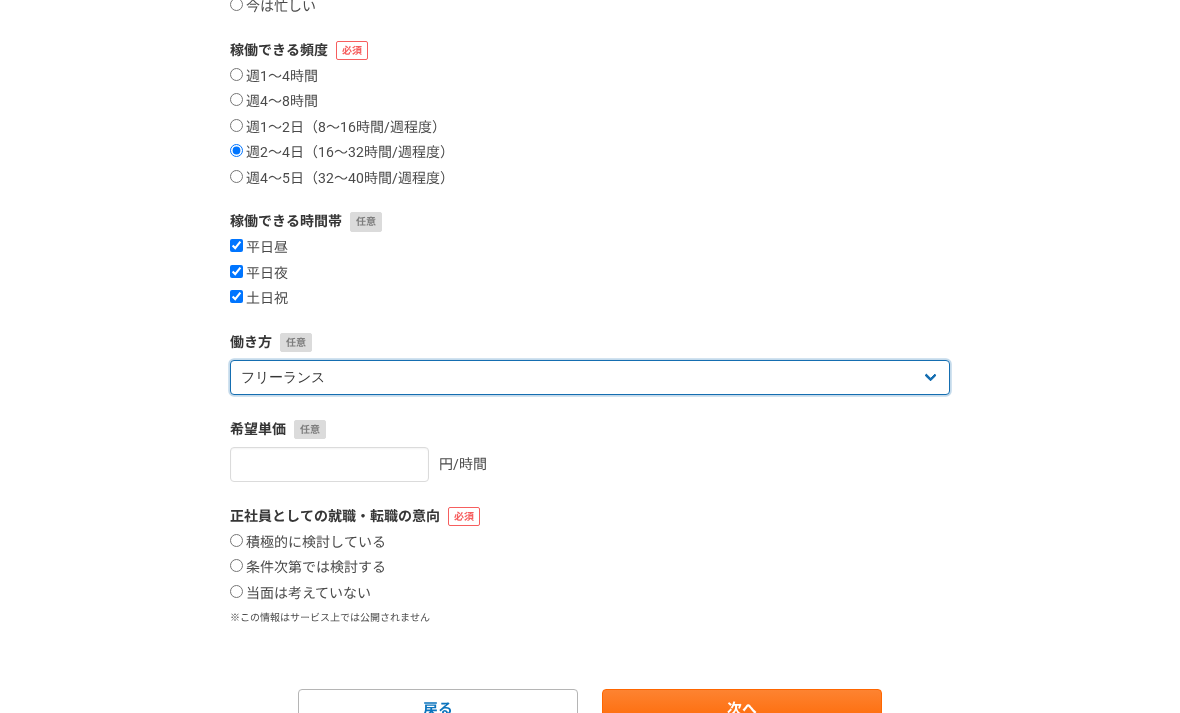 scroll, scrollTop: 355, scrollLeft: 0, axis: vertical 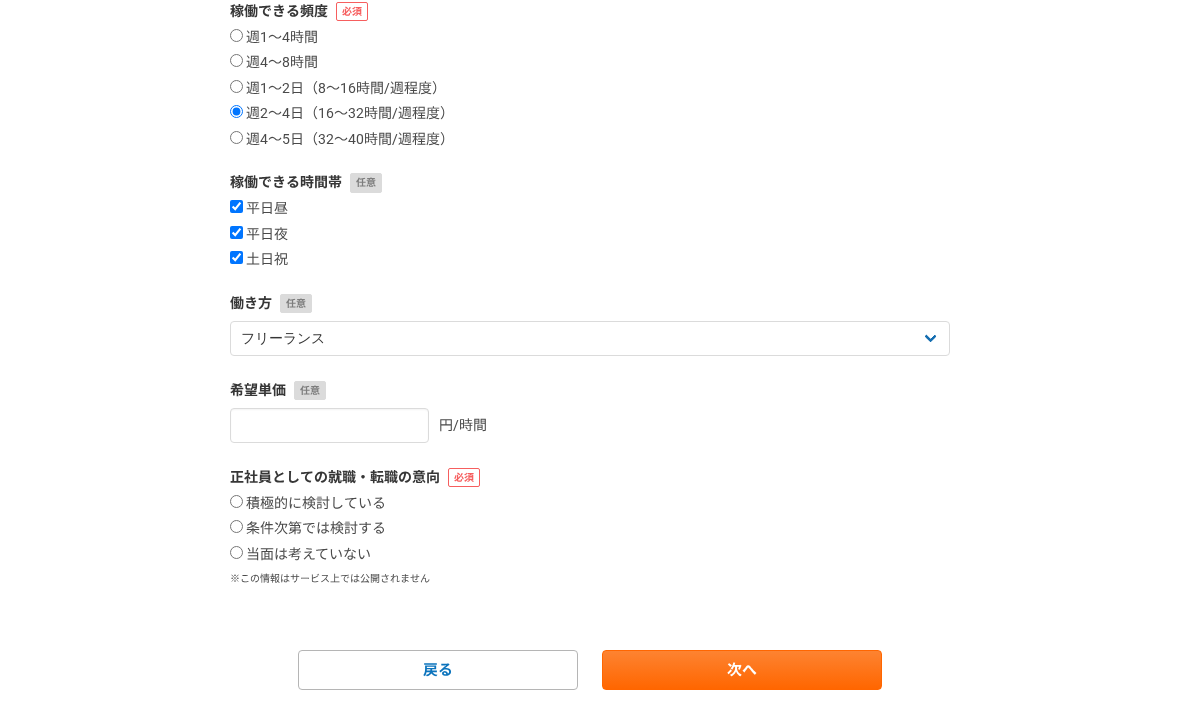 click on "当面は考えていない" at bounding box center [236, 552] 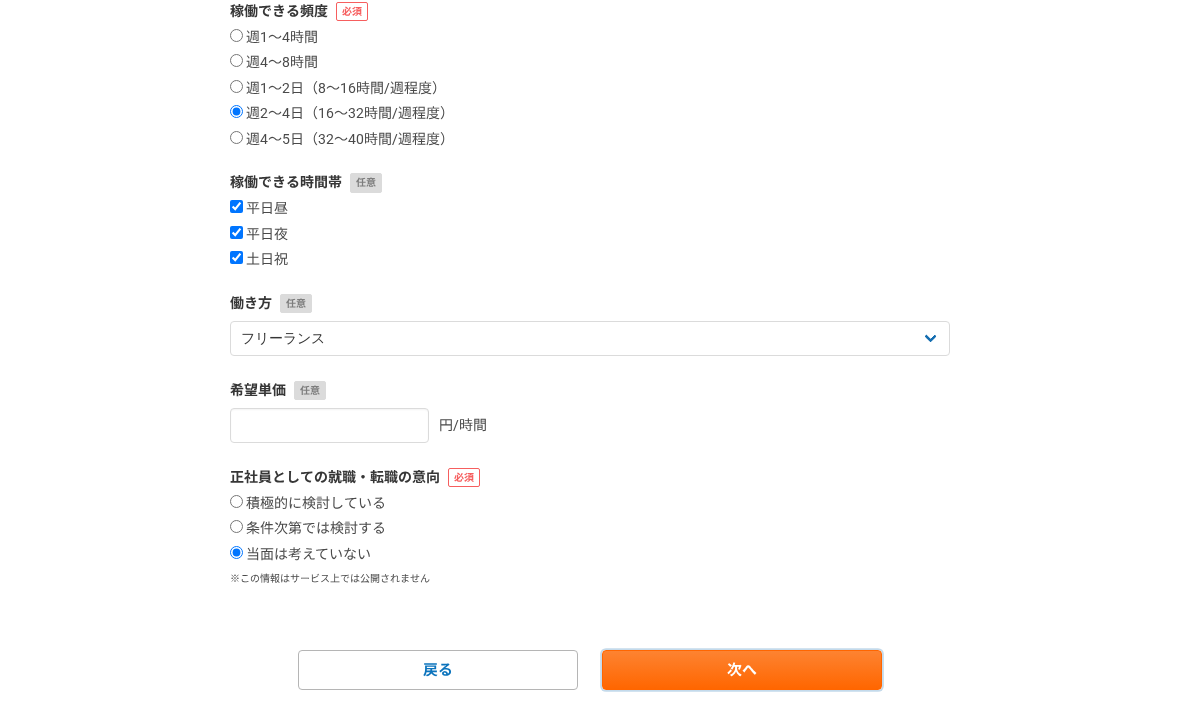 click on "次へ" at bounding box center [742, 670] 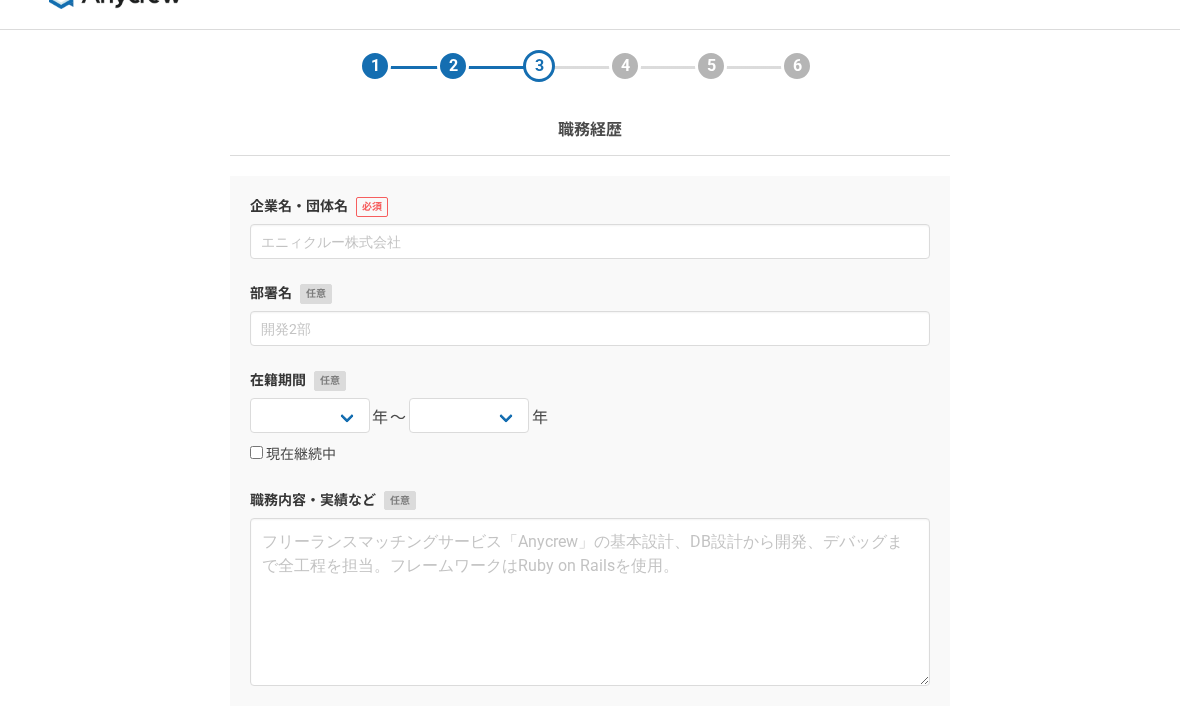 scroll, scrollTop: 87, scrollLeft: 0, axis: vertical 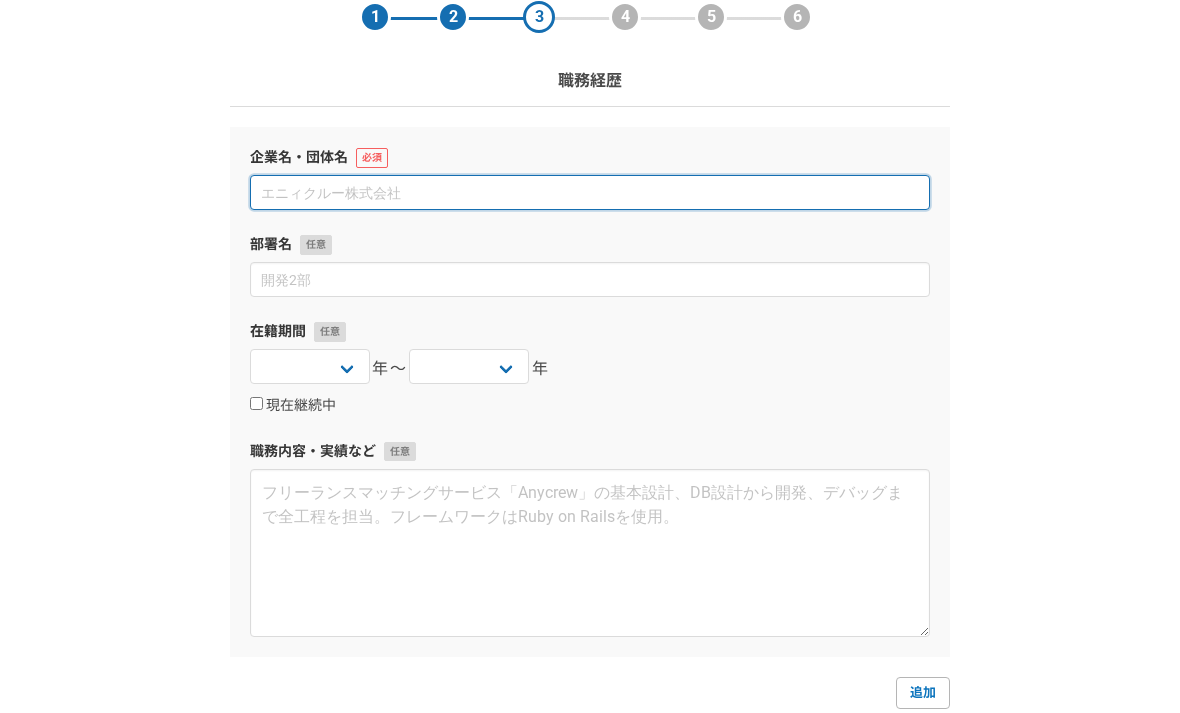 click at bounding box center (590, 193) 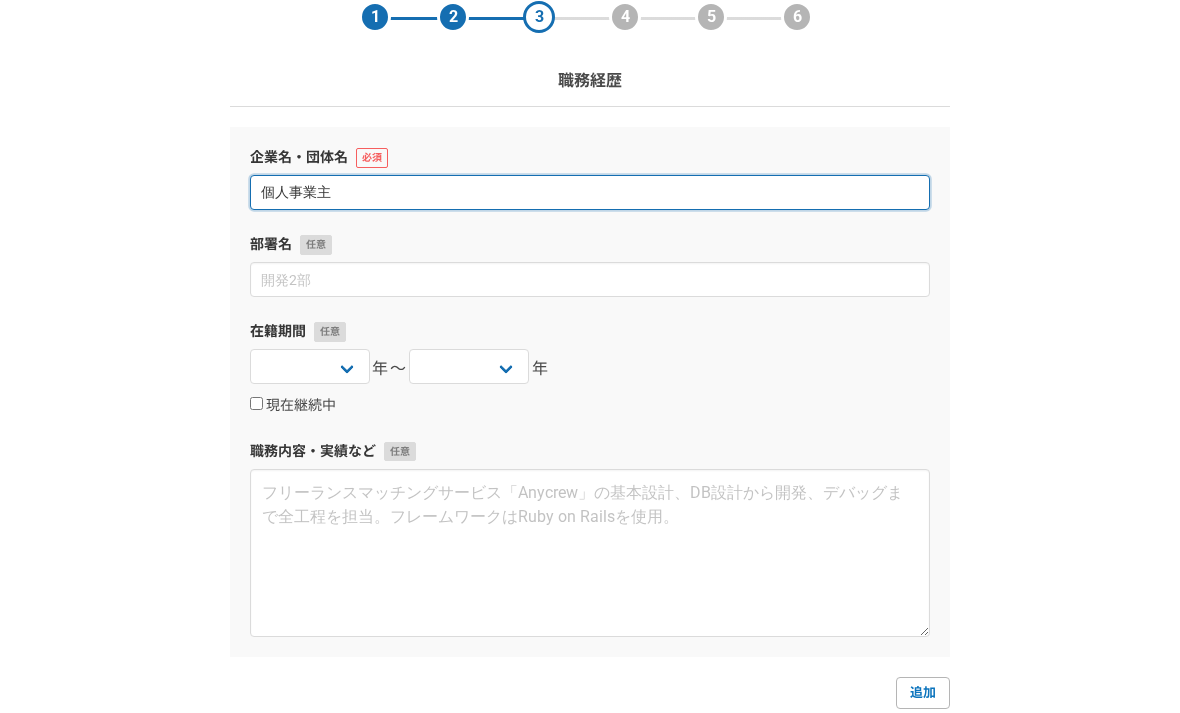 type on "個人事業主" 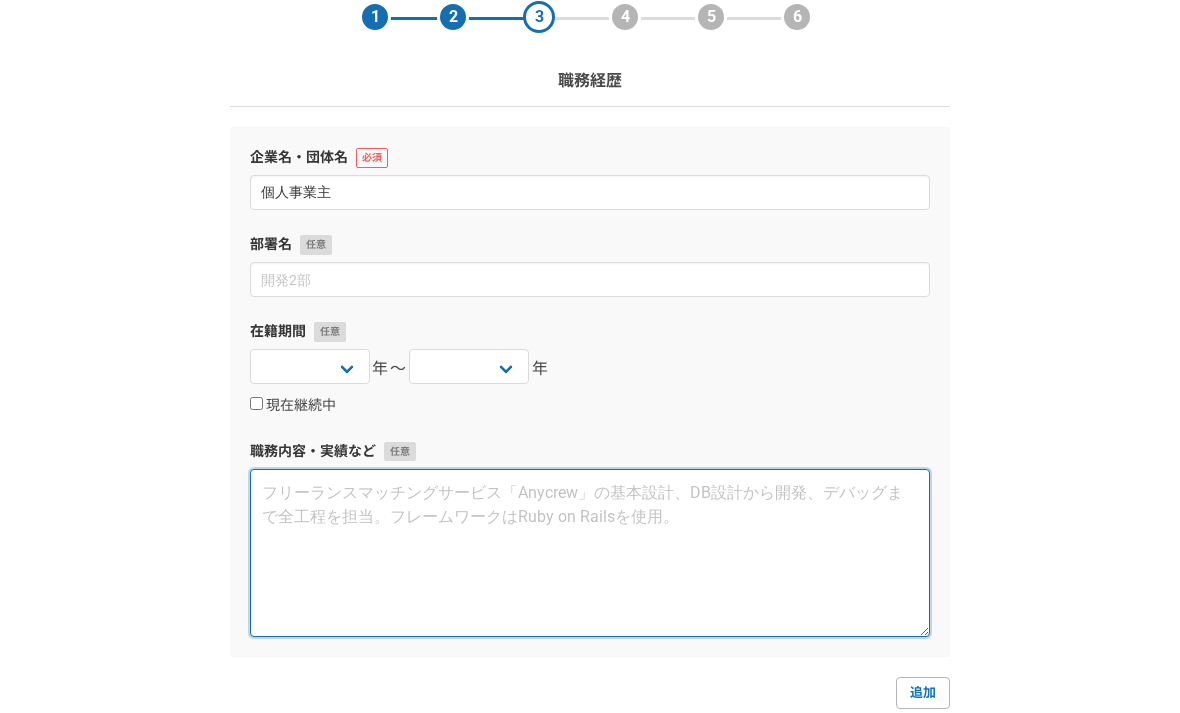 click at bounding box center (590, 553) 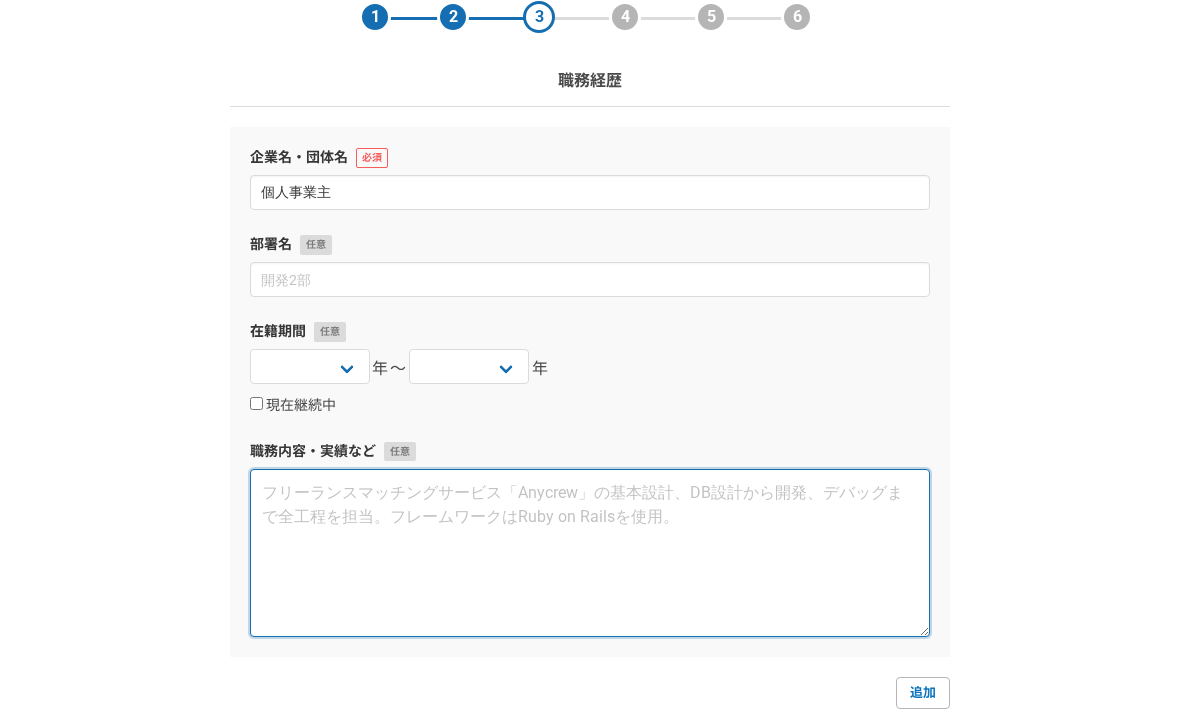type on "W" 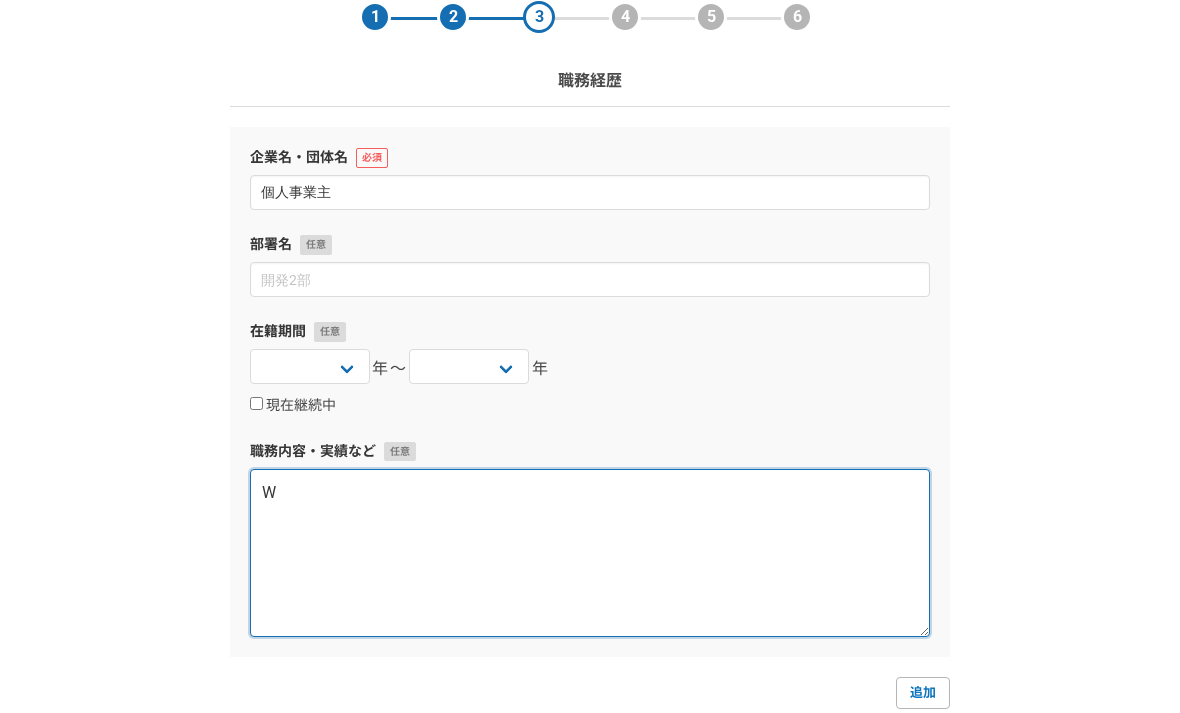 type 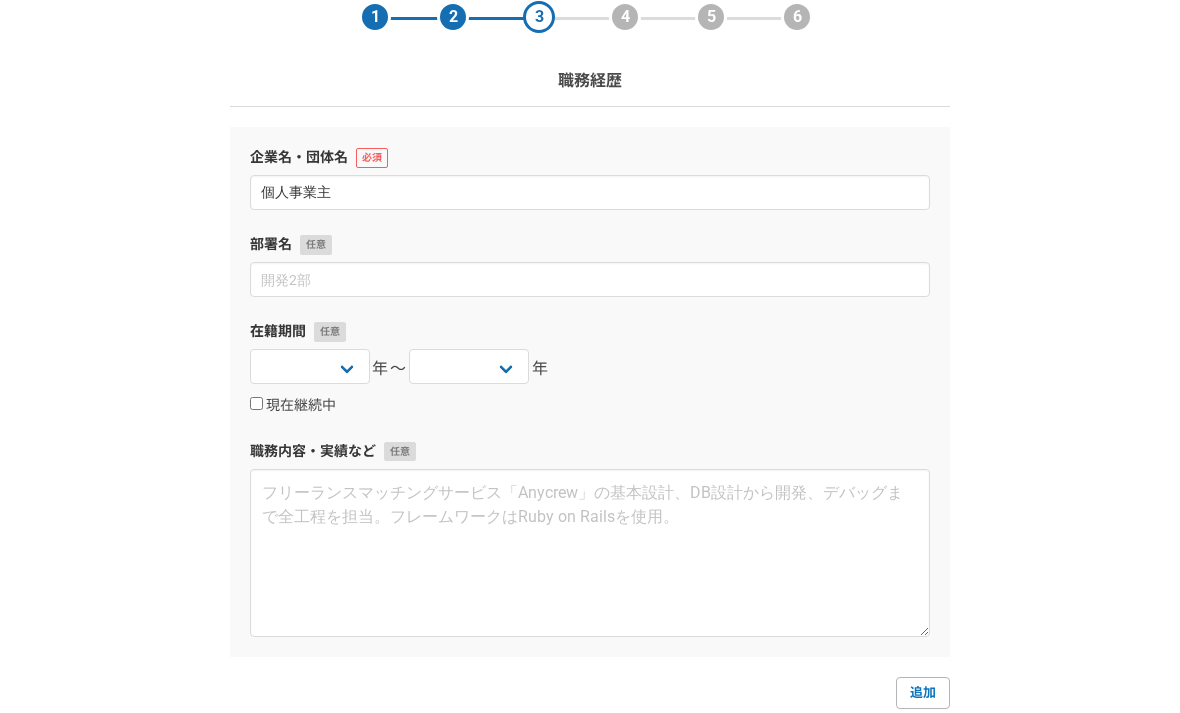 click on "現在継続中" at bounding box center [293, 406] 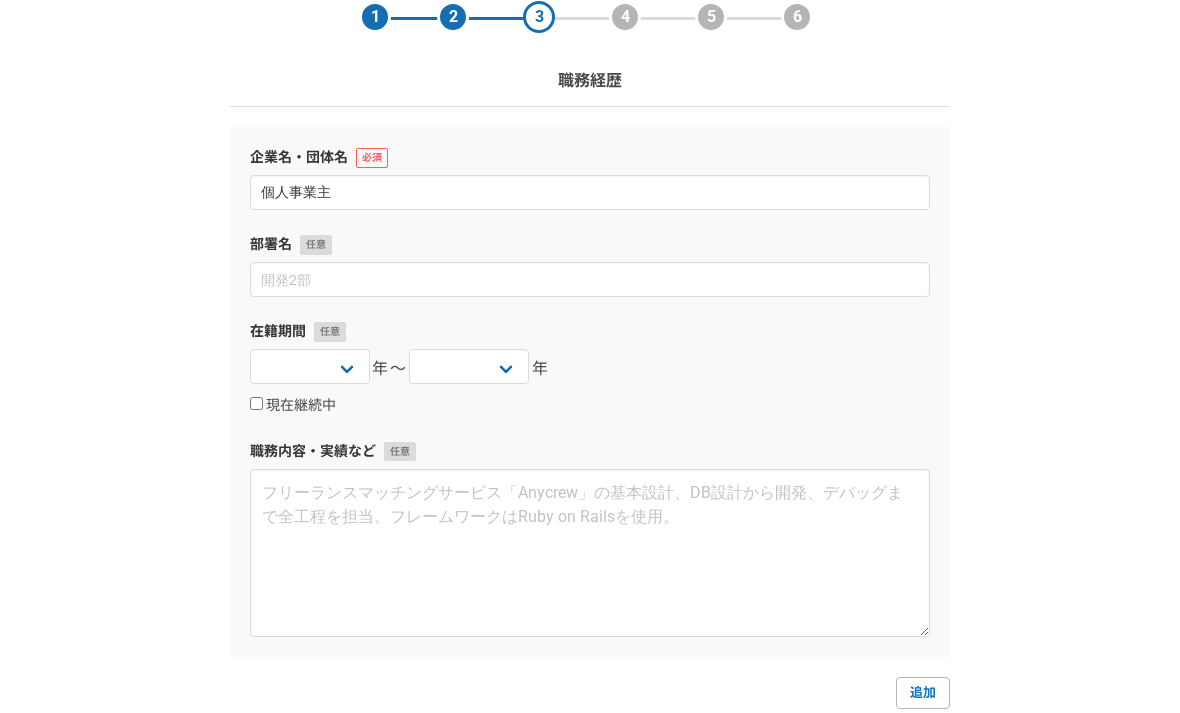 click on "現在継続中" at bounding box center [256, 403] 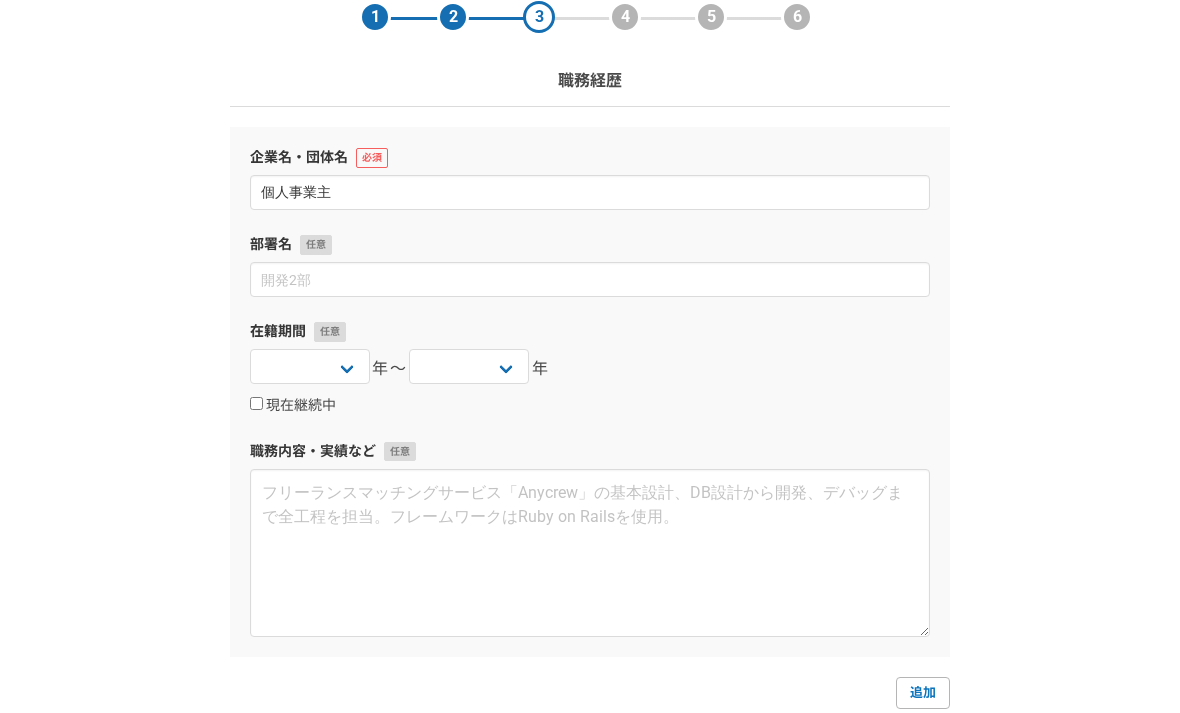 checkbox on "true" 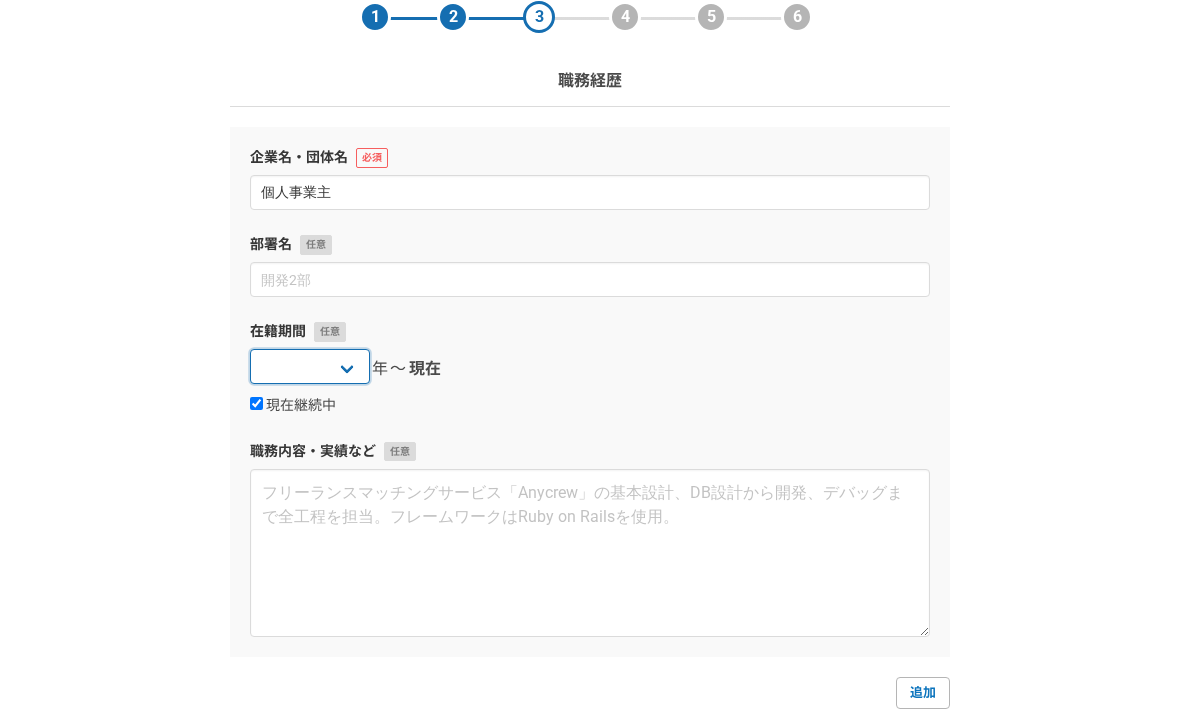 click on "2025 2024 2023 2022 2021 2020 2019 2018 2017 2016 2015 2014 2013 2012 2011 2010 2009 2008 2007 2006 2005 2004 2003 2002 2001 2000 1999 1998 1997 1996 1995 1994 1993 1992 1991 1990 1989 1988 1987 1986 1985 1984 1983 1982 1981 1980 1979 1978 1977 1976" at bounding box center [310, 366] 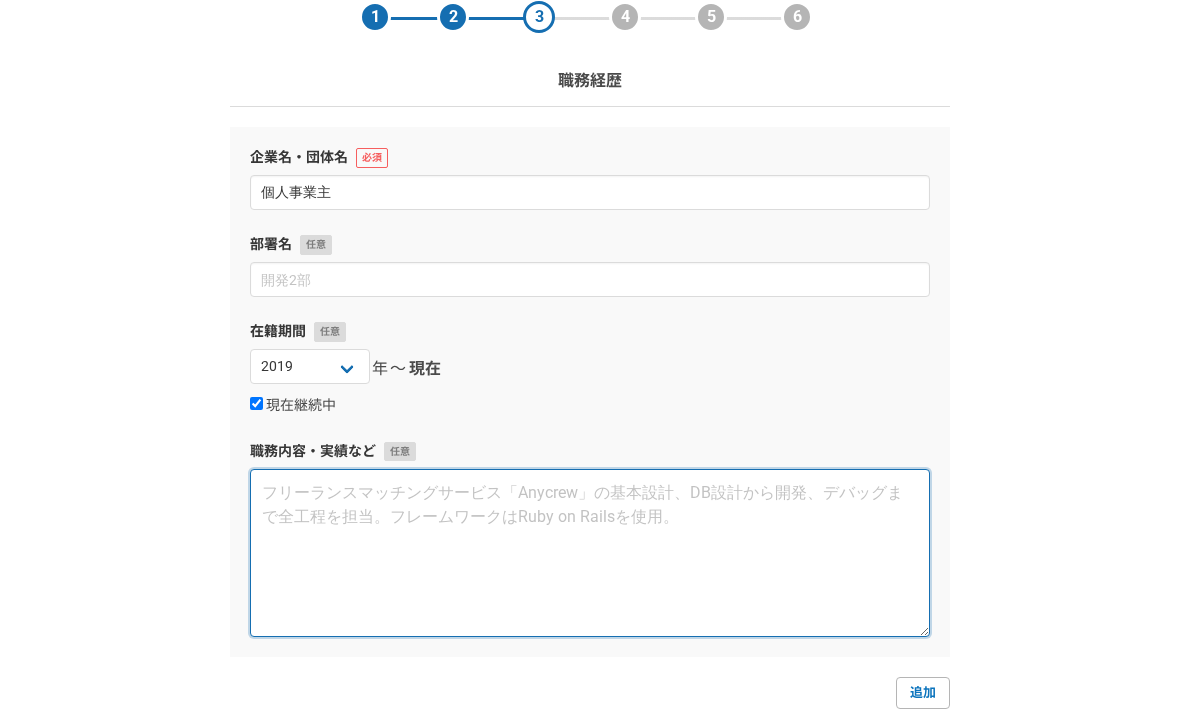 click at bounding box center (590, 553) 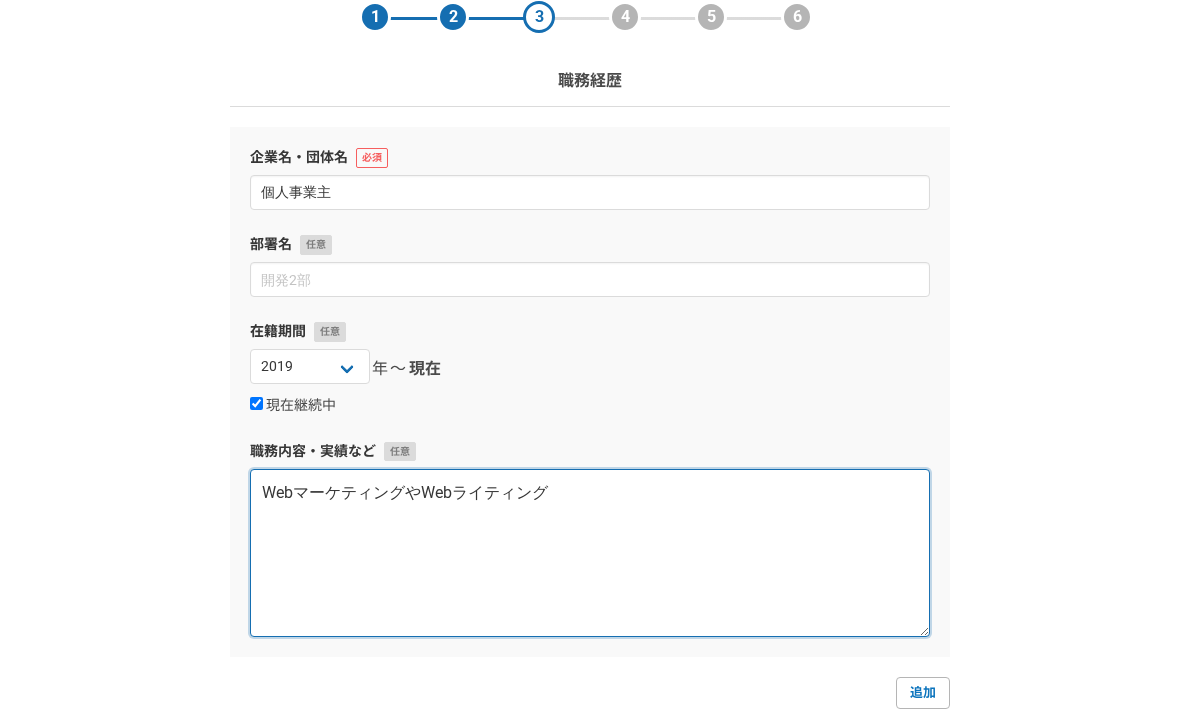 click on "WebマーケティングやWebライティング" at bounding box center (590, 553) 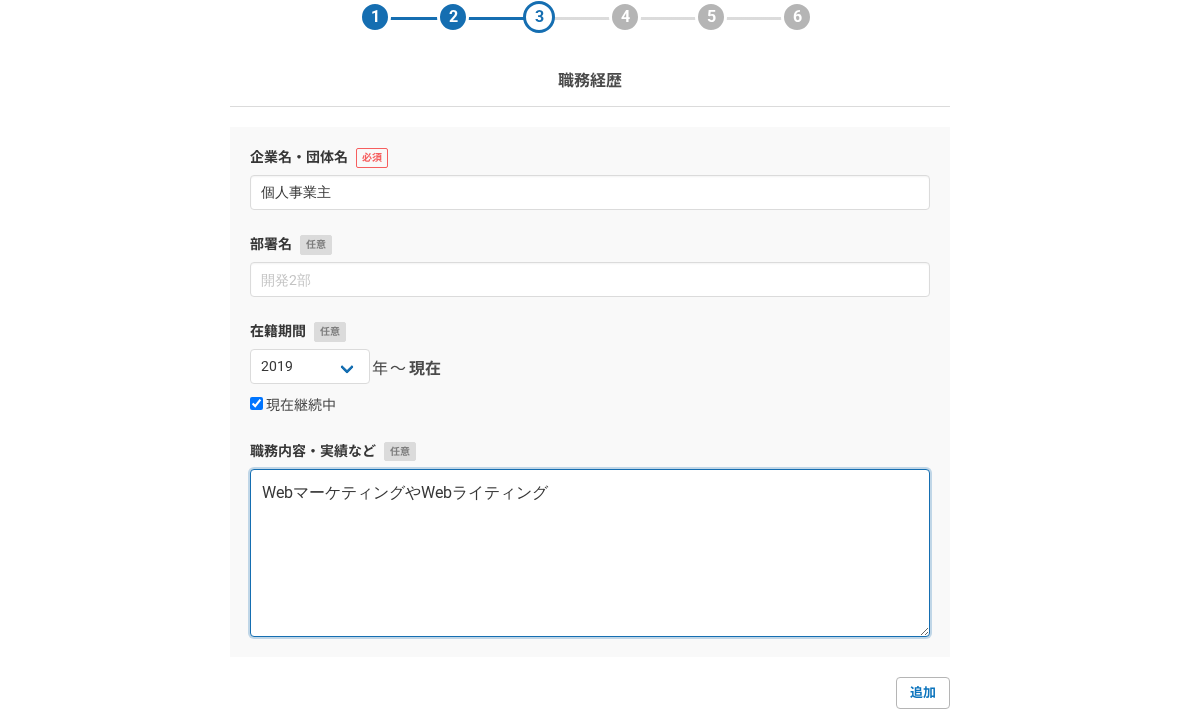 paste on "≪プロジェクト概要・担当業務≫
■Webマーケティング/ライティング
（クラウドソーシングサイトにて複数案件受注）
・IT関連コンテンツ企画及び作成
・ライターディレクション
・起業家Webサイト集客戦略提案
・アパレルブランドSEOコンサルティング
・法律事務所SEOコンサルティング
・パジャマブランドWeb広告設計
・LP用ライティング" 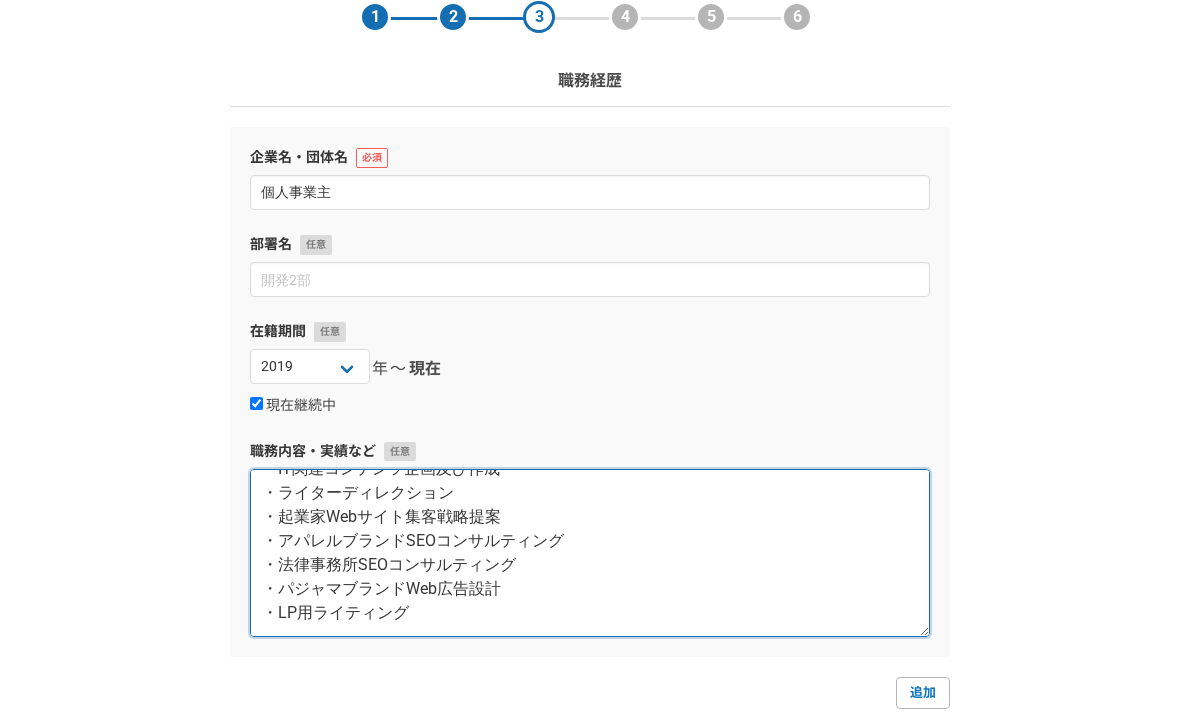 scroll, scrollTop: 408, scrollLeft: 0, axis: vertical 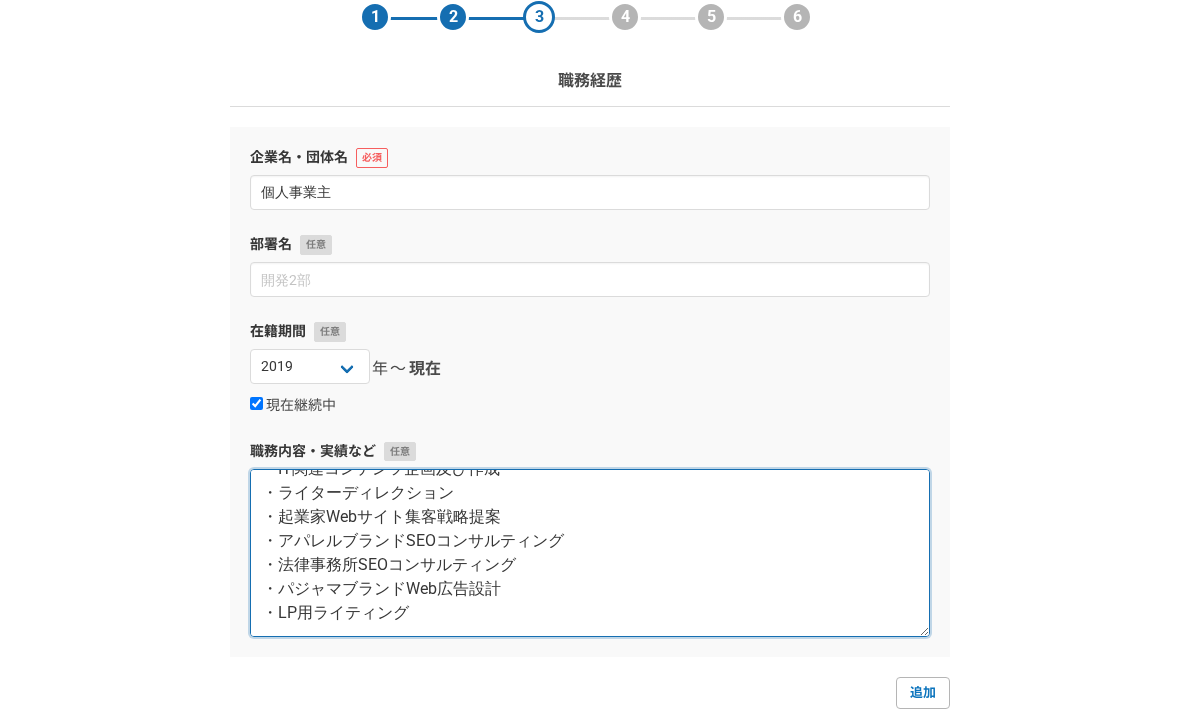 type on "WebマーケティングやWebライティング" 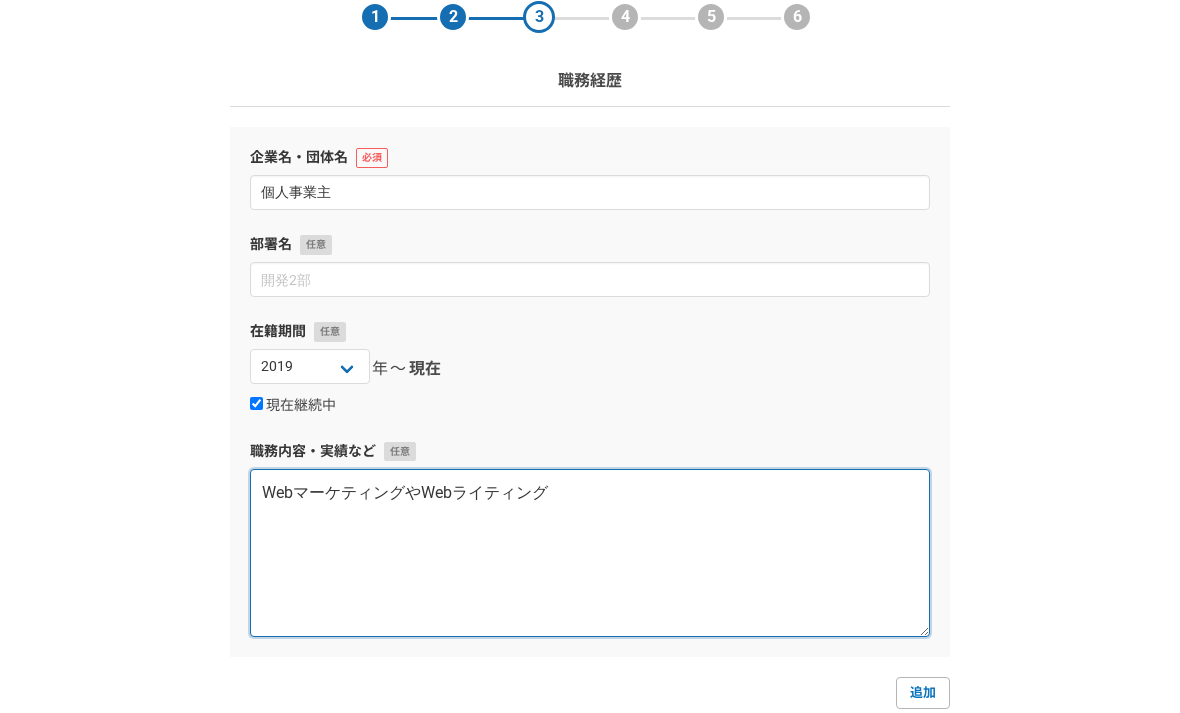 scroll, scrollTop: 0, scrollLeft: 0, axis: both 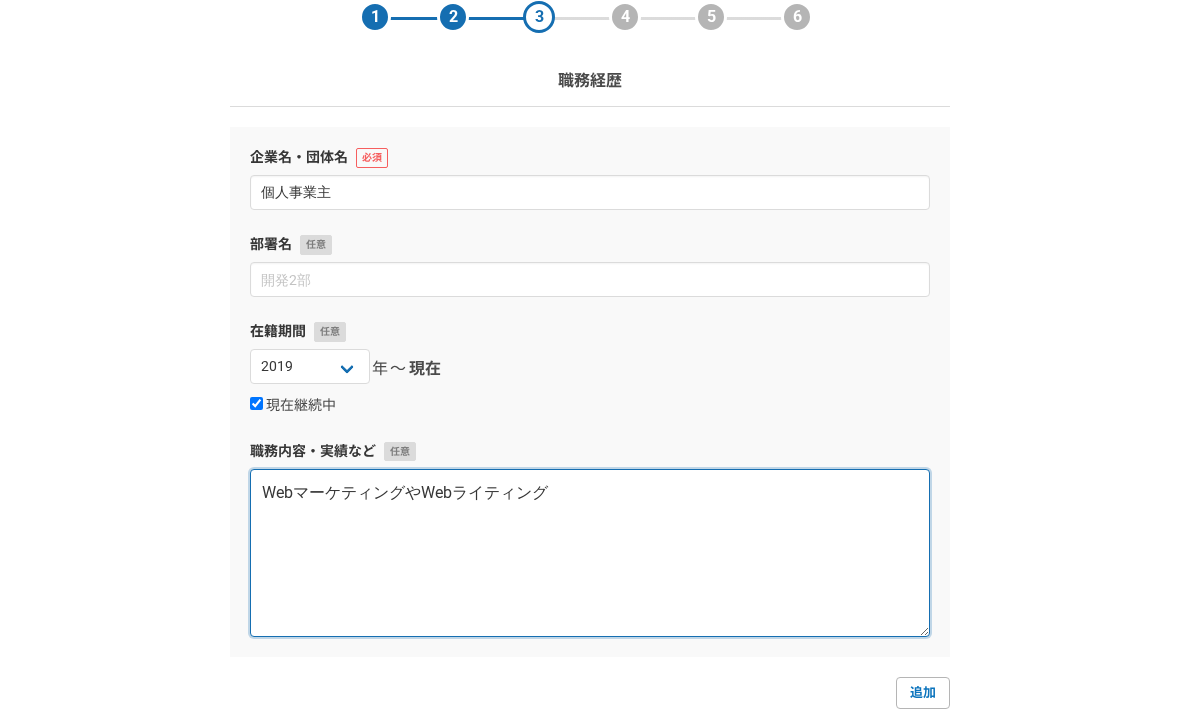 type 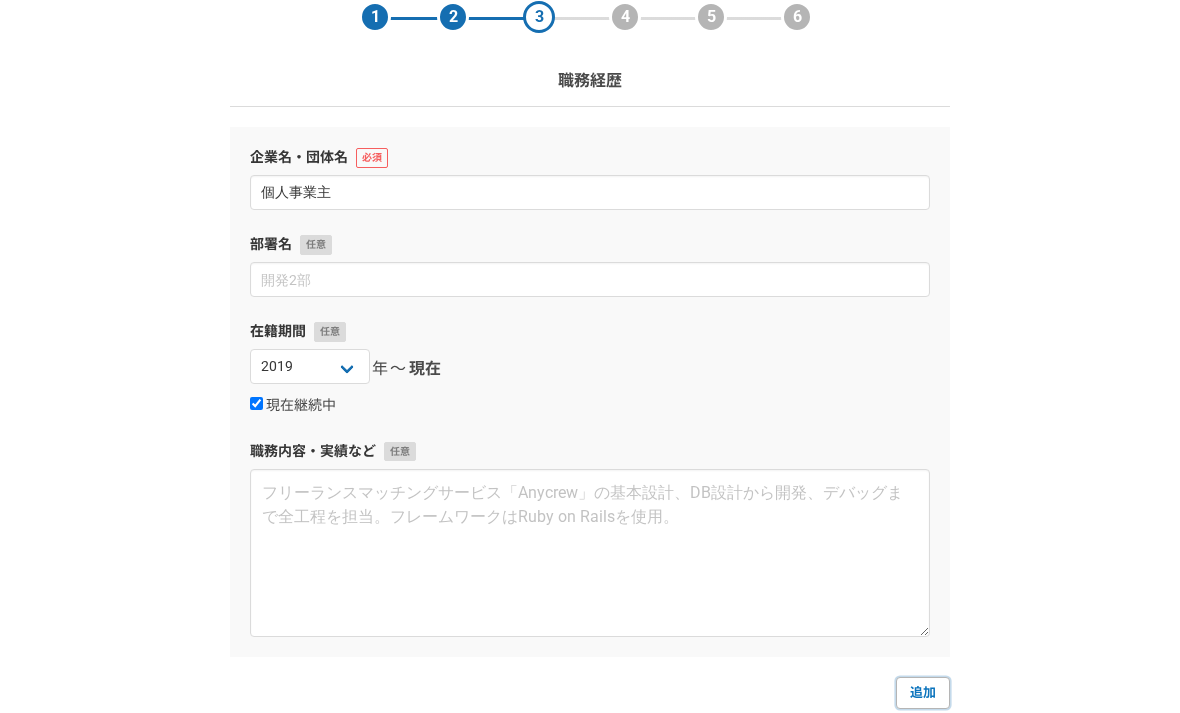 click on "追加" at bounding box center [923, 693] 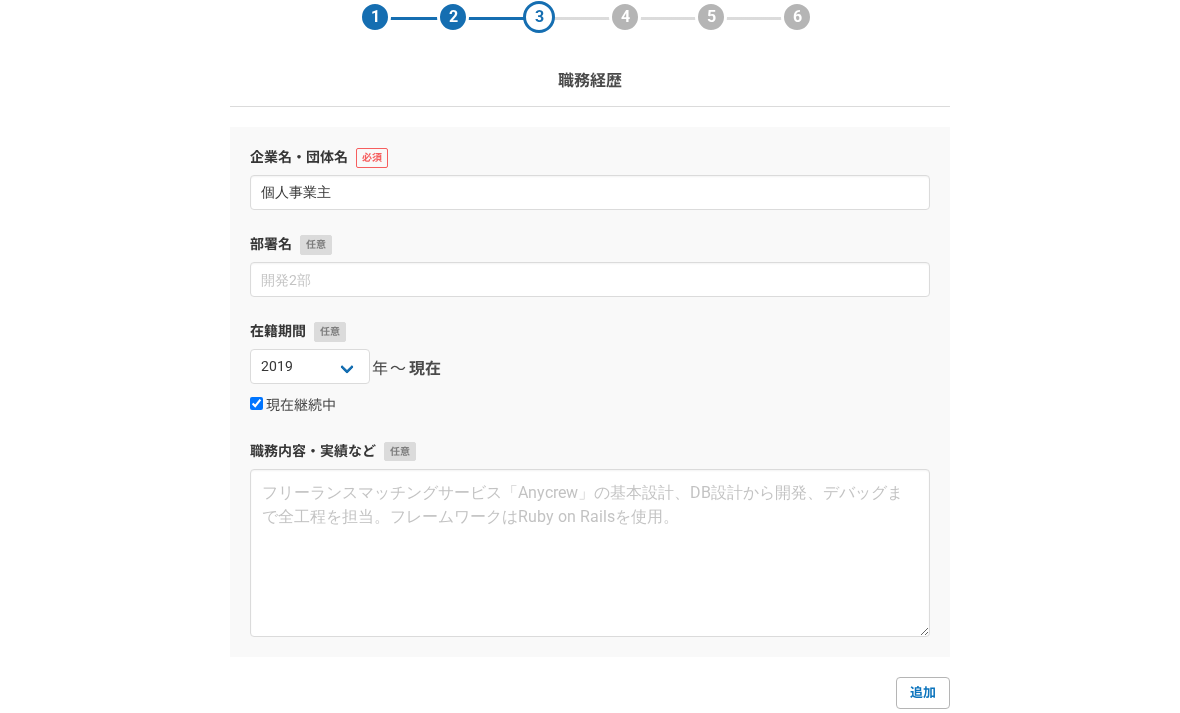 select 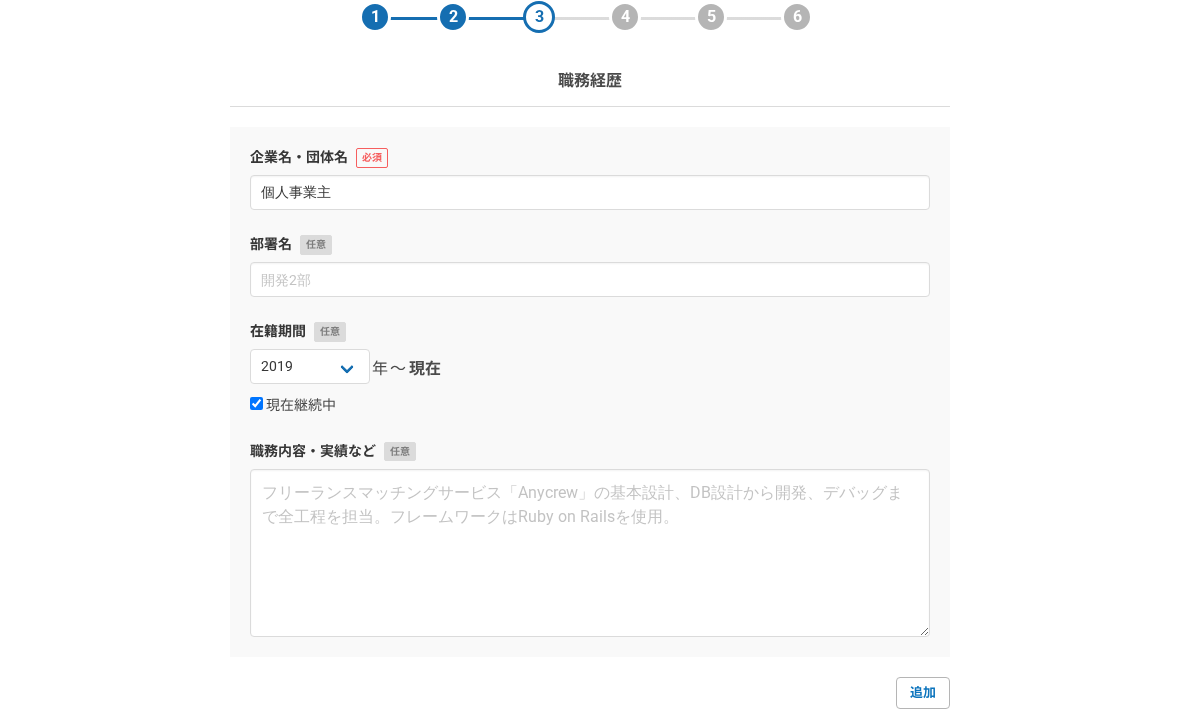 select 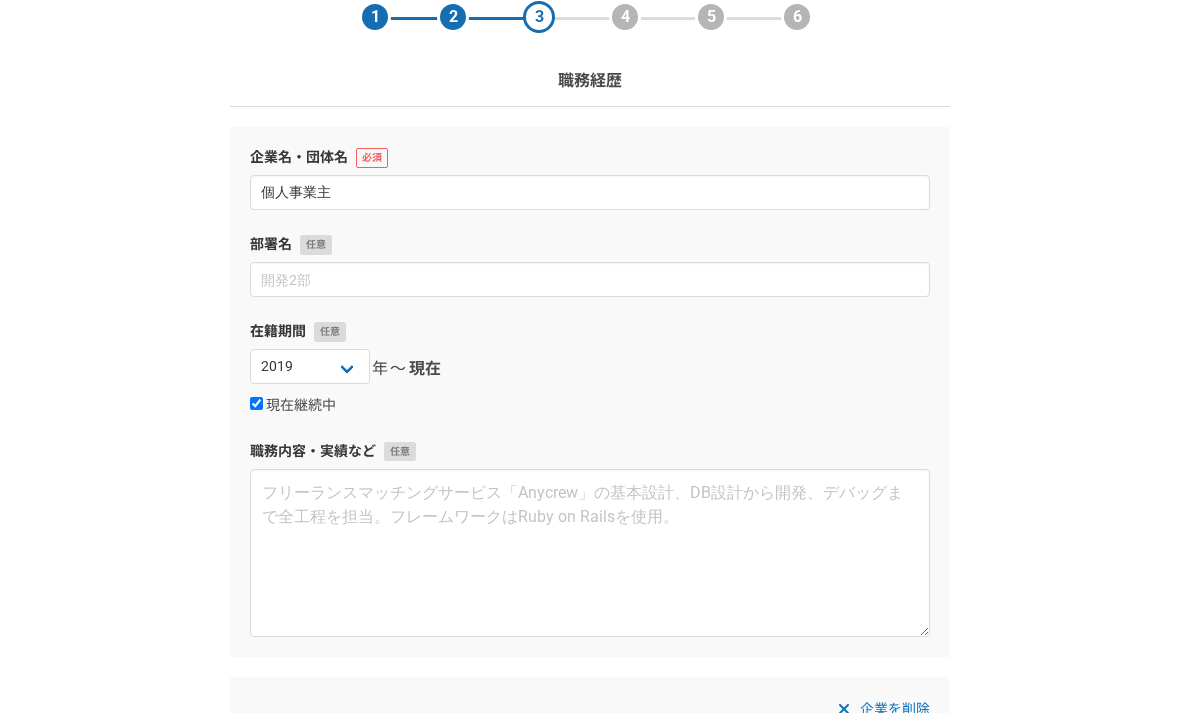 scroll, scrollTop: 489, scrollLeft: 0, axis: vertical 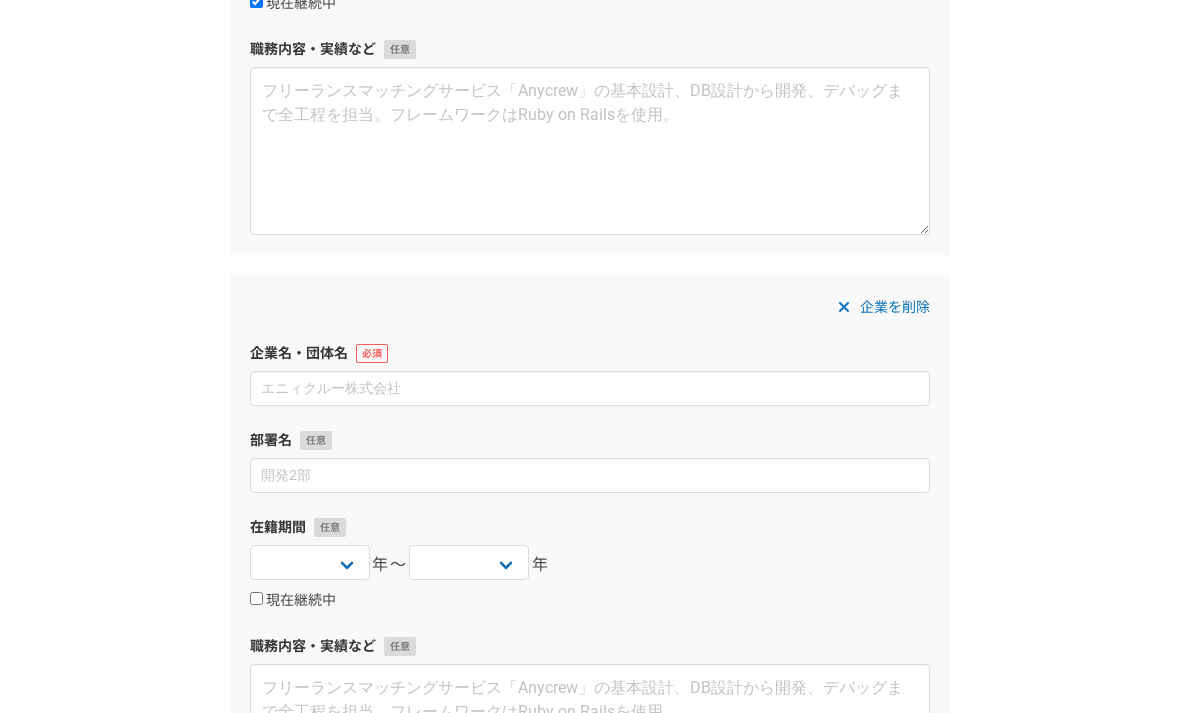 click 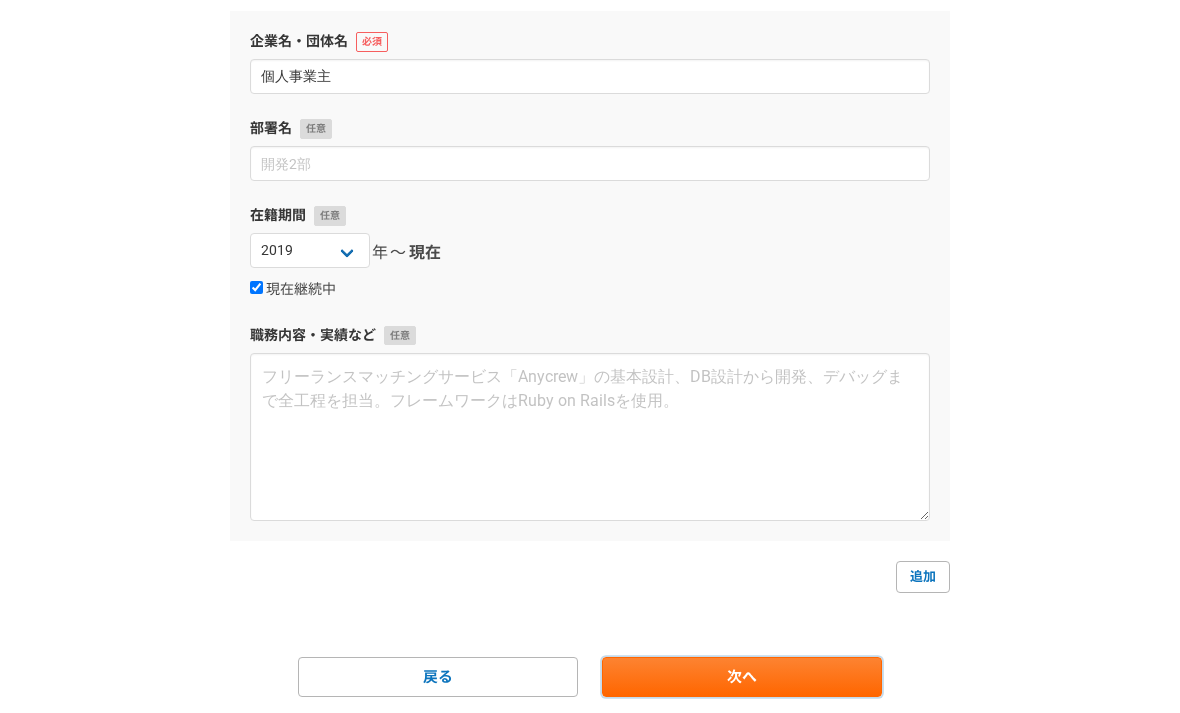 click on "次へ" at bounding box center [742, 677] 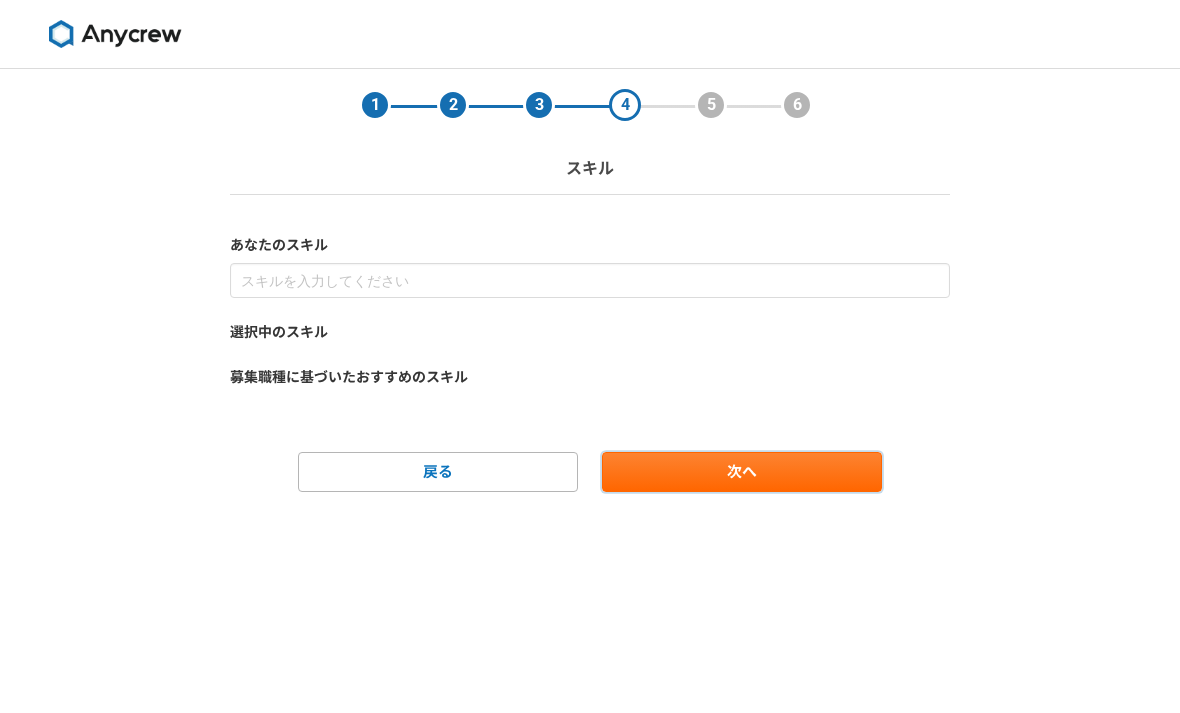 scroll, scrollTop: 0, scrollLeft: 0, axis: both 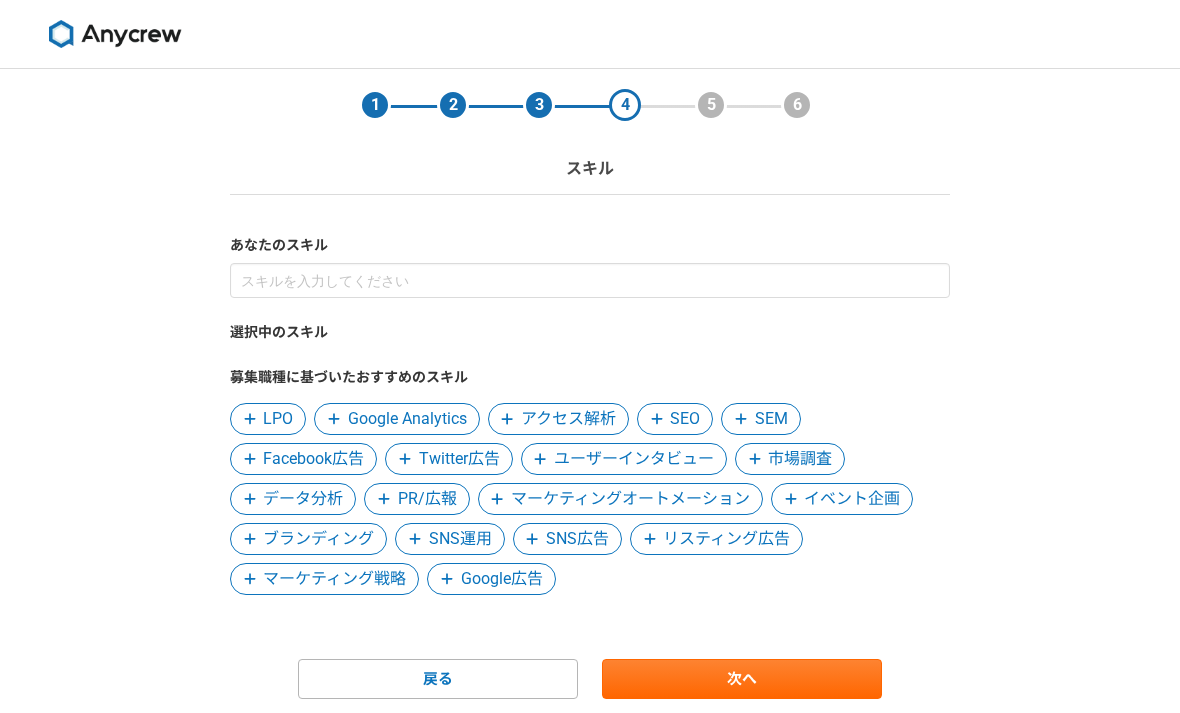 click on "Google Analytics" at bounding box center [407, 419] 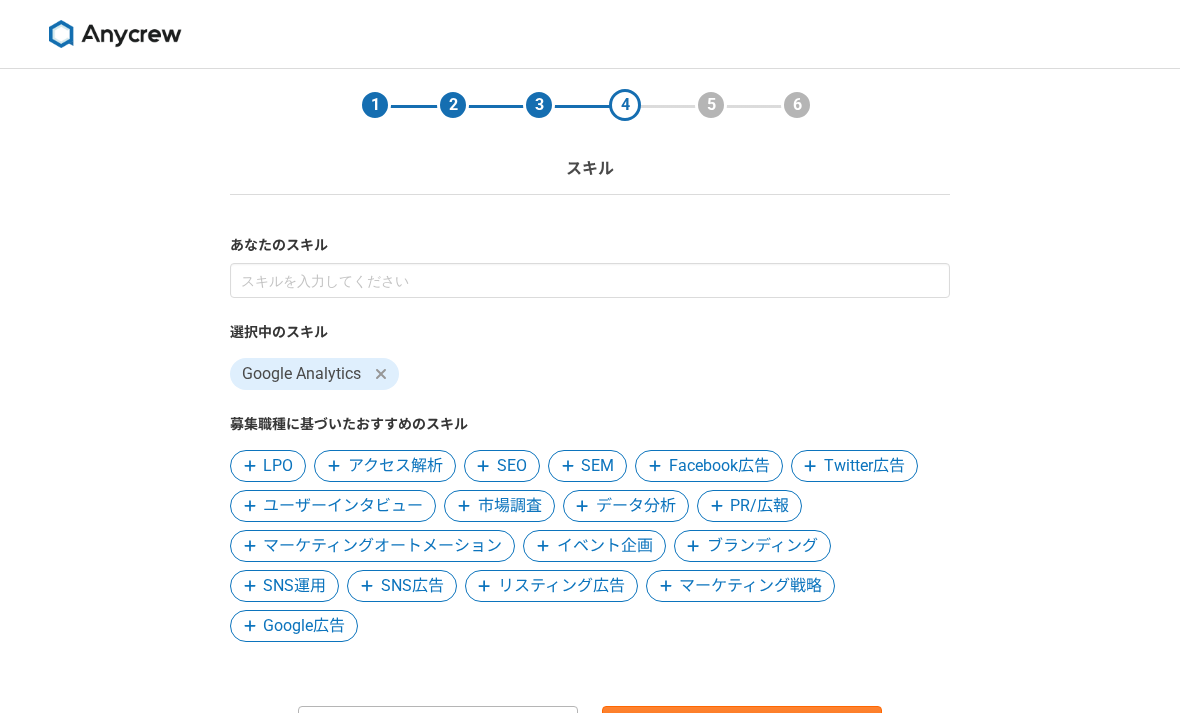 click on "募集職種に基づいたおすすめのスキル" at bounding box center [590, 424] 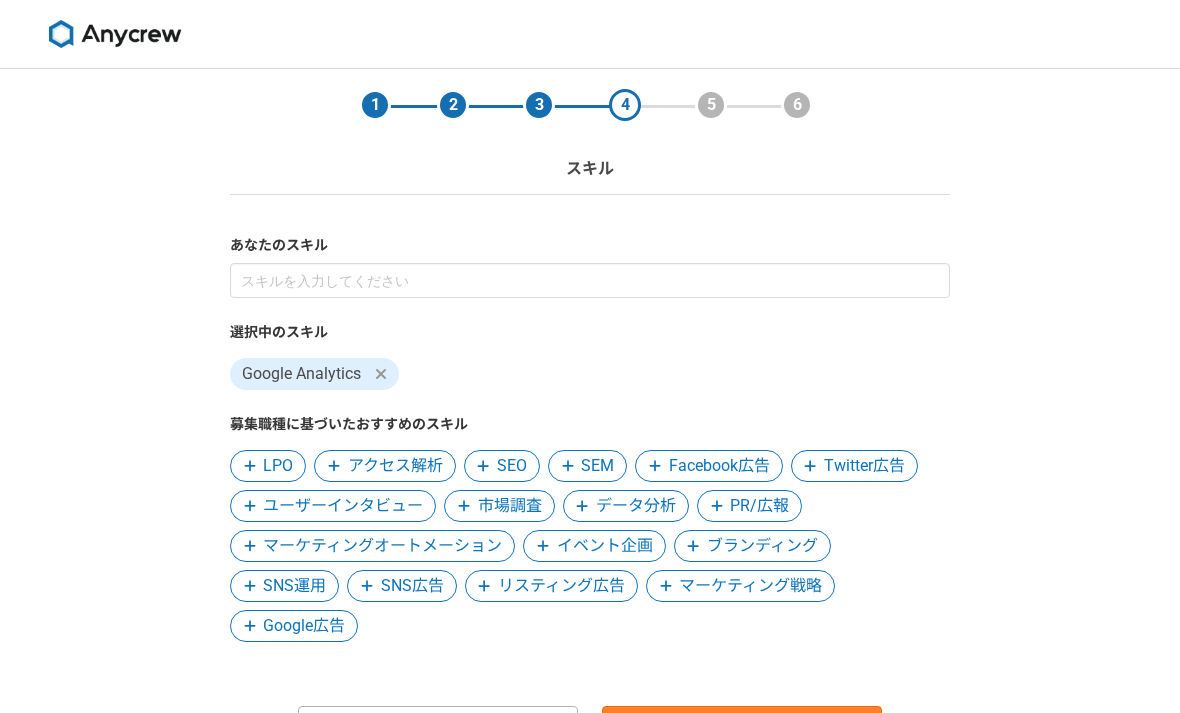 click on "アクセス解析" at bounding box center [395, 466] 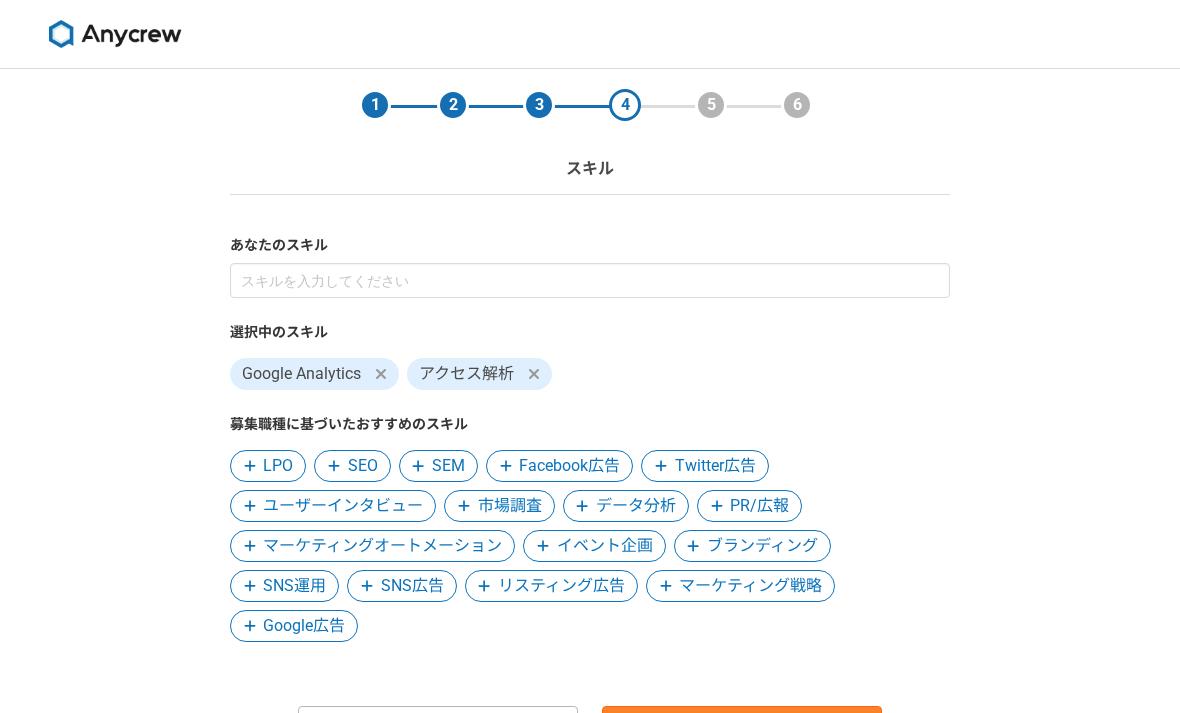click on "SEM" at bounding box center (438, 466) 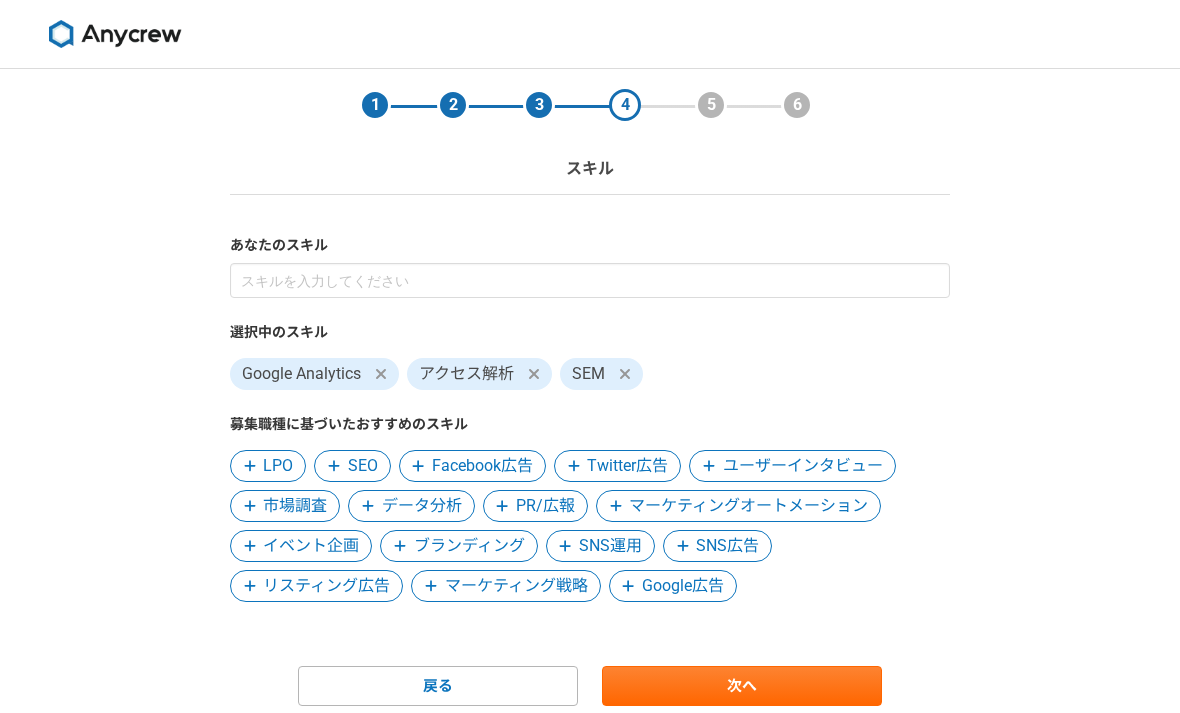 click at bounding box center (625, 374) 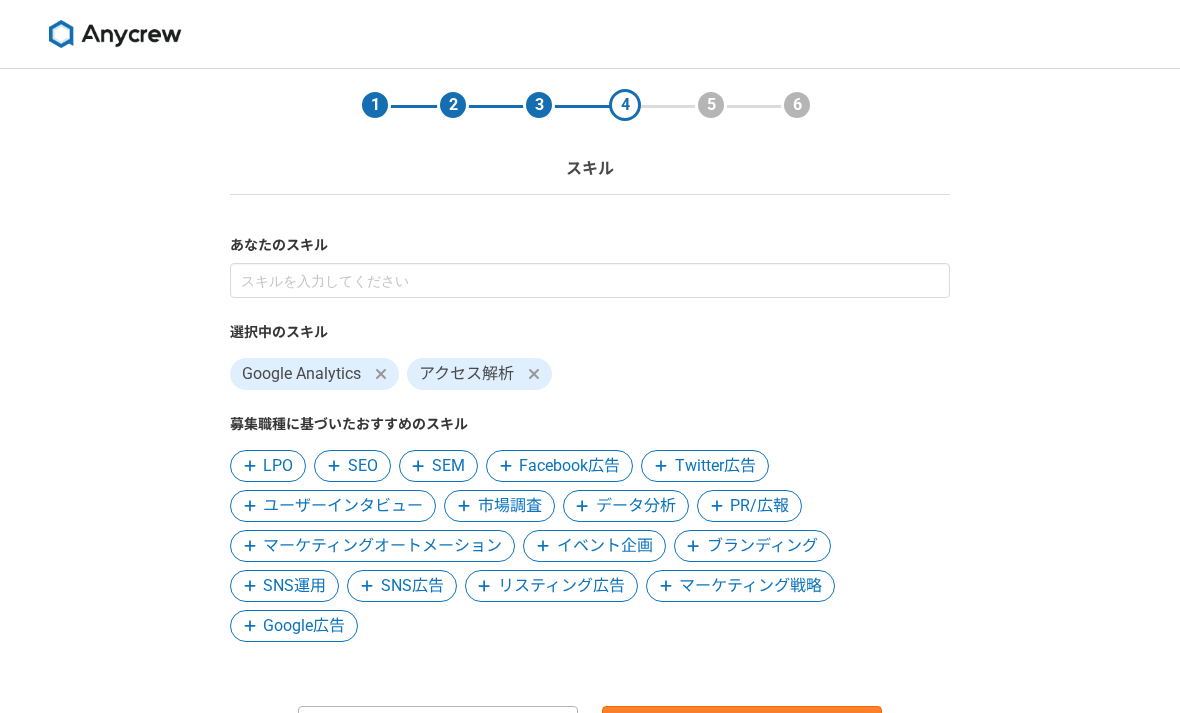 click on "SEO" at bounding box center (363, 466) 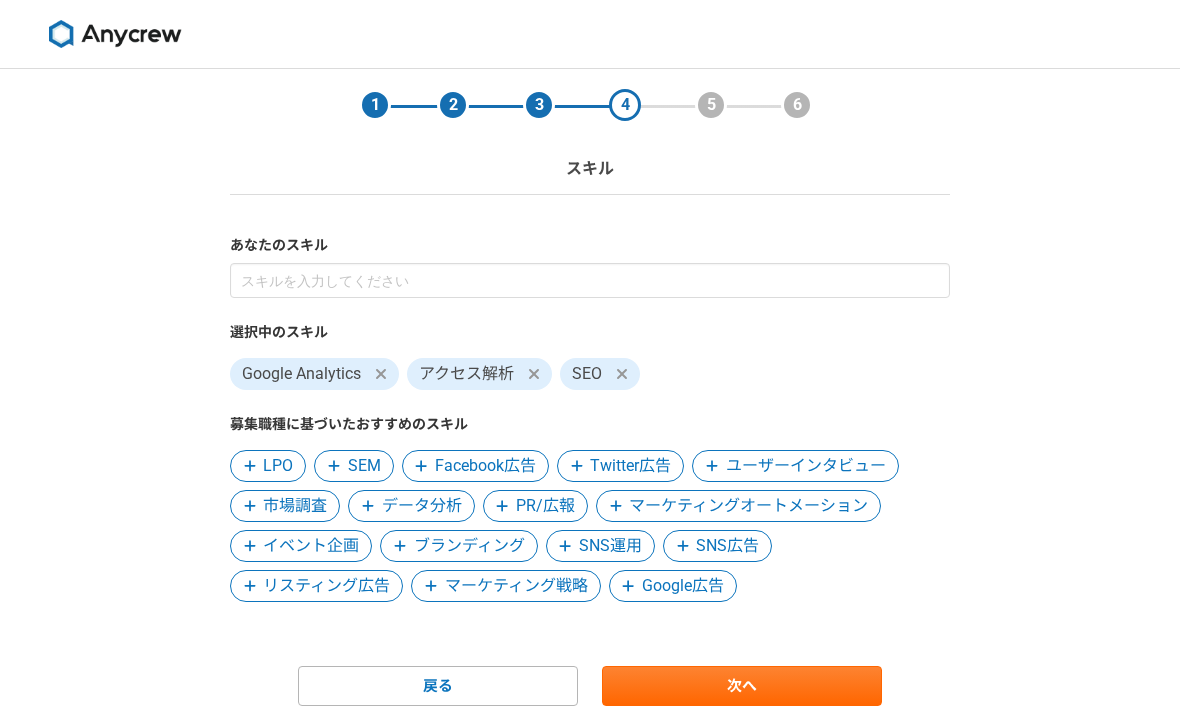 click on "LPO" at bounding box center [278, 466] 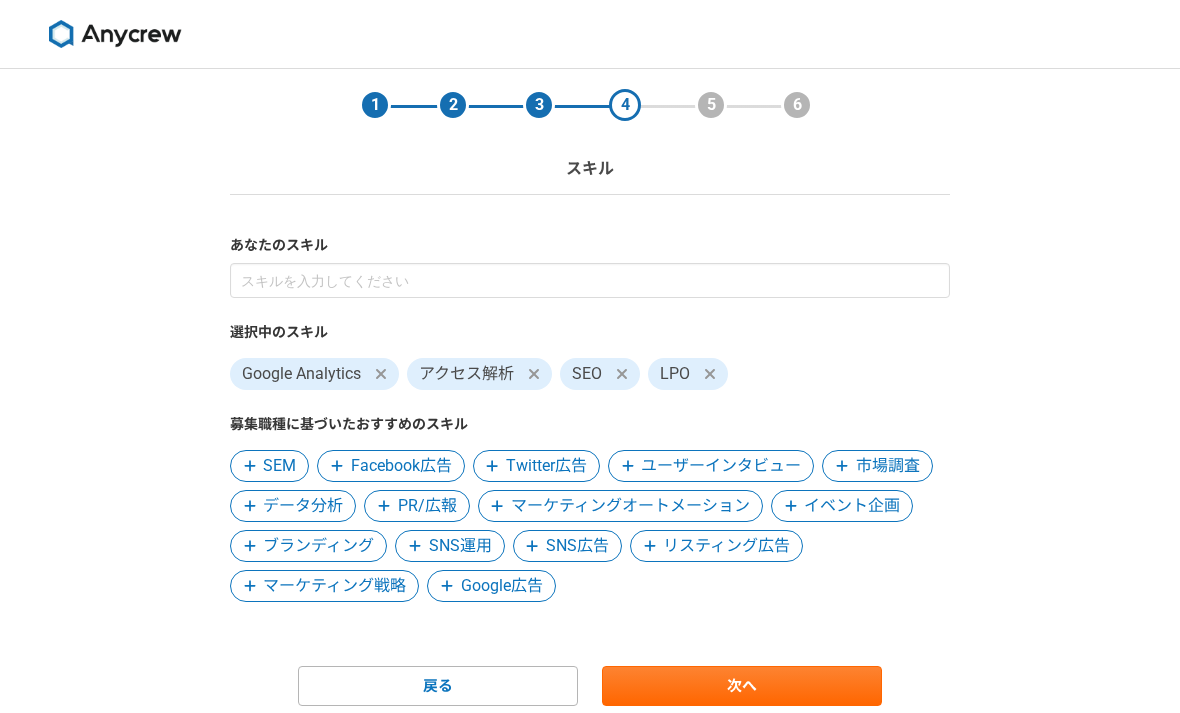 click on "SNS運用" at bounding box center [460, 546] 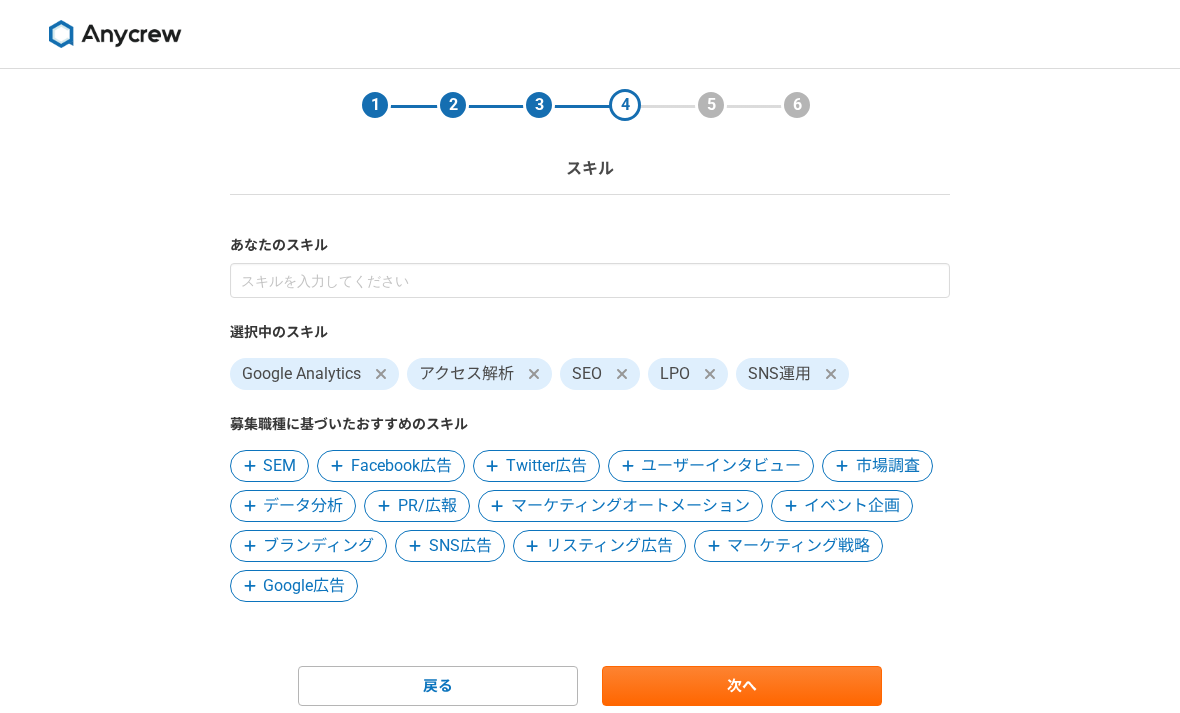 click on "リスティング広告" at bounding box center [599, 546] 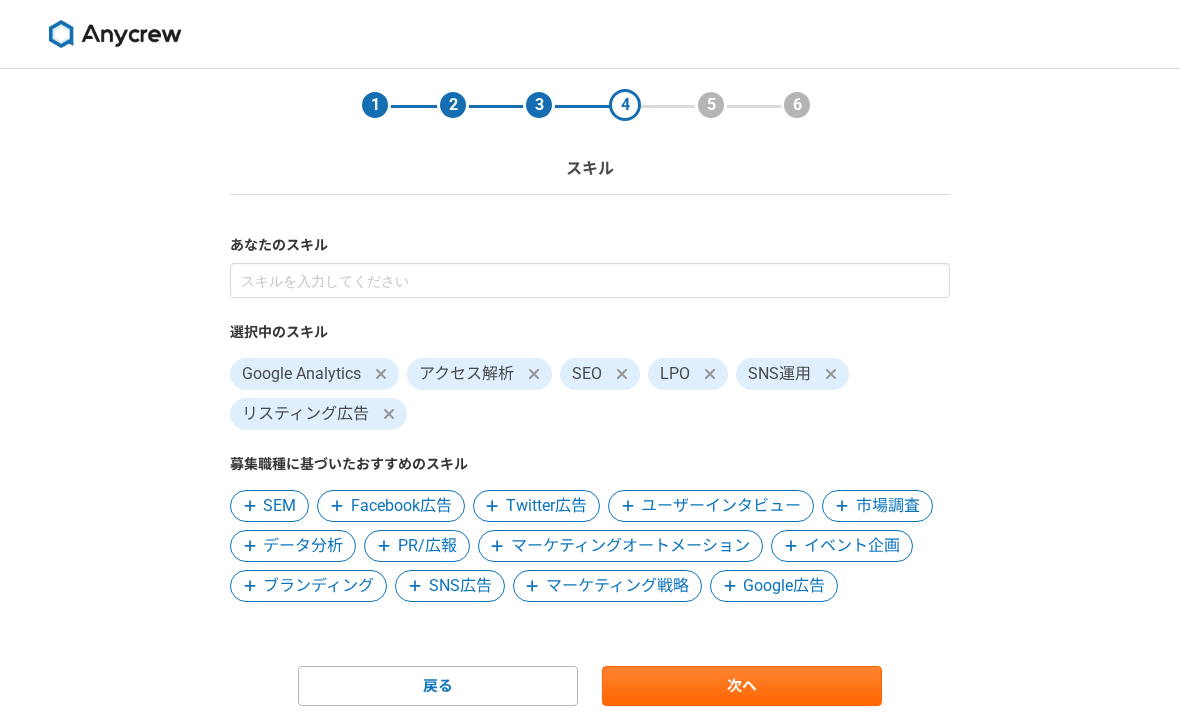 click on "マーケティング戦略" at bounding box center (617, 586) 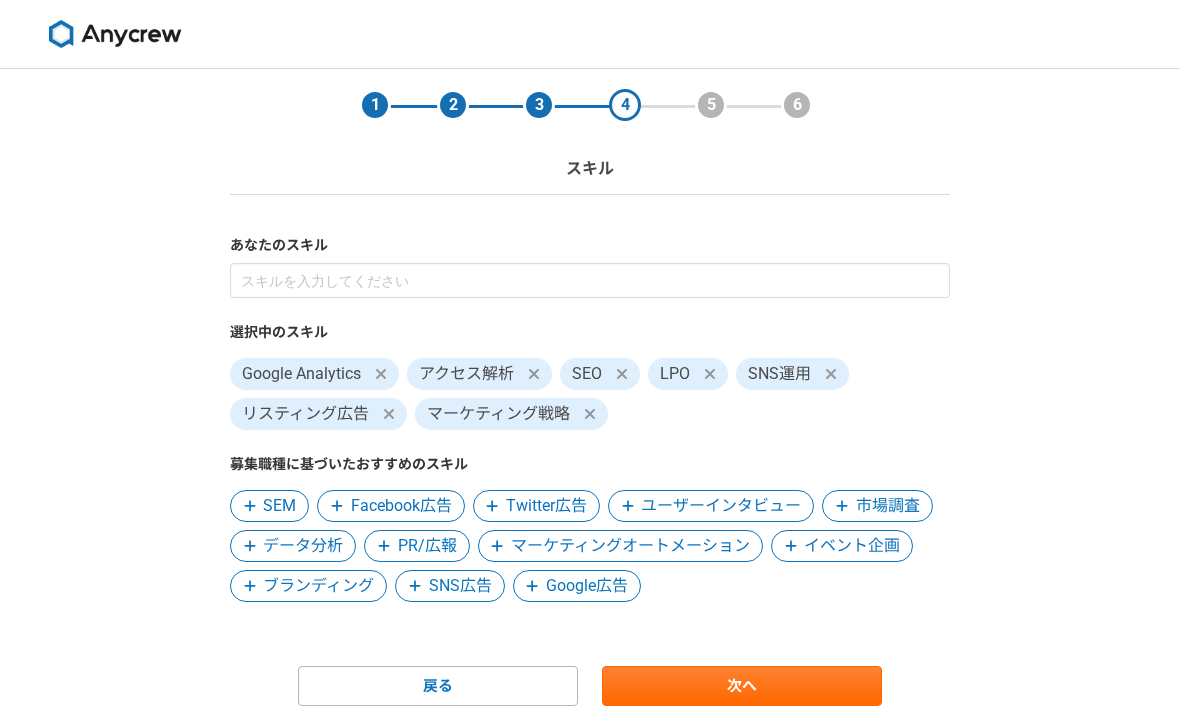 click on "Google広告" at bounding box center (587, 586) 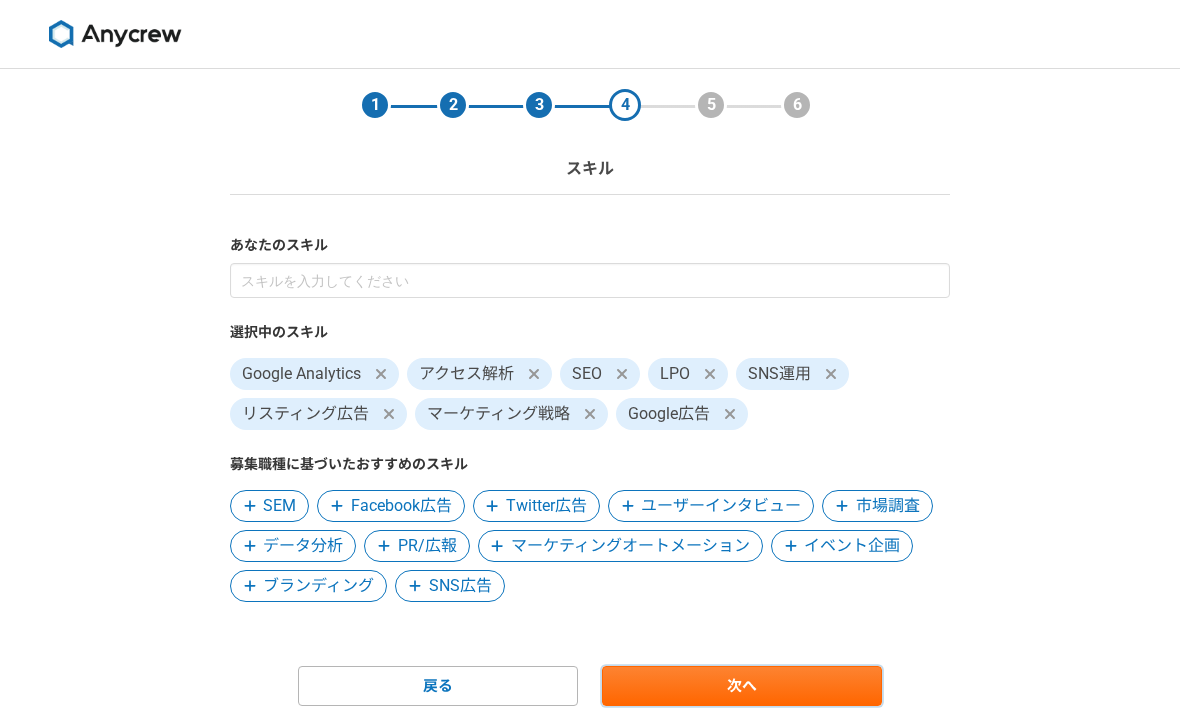 click on "次へ" at bounding box center [742, 686] 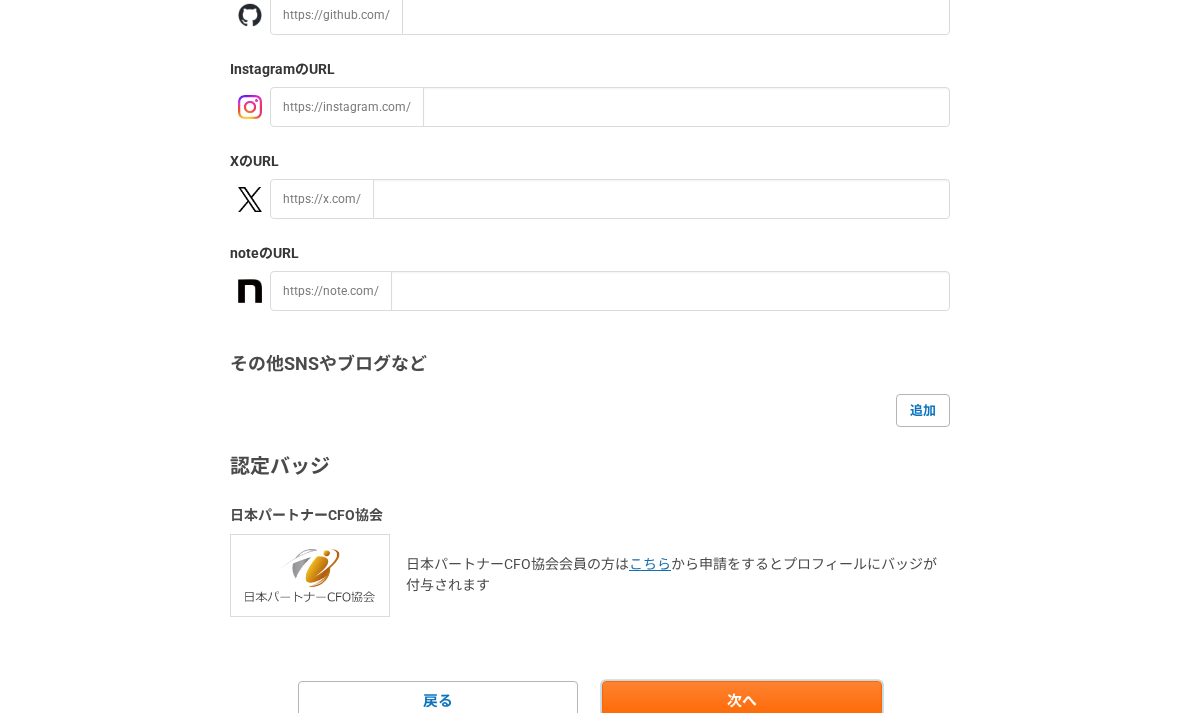 scroll, scrollTop: 321, scrollLeft: 0, axis: vertical 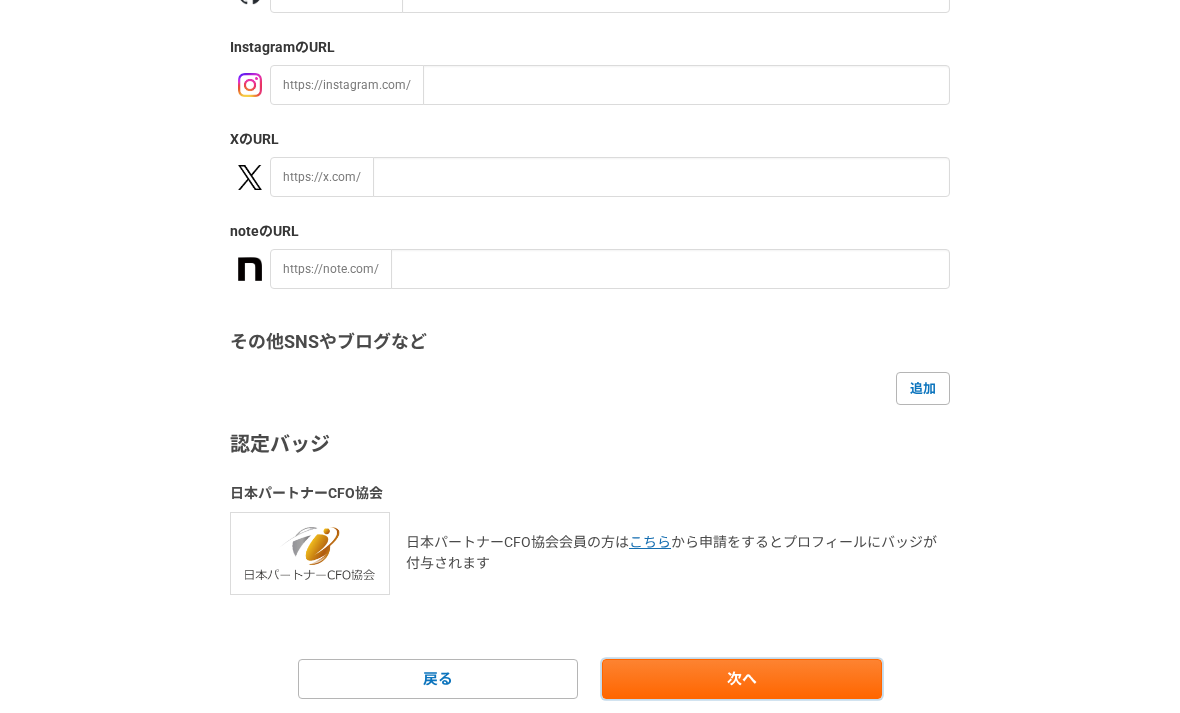click on "次へ" at bounding box center (742, 679) 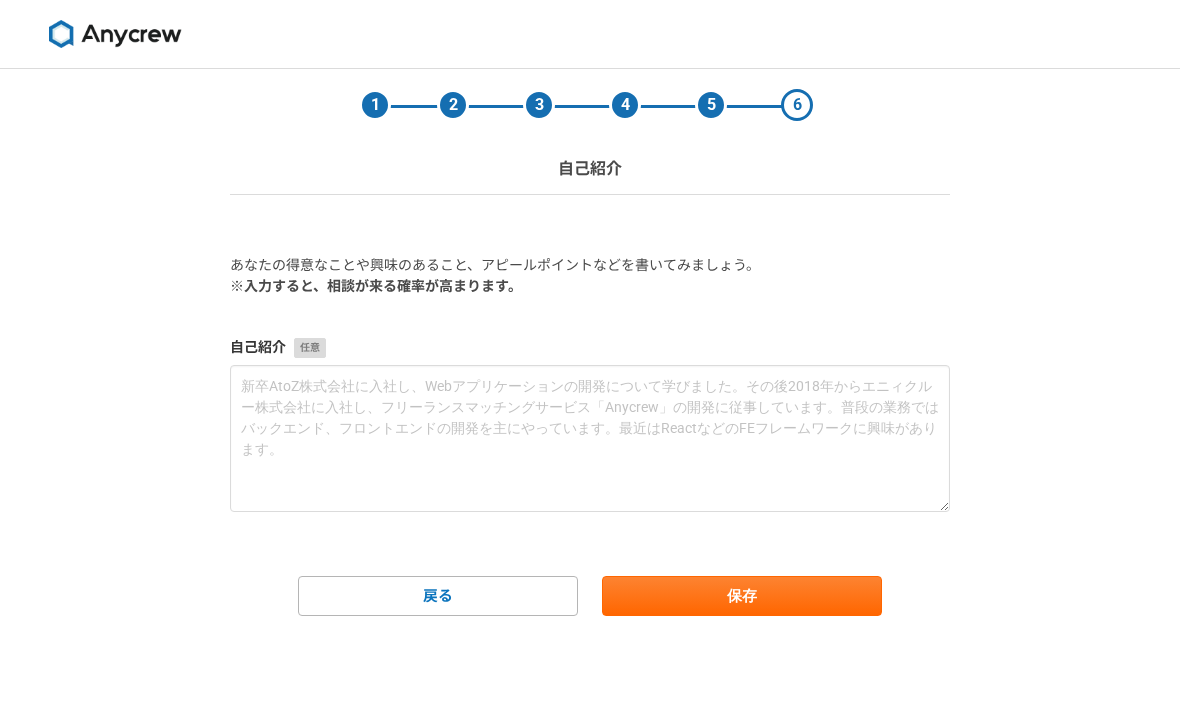 scroll, scrollTop: 0, scrollLeft: 0, axis: both 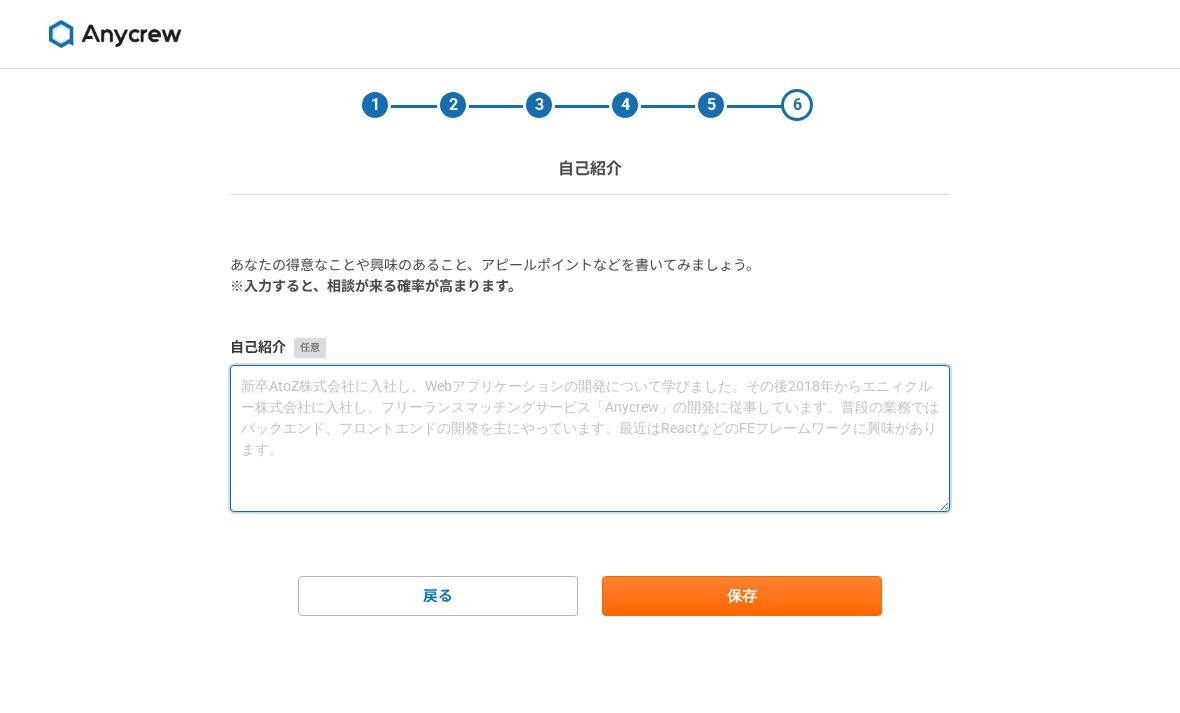 click at bounding box center (590, 438) 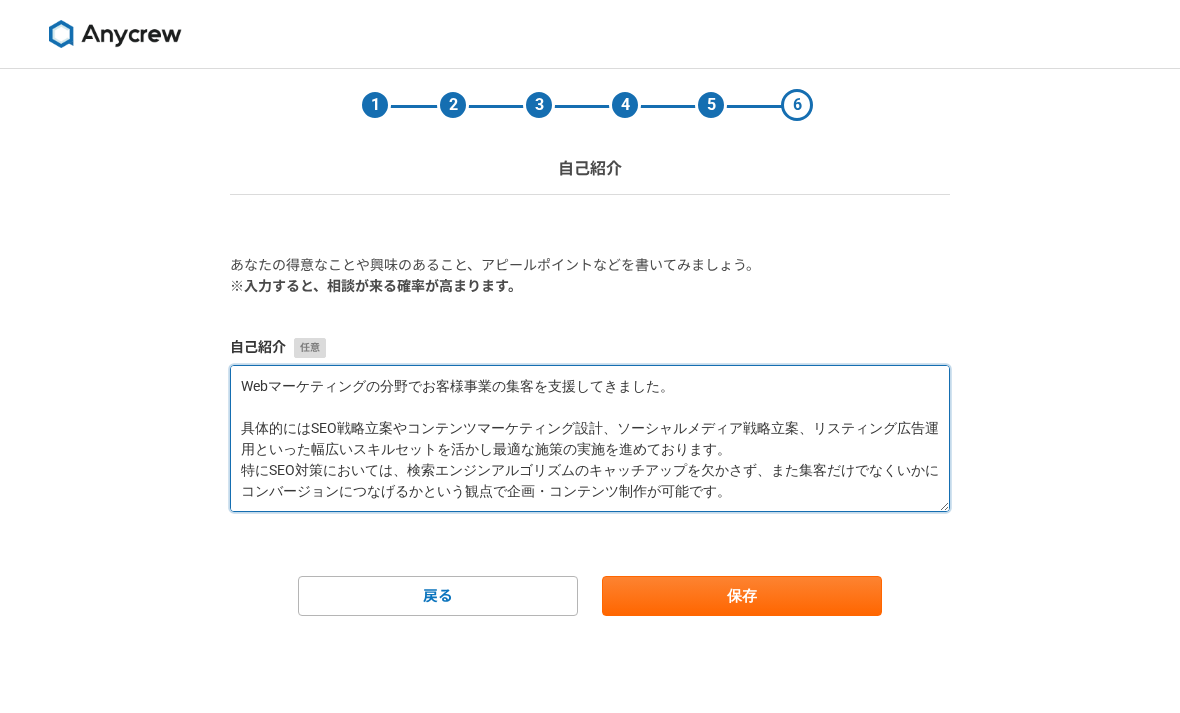 scroll, scrollTop: 147, scrollLeft: 0, axis: vertical 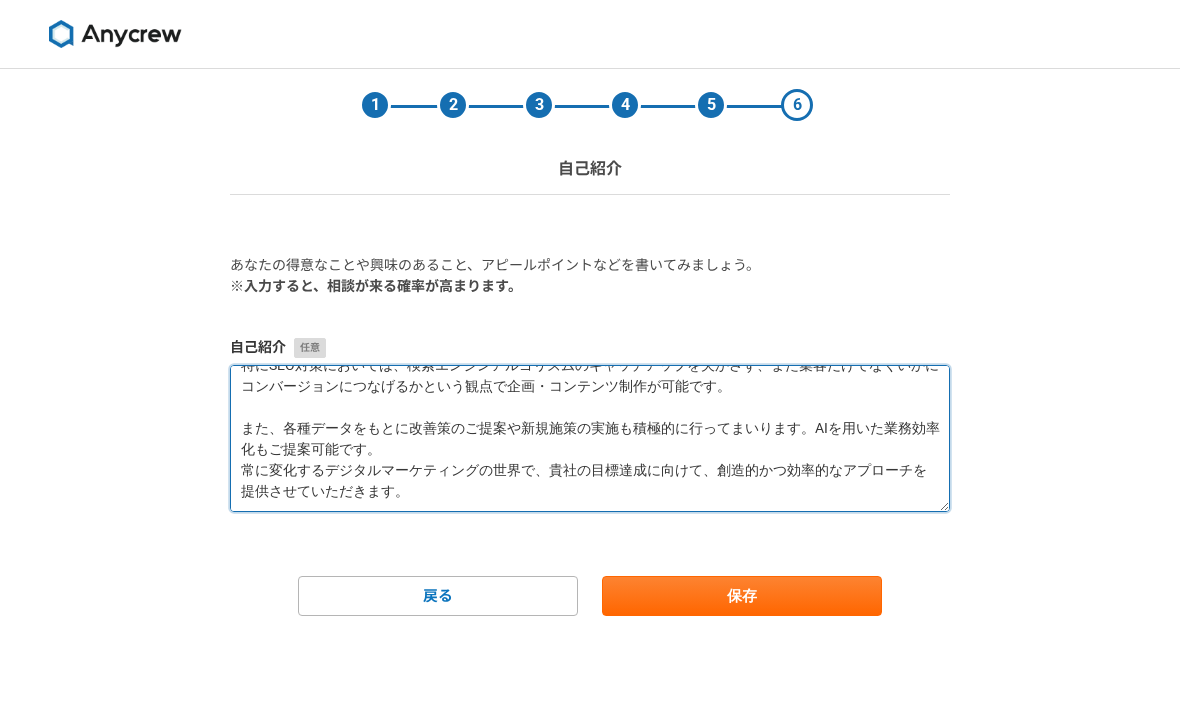 click on "Webマーケティングの分野でお客様事業の集客を支援してきました。
具体的にはSEO戦略立案やコンテンツマーケティング設計、ソーシャルメディア戦略立案、リスティング広告運用といった幅広いスキルセットを活かし最適な施策の実施を進めております。
特にSEO対策においては、検索エンジンアルゴリズムのキャッチアップを欠かさず、また集客だけでなくいかにコンバージョンにつなげるかという観点で企画・コンテンツ制作が可能です。
また、各種データをもとに改善策のご提案や新規施策の実施も積極的に行ってまいります。AIを用いた業務効率化もご提案可能です。
常に変化するデジタルマーケティングの世界で、貴社の目標達成に向けて、創造的かつ効率的なアプローチを提供させていただきます。" at bounding box center (590, 438) 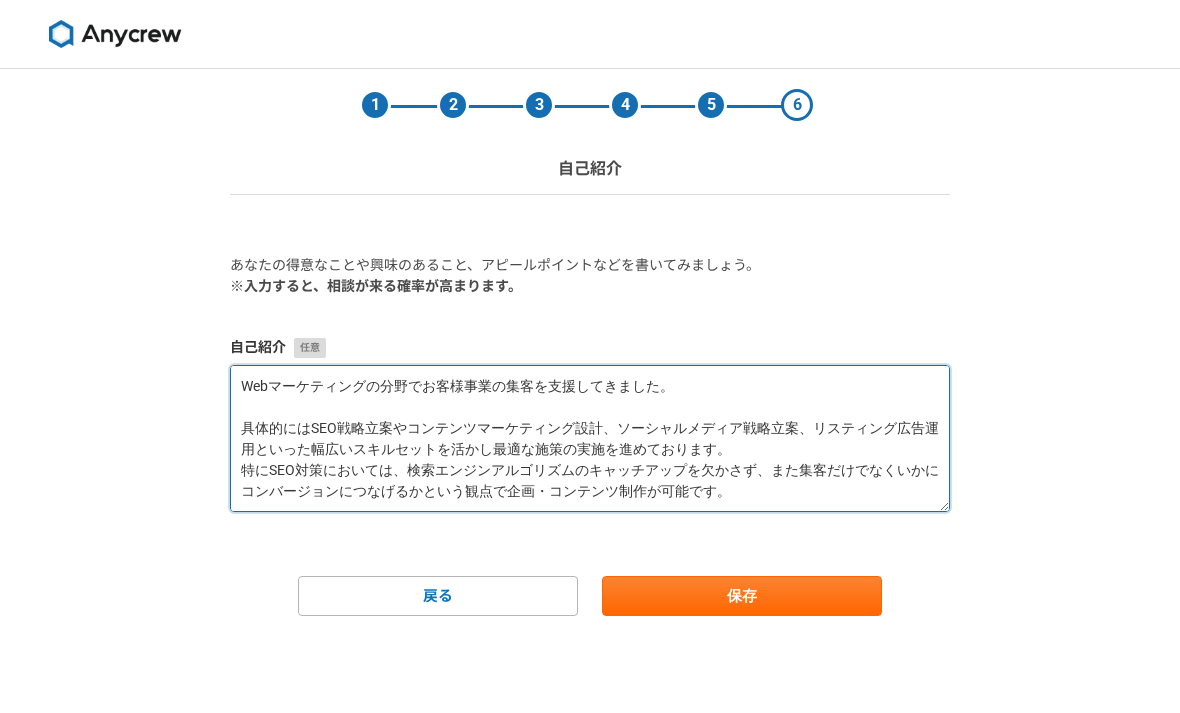 scroll, scrollTop: 0, scrollLeft: 0, axis: both 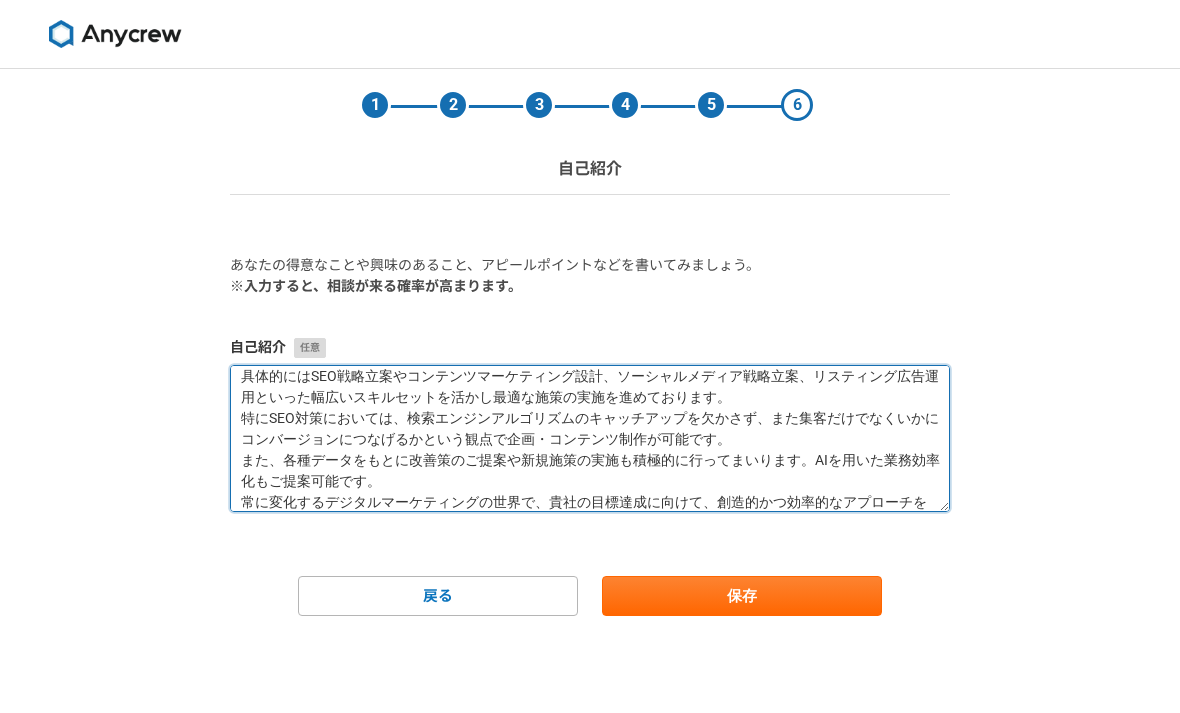 click on "Webマーケティングの分野でお客様事業の集客を支援してきました。
具体的にはSEO戦略立案やコンテンツマーケティング設計、ソーシャルメディア戦略立案、リスティング広告運用といった幅広いスキルセットを活かし最適な施策の実施を進めております。
特にSEO対策においては、検索エンジンアルゴリズムのキャッチアップを欠かさず、また集客だけでなくいかにコンバージョンにつなげるかという観点で企画・コンテンツ制作が可能です。
また、各種データをもとに改善策のご提案や新規施策の実施も積極的に行ってまいります。AIを用いた業務効率化もご提案可能です。
常に変化するデジタルマーケティングの世界で、貴社の目標達成に向けて、創造的かつ効率的なアプローチを提供させていただきます。" at bounding box center (590, 438) 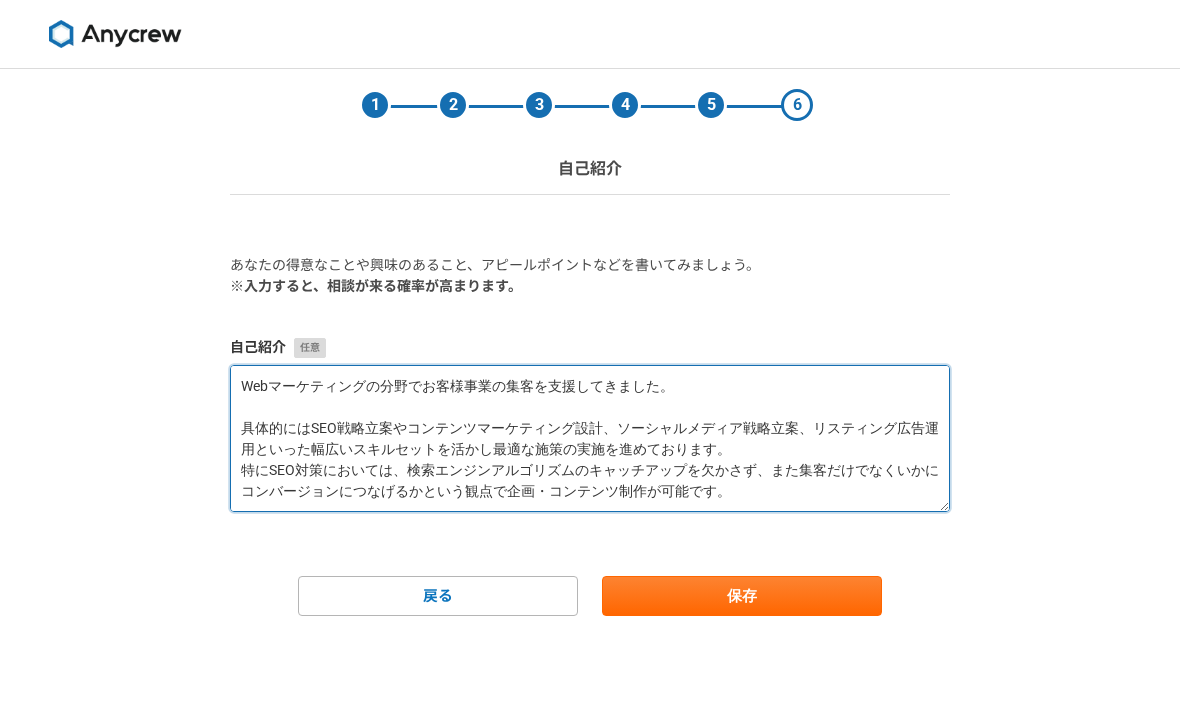 scroll, scrollTop: 0, scrollLeft: 0, axis: both 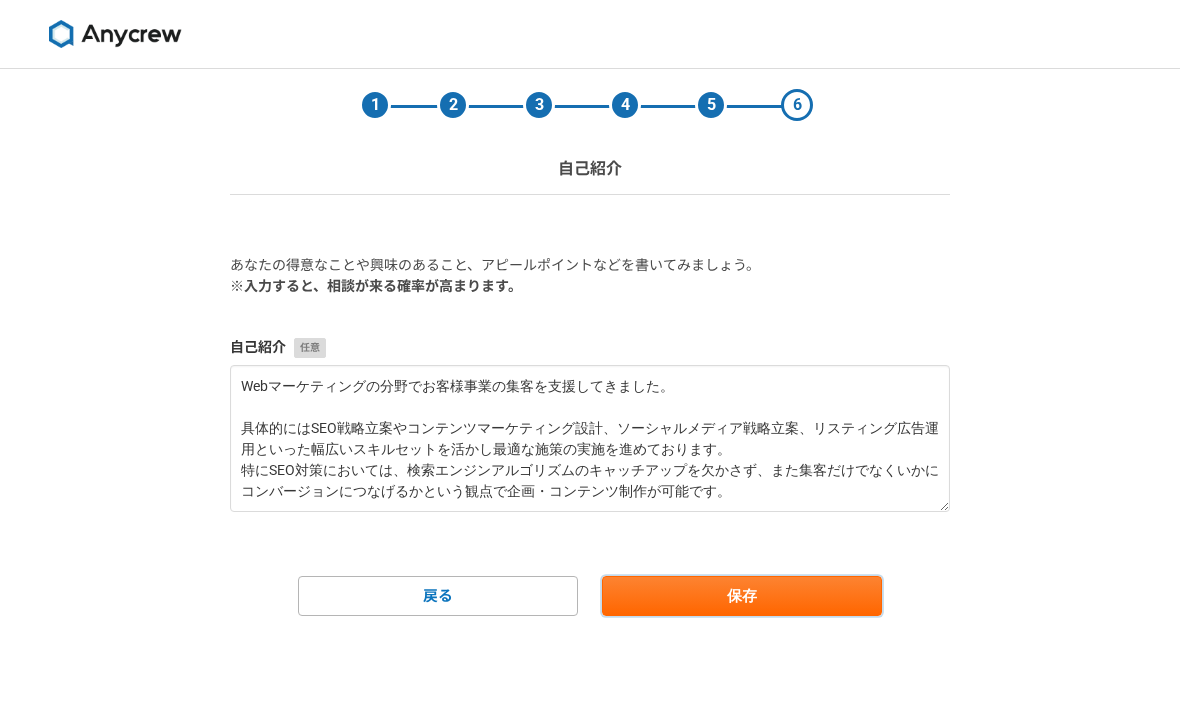 click on "保存" at bounding box center (742, 596) 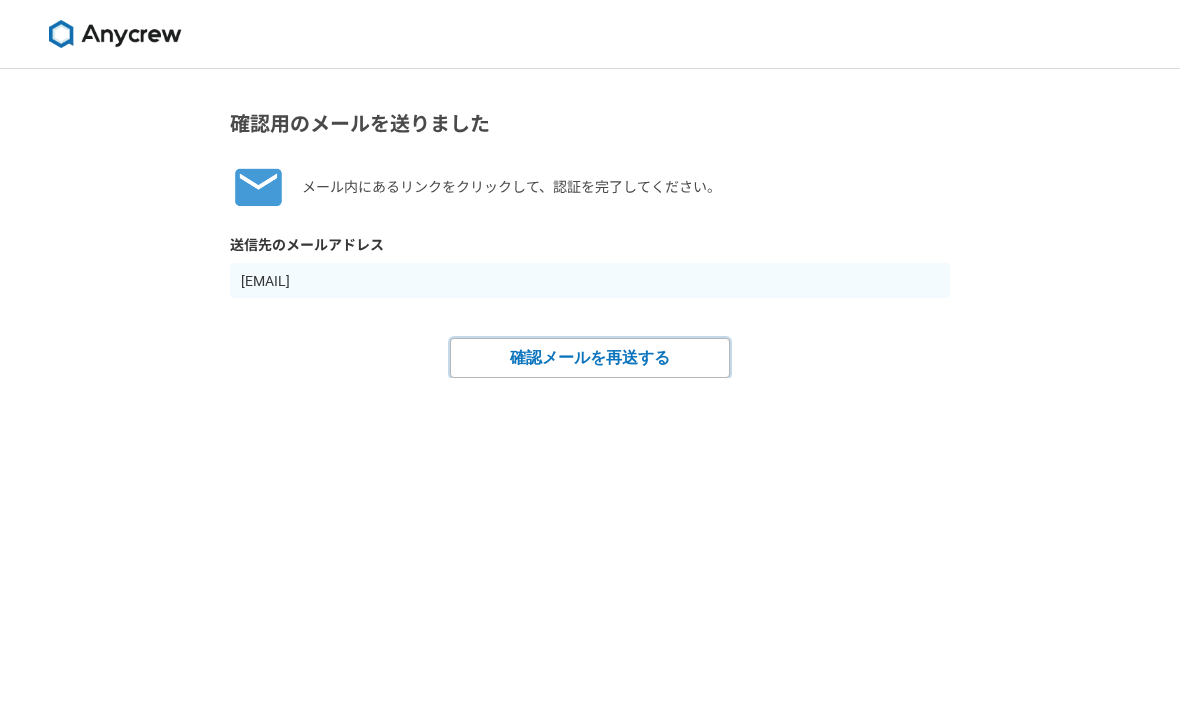 click on "確認メールを再送する" at bounding box center [590, 358] 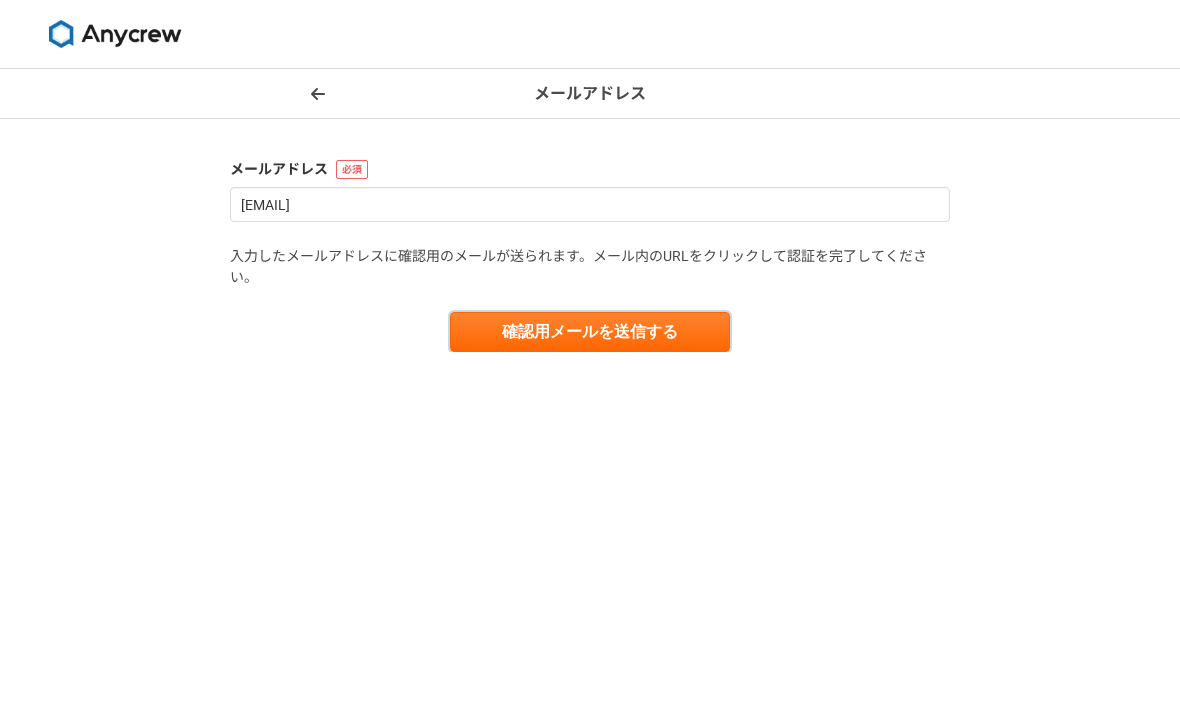click on "確認用メールを送信する" at bounding box center [590, 332] 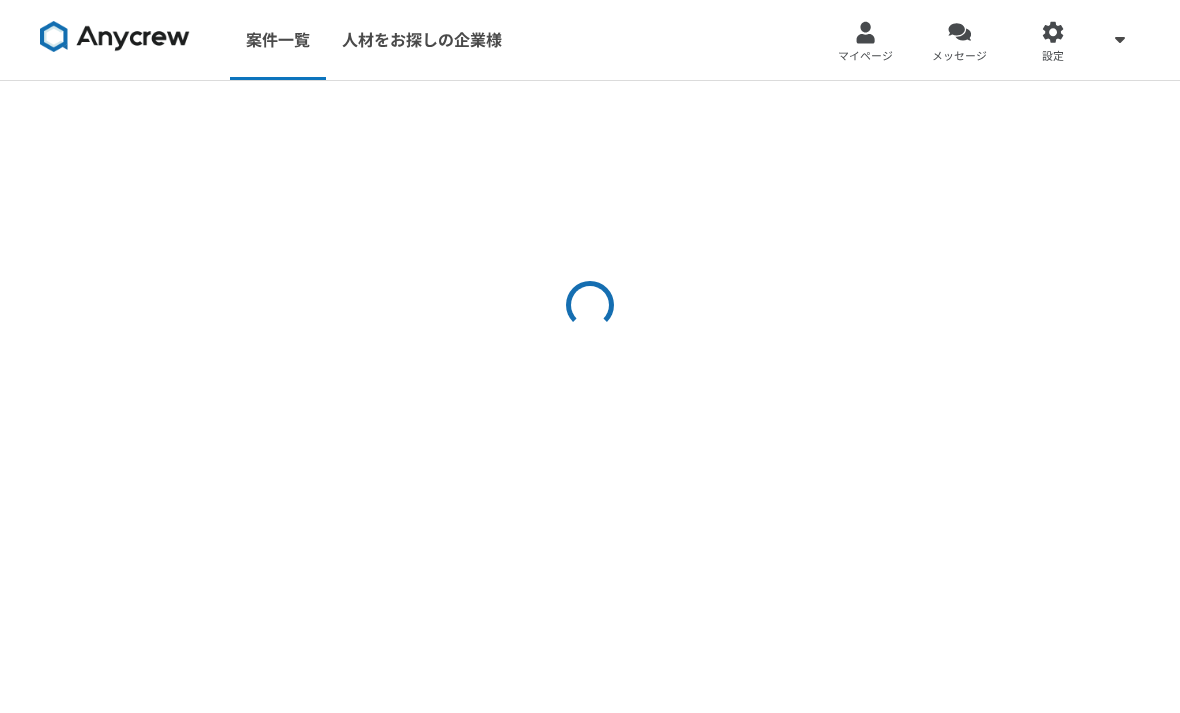 scroll, scrollTop: 0, scrollLeft: 0, axis: both 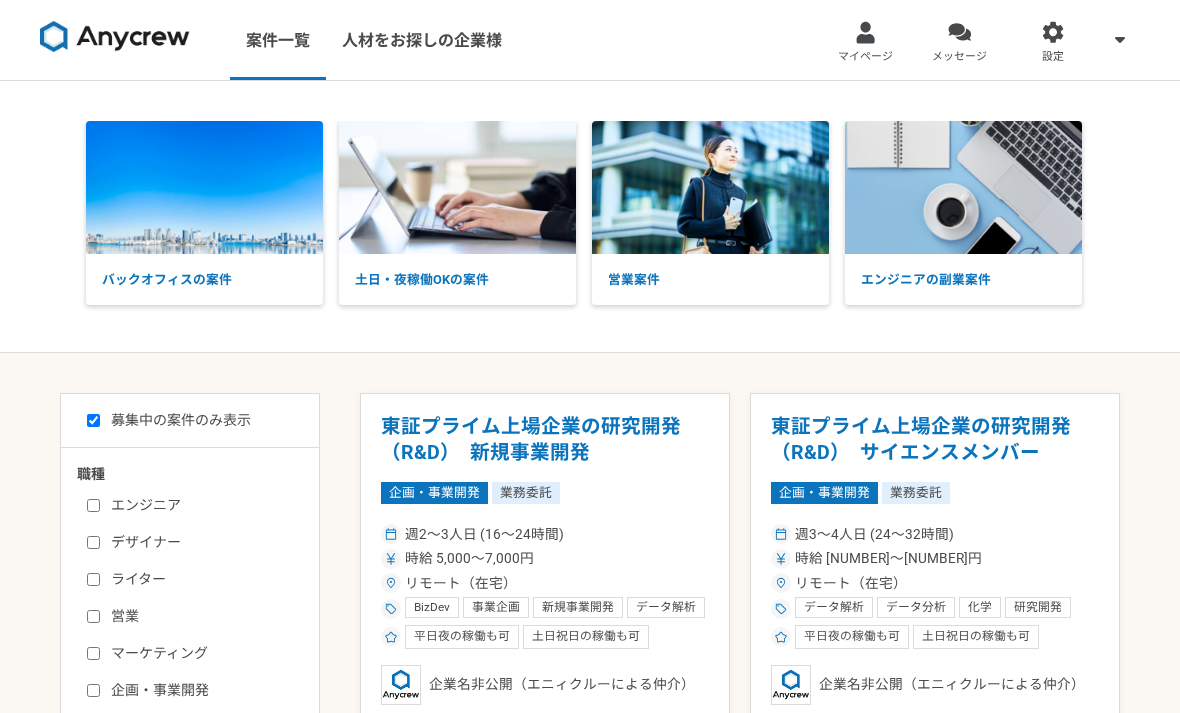 click on "マイページ" at bounding box center (865, 57) 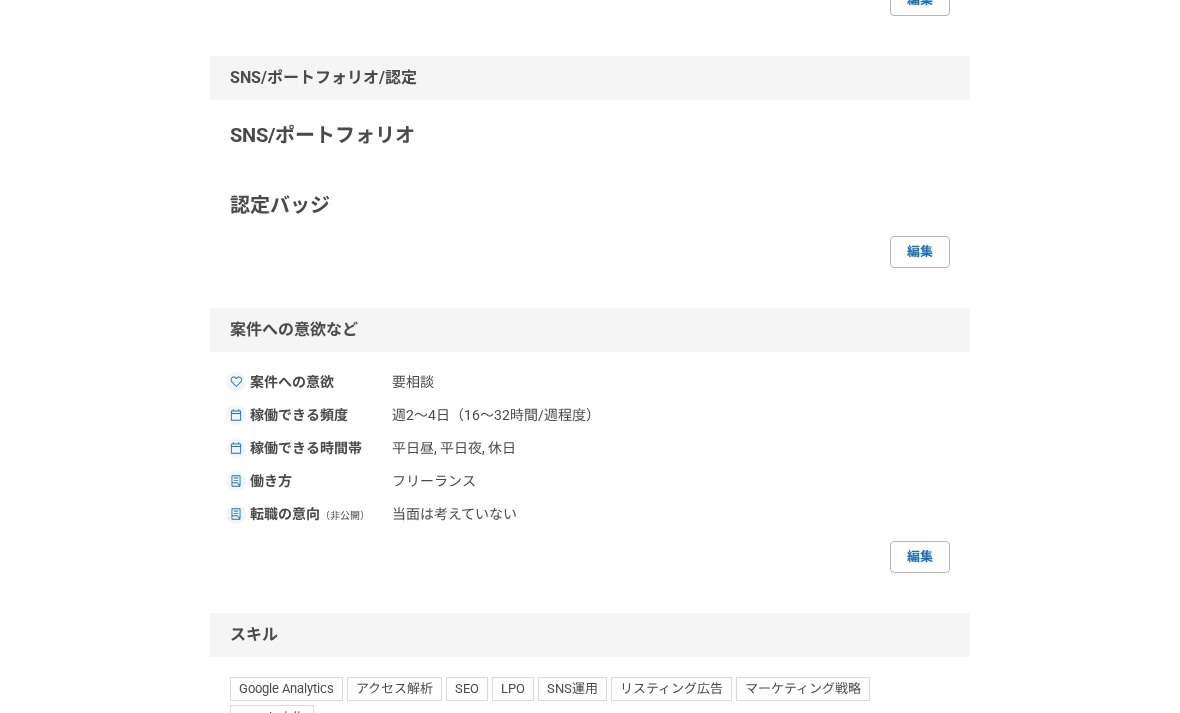 scroll, scrollTop: 635, scrollLeft: 0, axis: vertical 